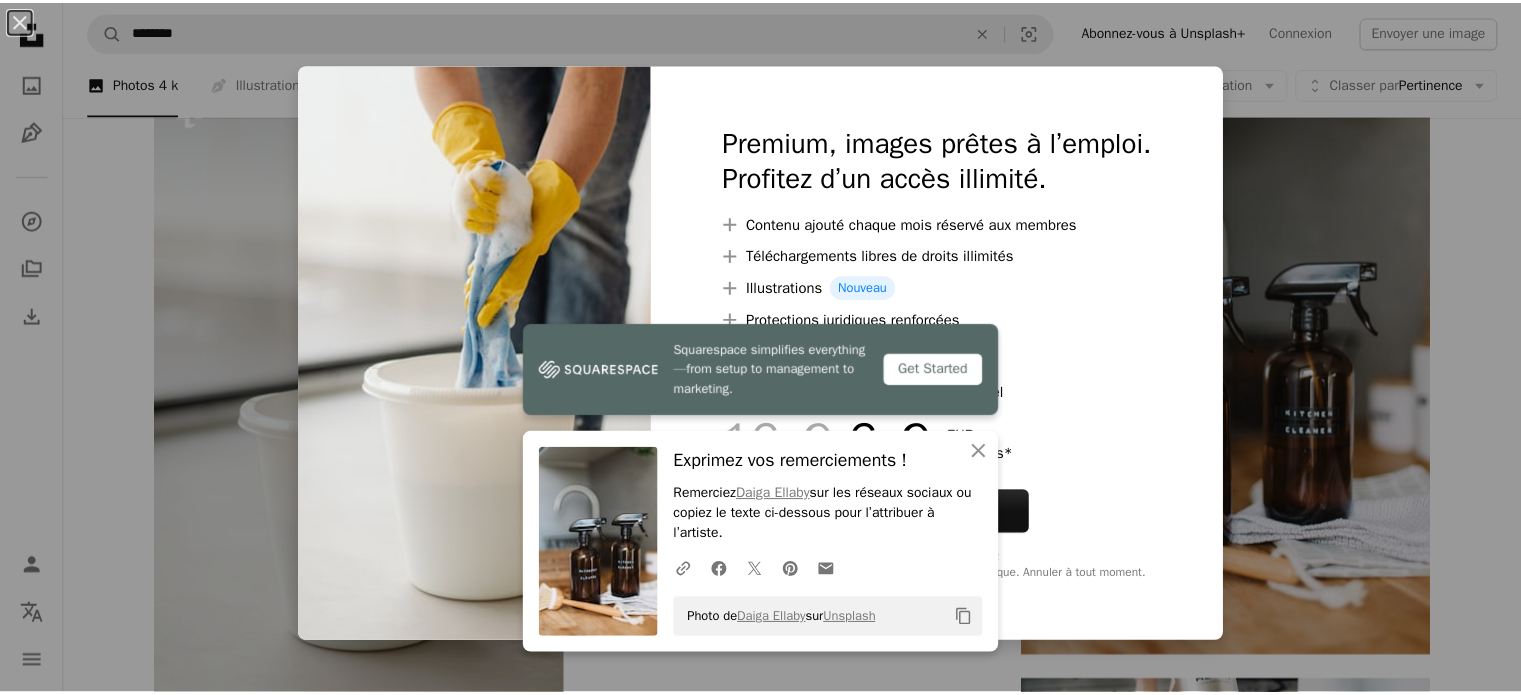 scroll, scrollTop: 0, scrollLeft: 0, axis: both 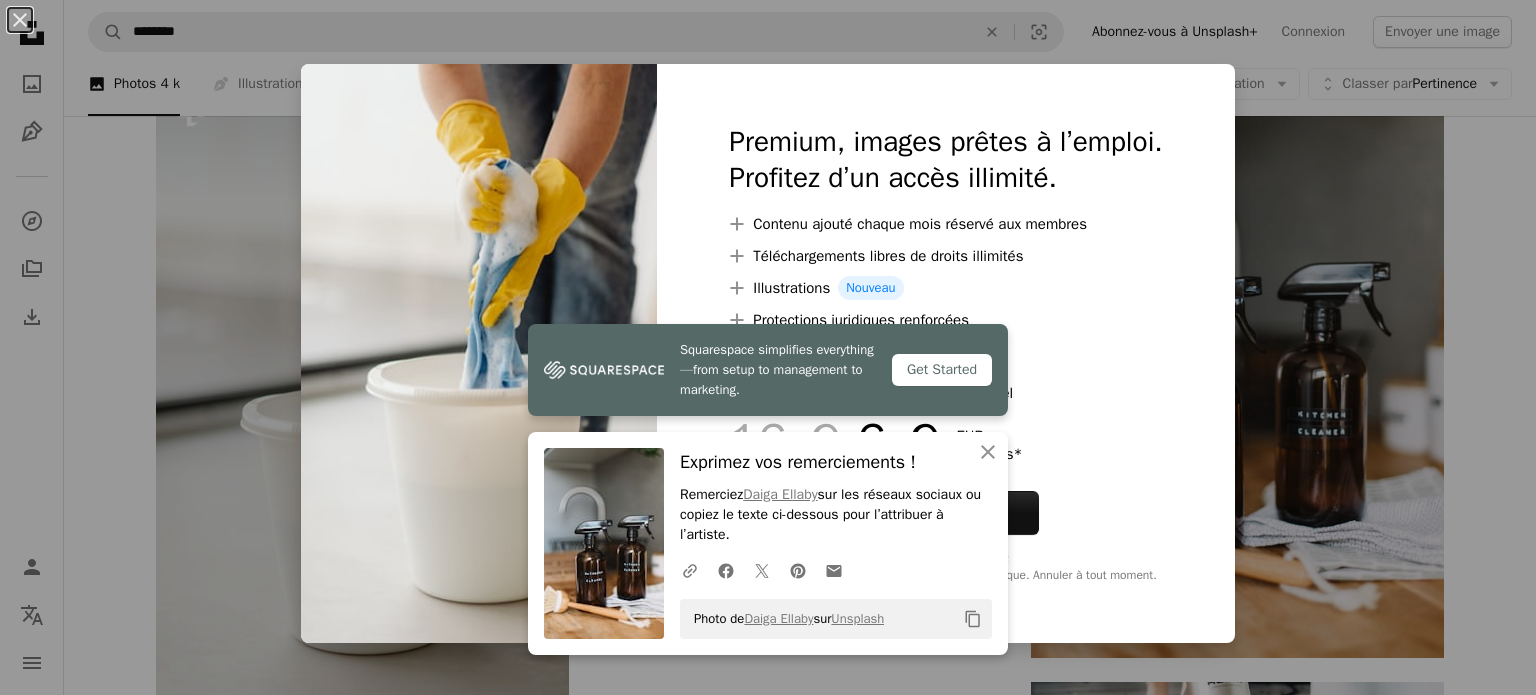 click on "Exprimez vos remerciements ! Remerciez  [FIRST] [LAST]  sur les réseaux sociaux ou copiez le texte ci-dessous pour l’attribuer à l’artiste. Photo de  [FIRST] [LAST]  sur  Unsplash
Copy content Premium, images prêtes à l’emploi. Profitez d’un accès illimité. Contenu ajouté chaque mois réservé aux membres Téléchargements libres de droits illimités Illustrations  Nouveau Protections juridiques renforcées annuel 62 %  de réduction mensuel 16 €   6 € EUR par mois *Abonnez-vous à  Unsplash+ * Facturé à l’avance en cas de paiement annuel  72 € Plus les taxes applicables. Renouvellement automatique. Annuler à tout moment." at bounding box center [768, 347] 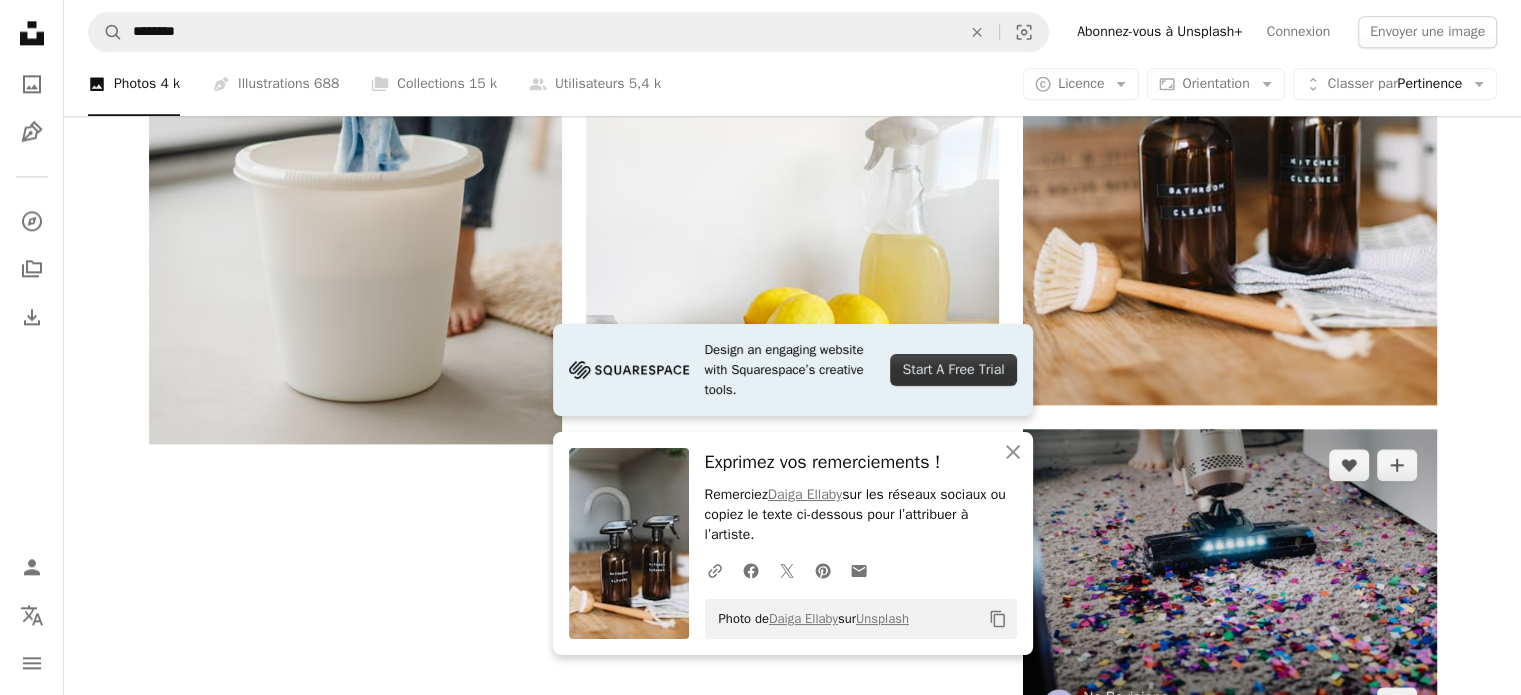 scroll, scrollTop: 2668, scrollLeft: 0, axis: vertical 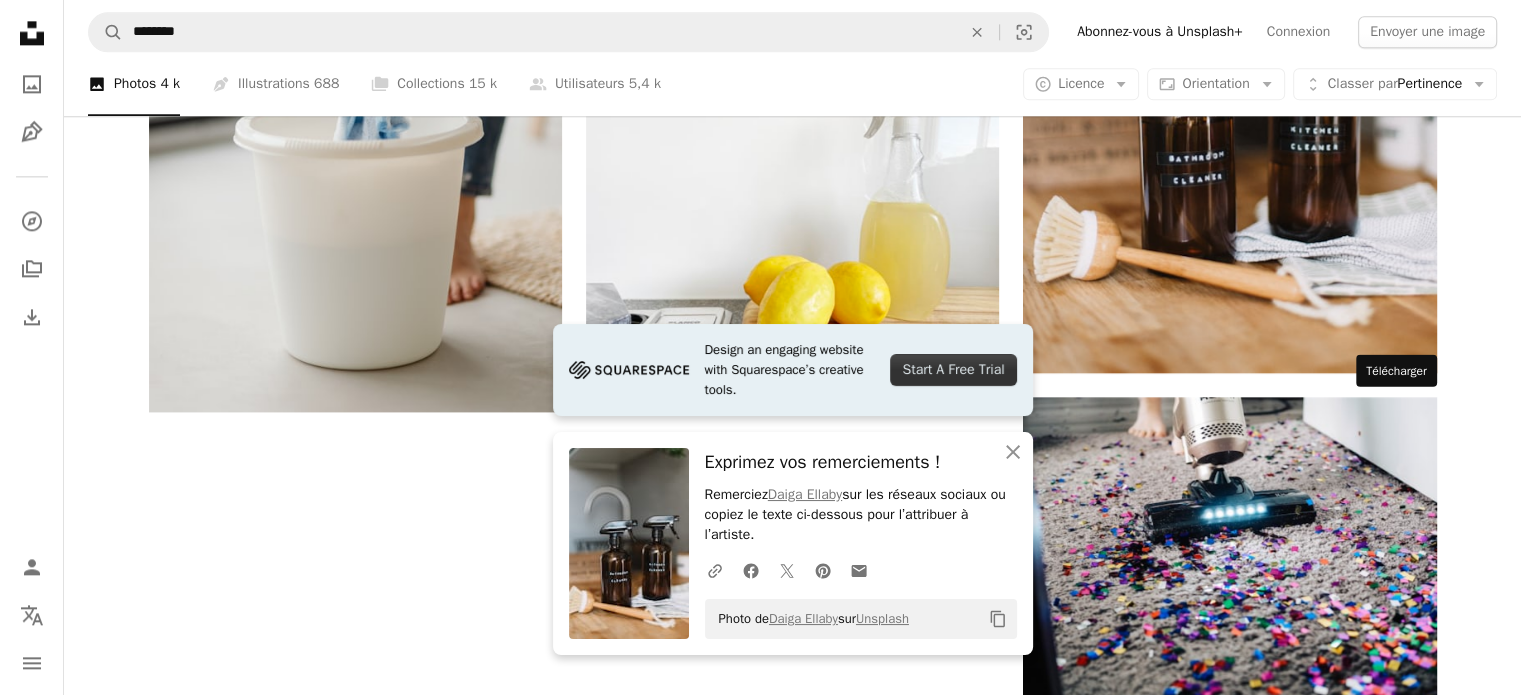 click on "Arrow pointing down" 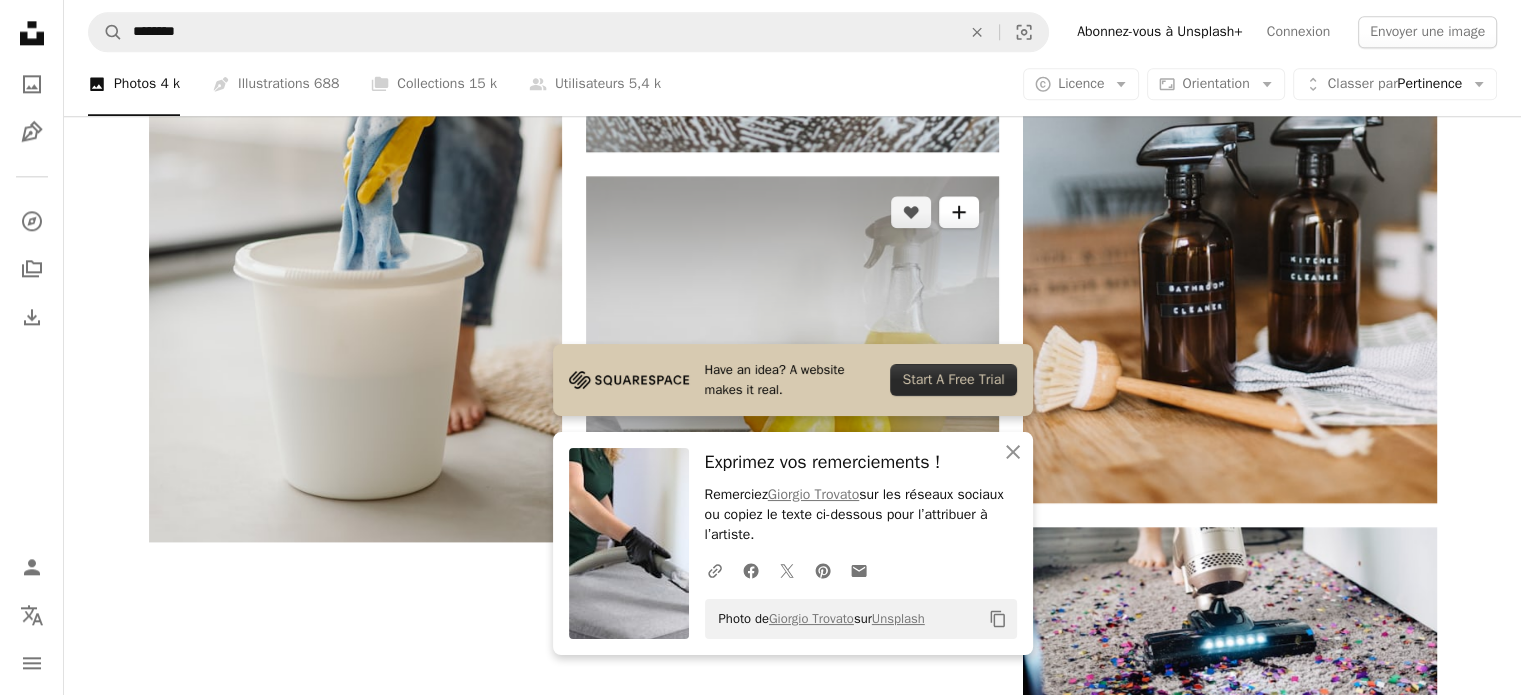 scroll, scrollTop: 2796, scrollLeft: 0, axis: vertical 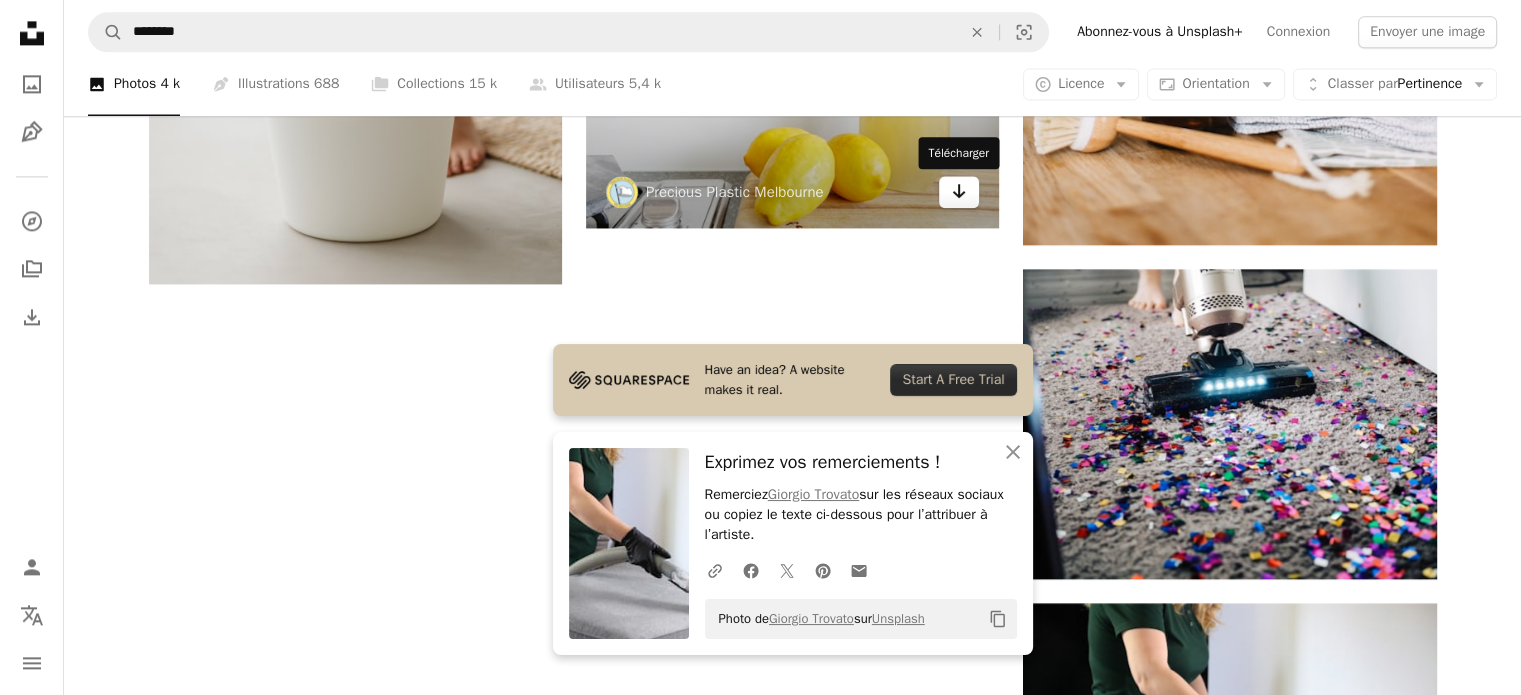 click on "Arrow pointing down" 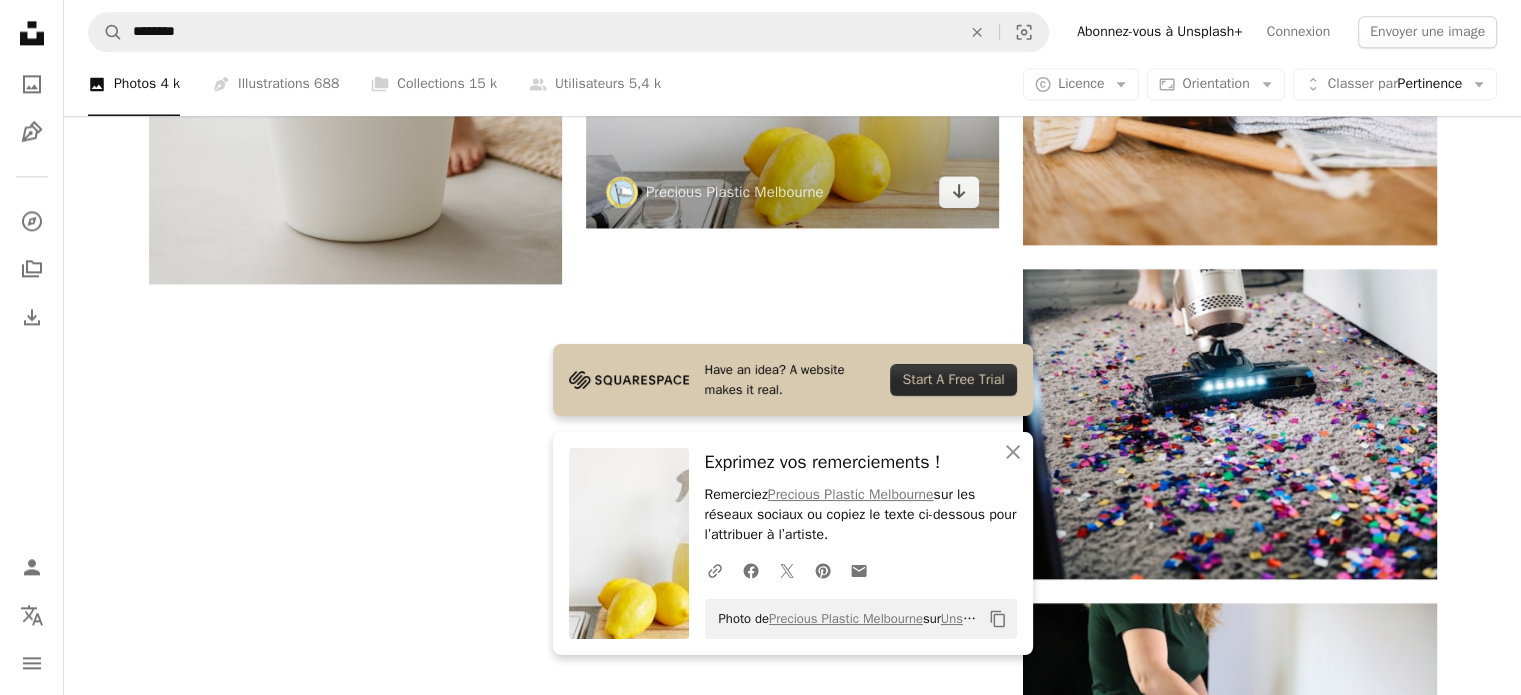 scroll, scrollTop: 2865, scrollLeft: 0, axis: vertical 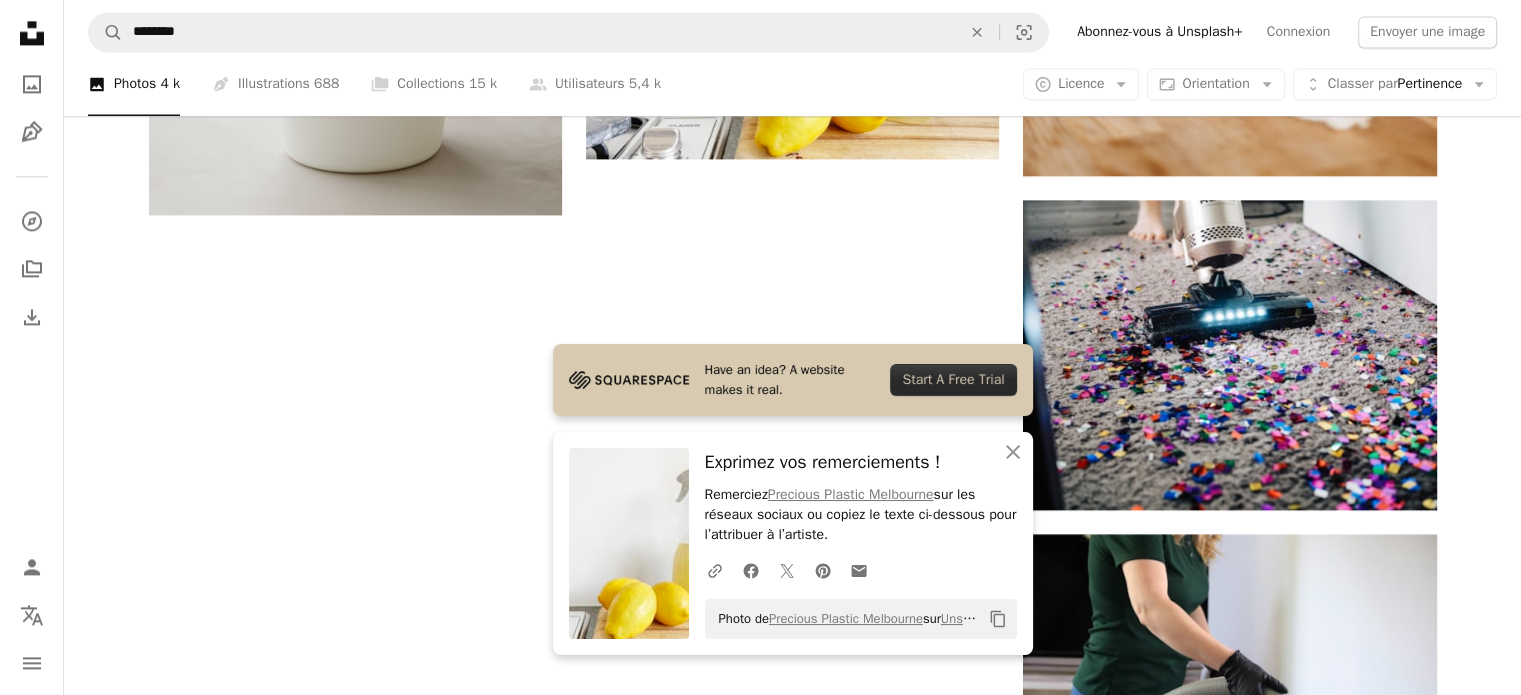 click on "Plus de résultats" at bounding box center [793, 1463] 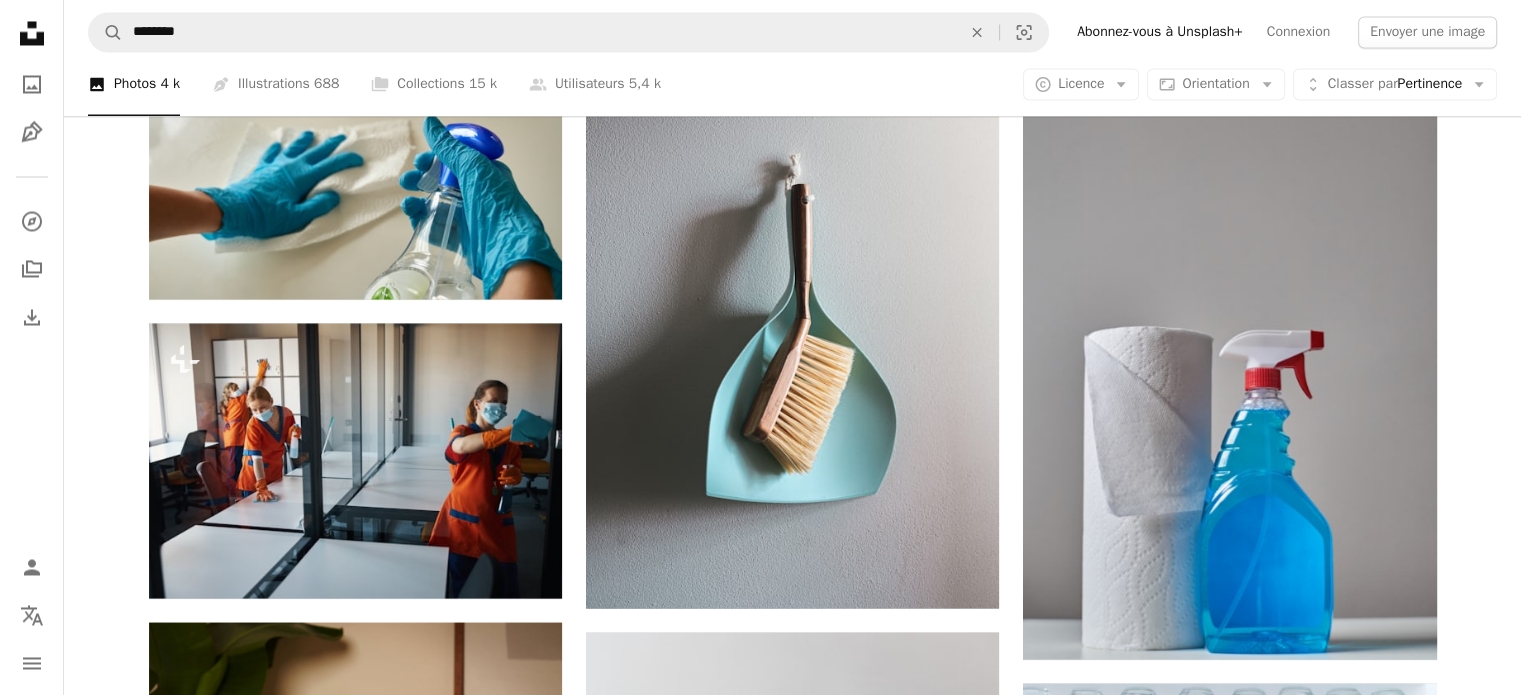 scroll, scrollTop: 3722, scrollLeft: 0, axis: vertical 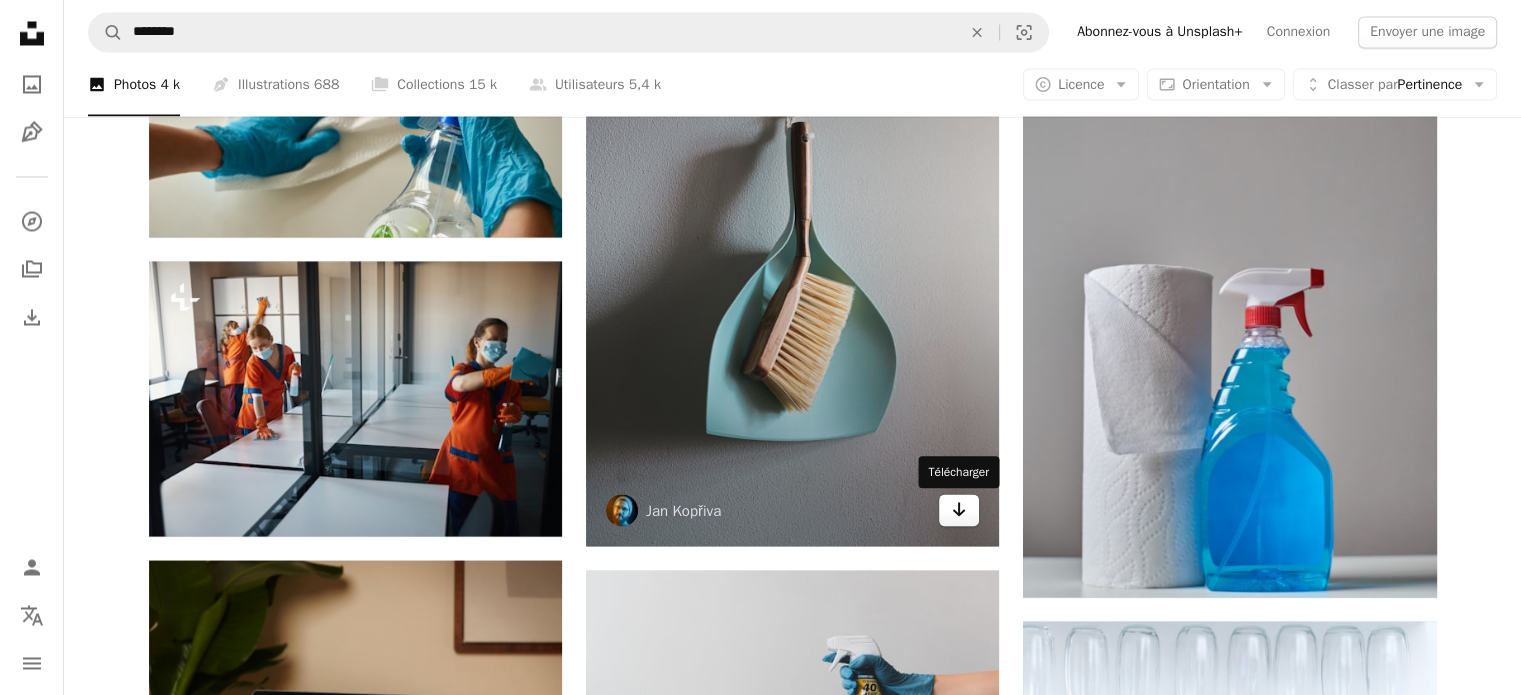 click on "Arrow pointing down" 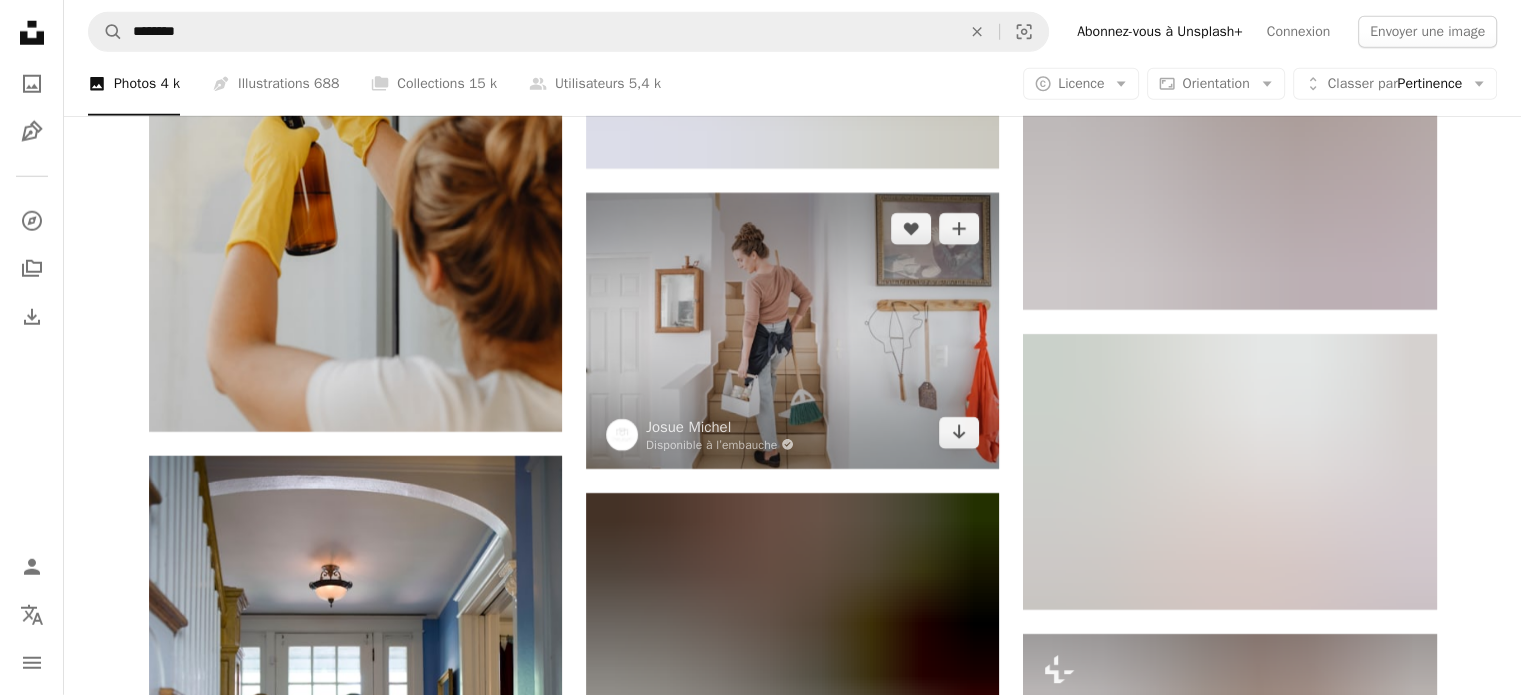 scroll, scrollTop: 5632, scrollLeft: 0, axis: vertical 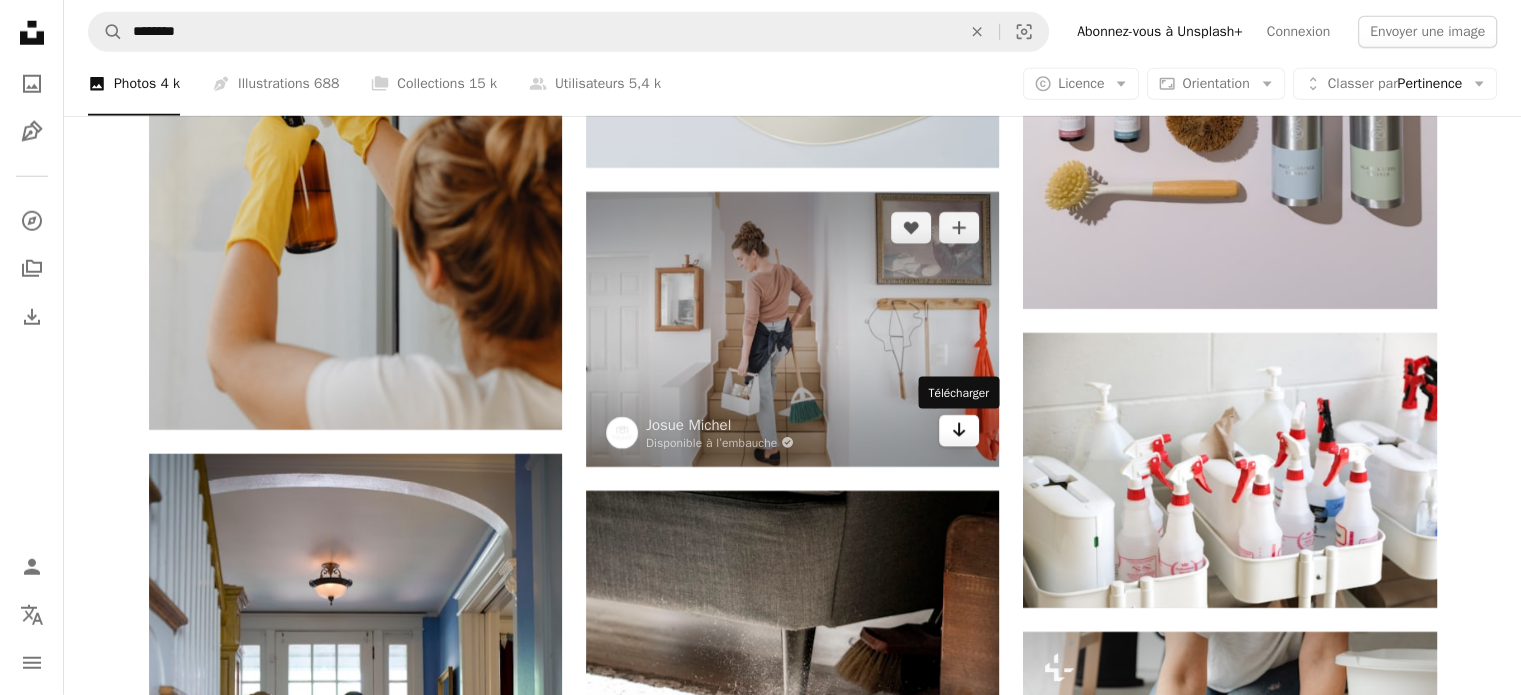 click 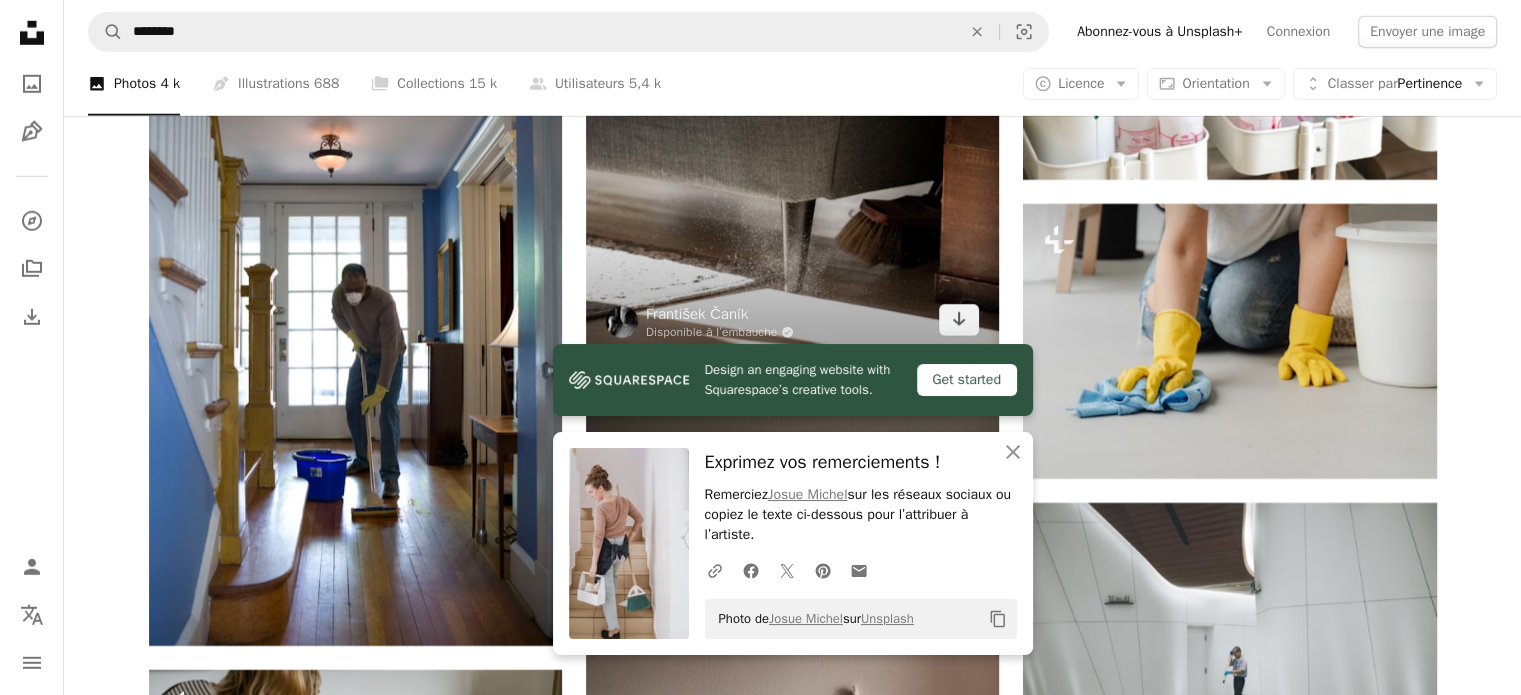 scroll, scrollTop: 6100, scrollLeft: 0, axis: vertical 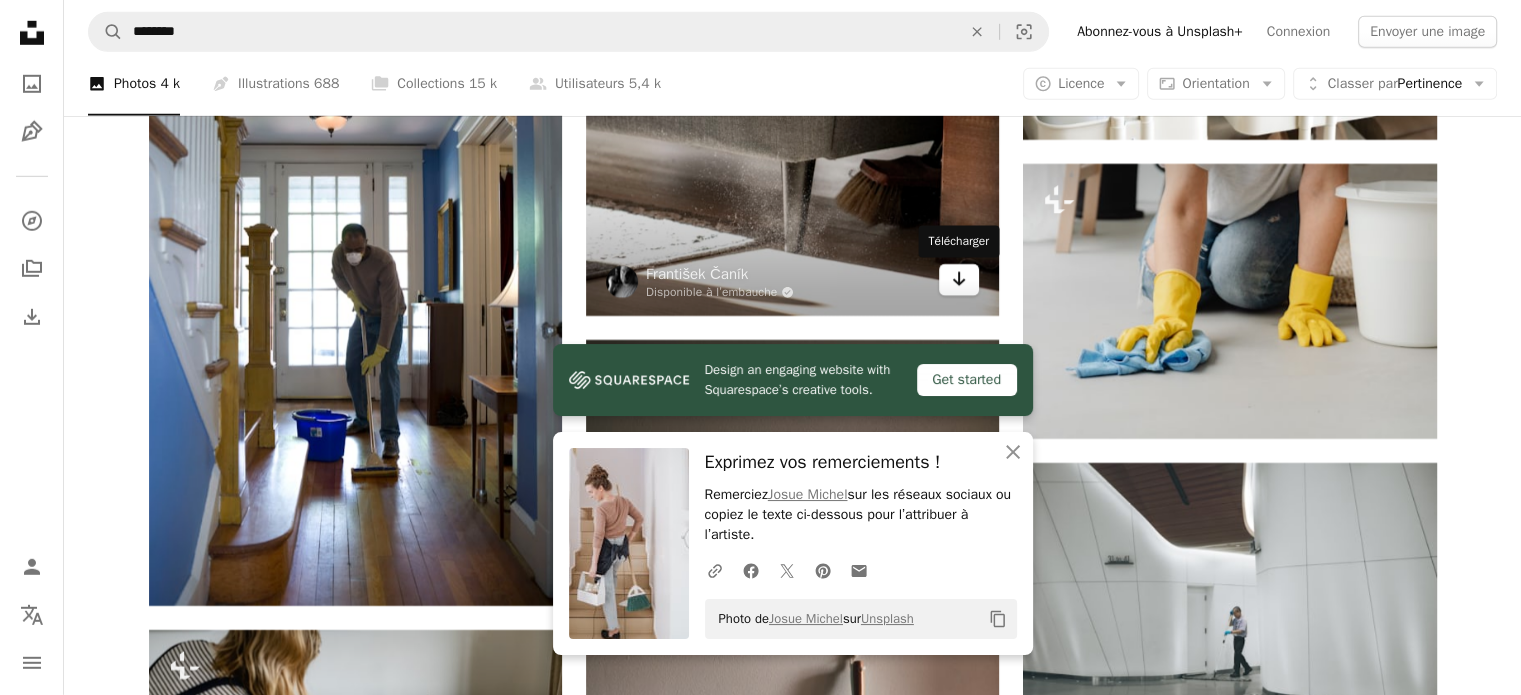 click on "Arrow pointing down" 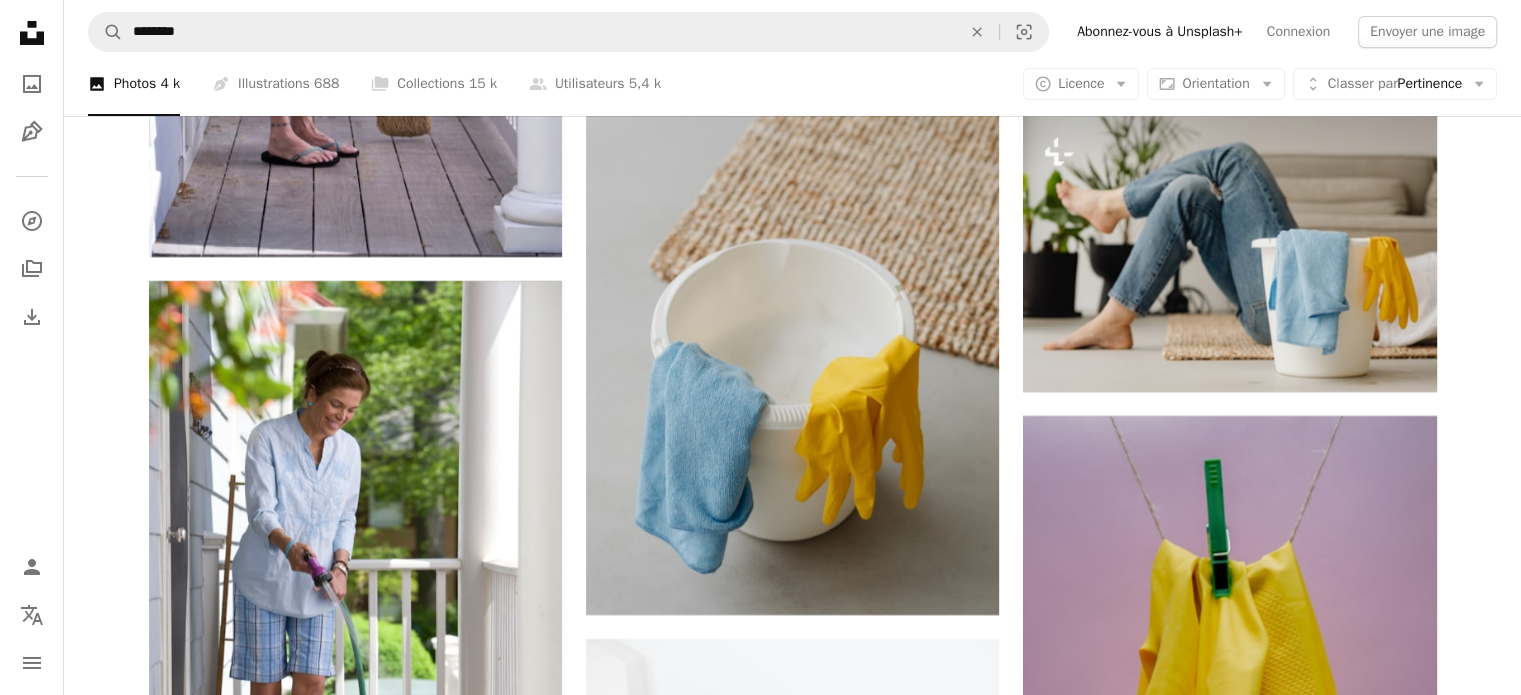 scroll, scrollTop: 7392, scrollLeft: 0, axis: vertical 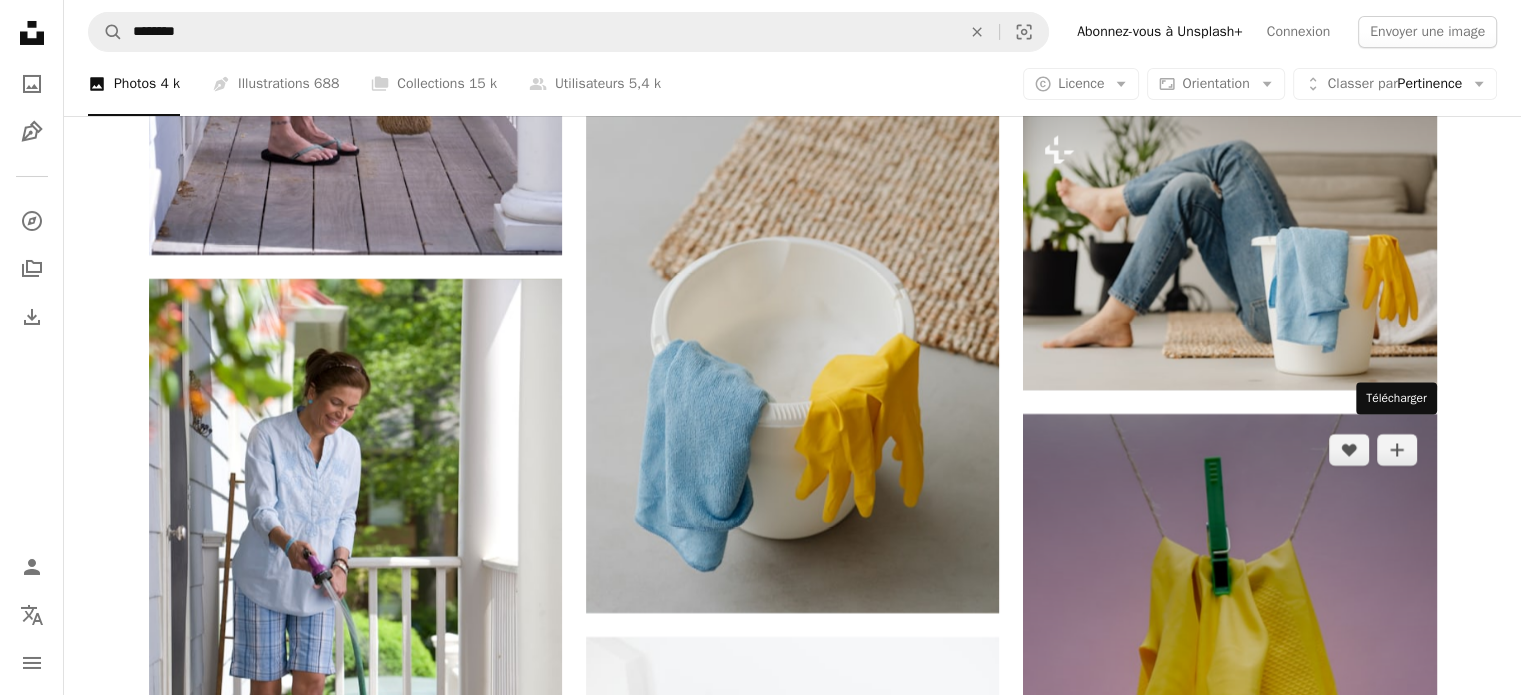 click on "Arrow pointing down" at bounding box center (1397, 998) 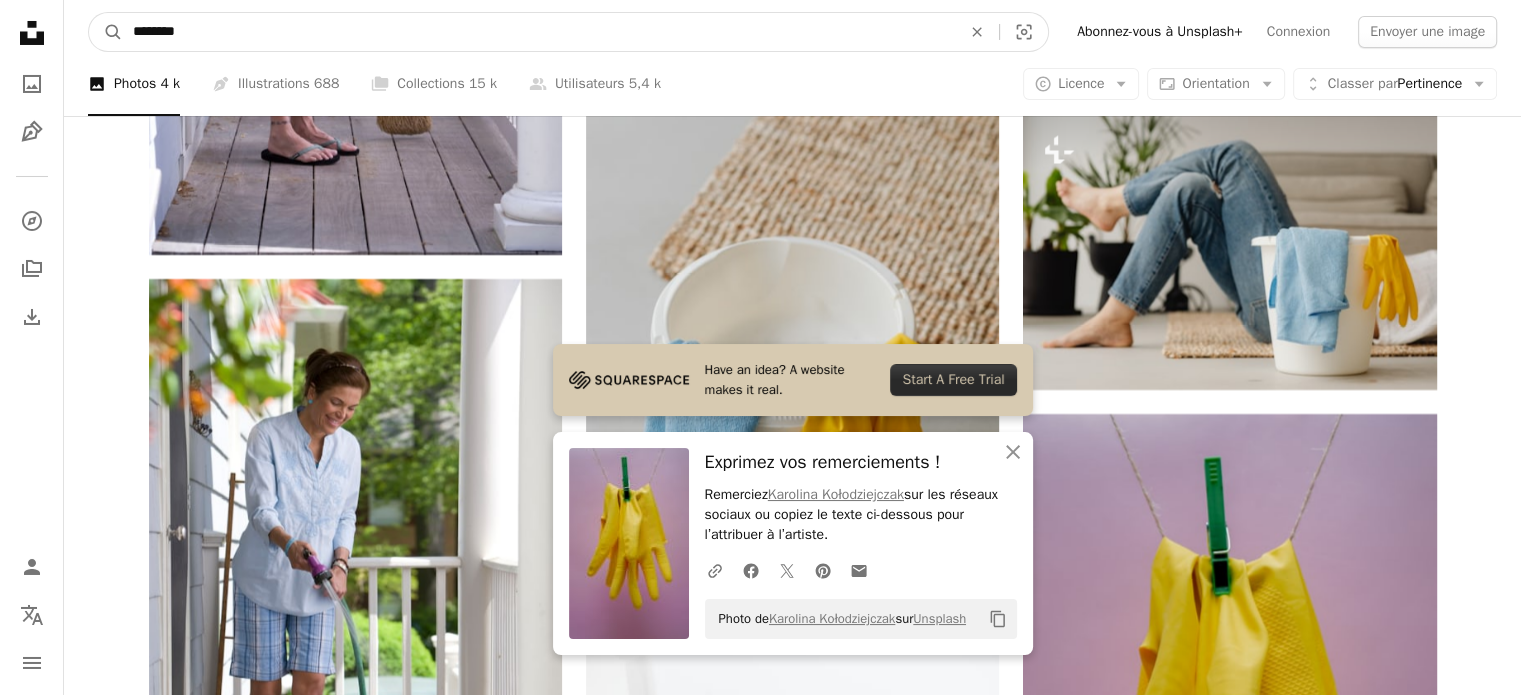 click on "********" at bounding box center [539, 32] 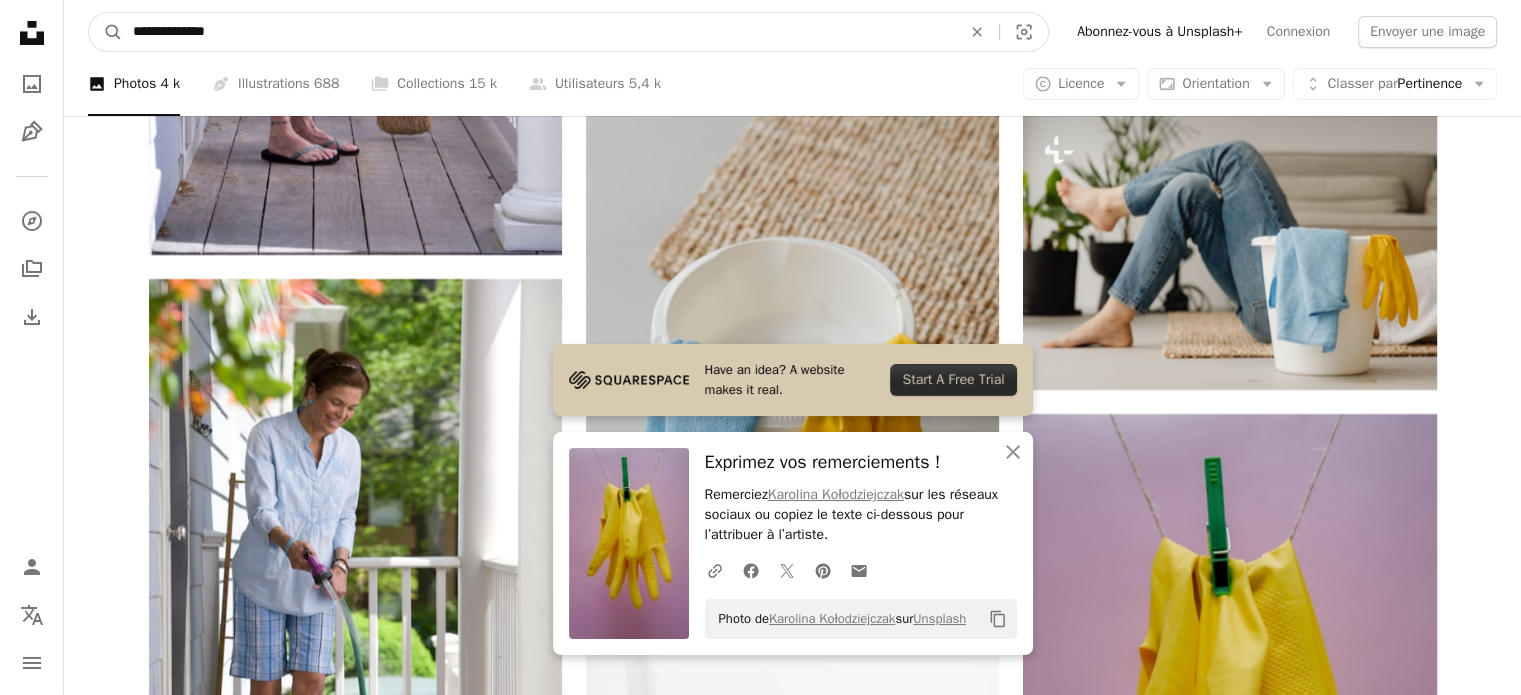 type on "**********" 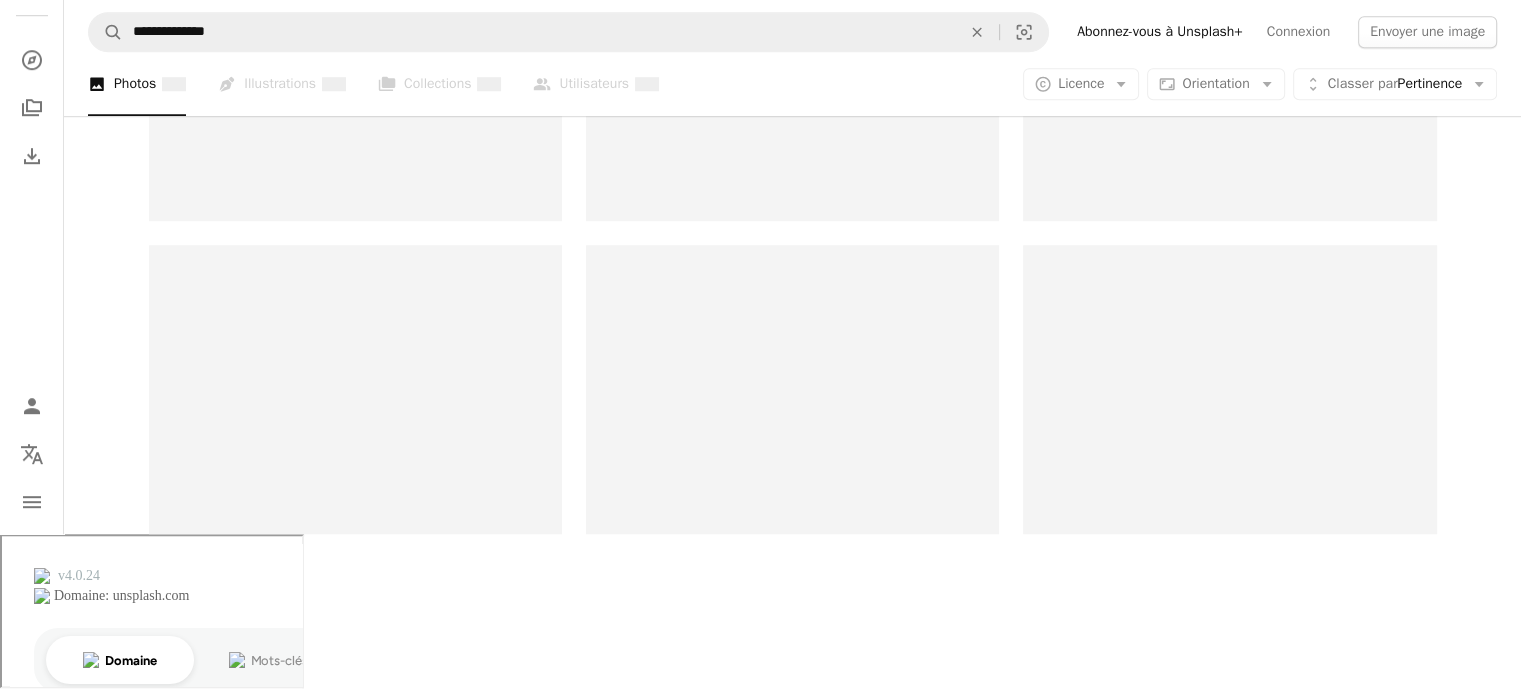 scroll, scrollTop: 0, scrollLeft: 0, axis: both 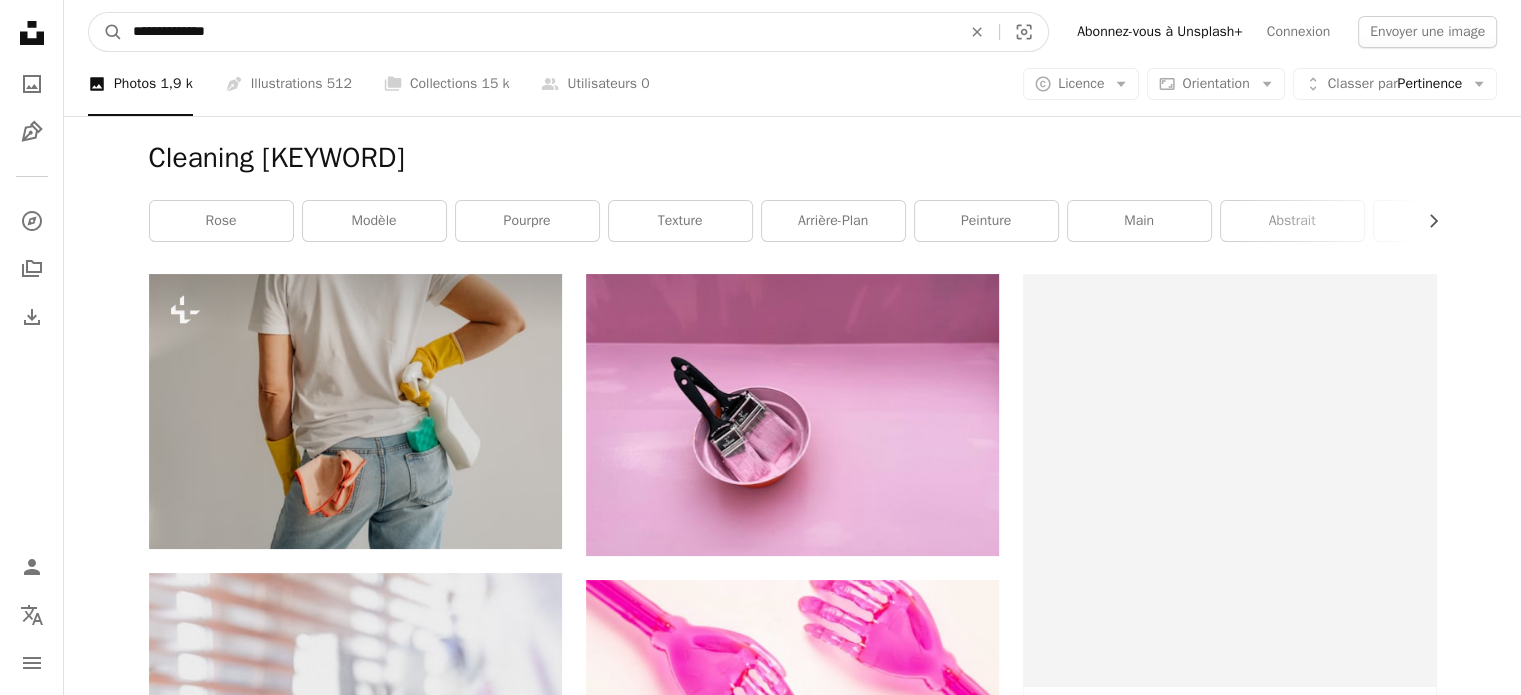 click on "**********" at bounding box center [539, 32] 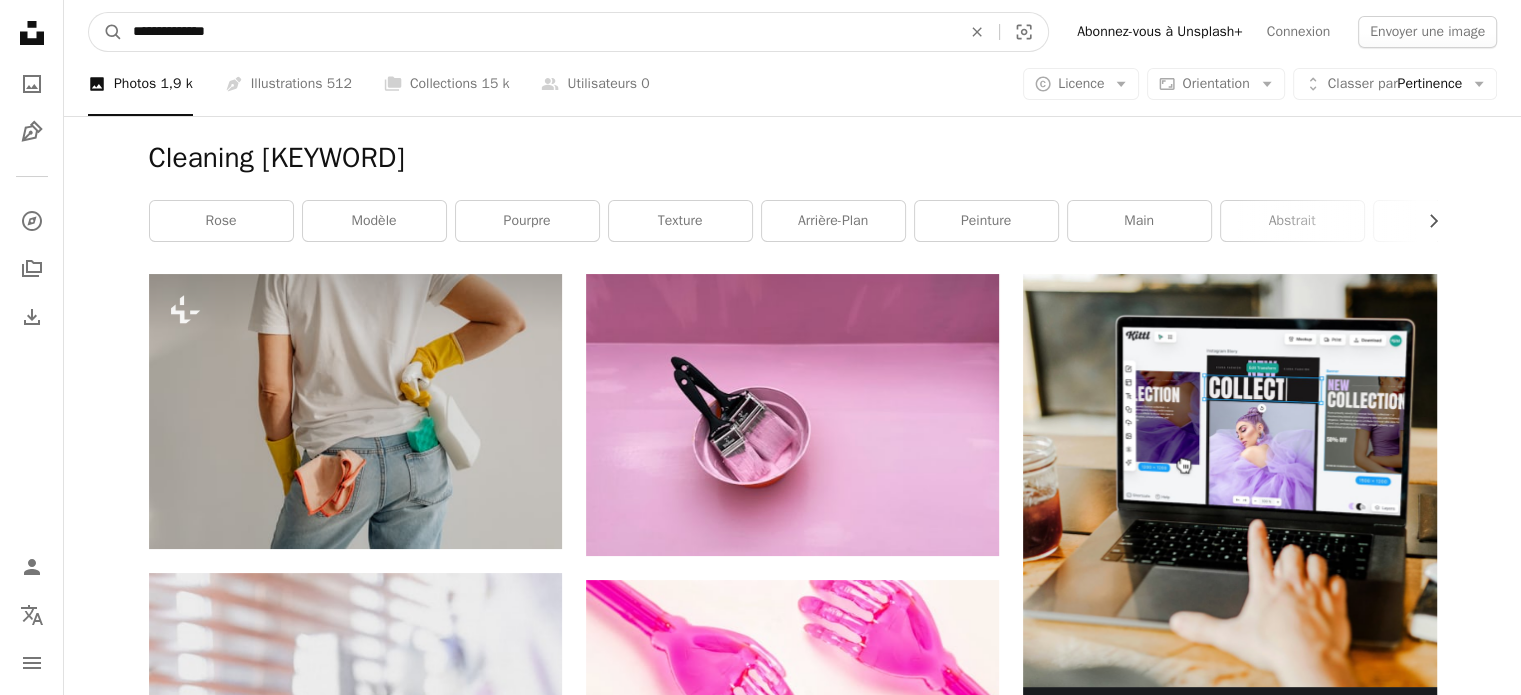 type on "**********" 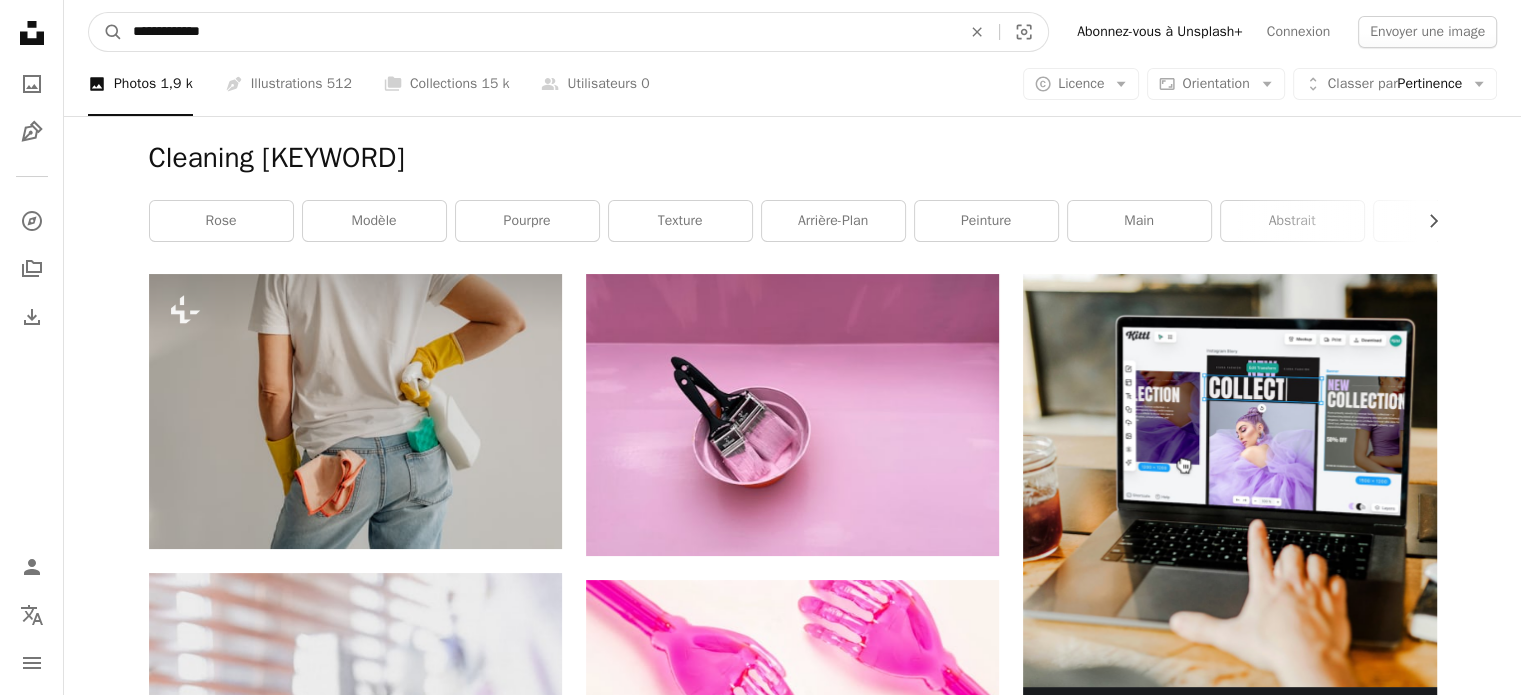 click on "A magnifying glass" at bounding box center (106, 32) 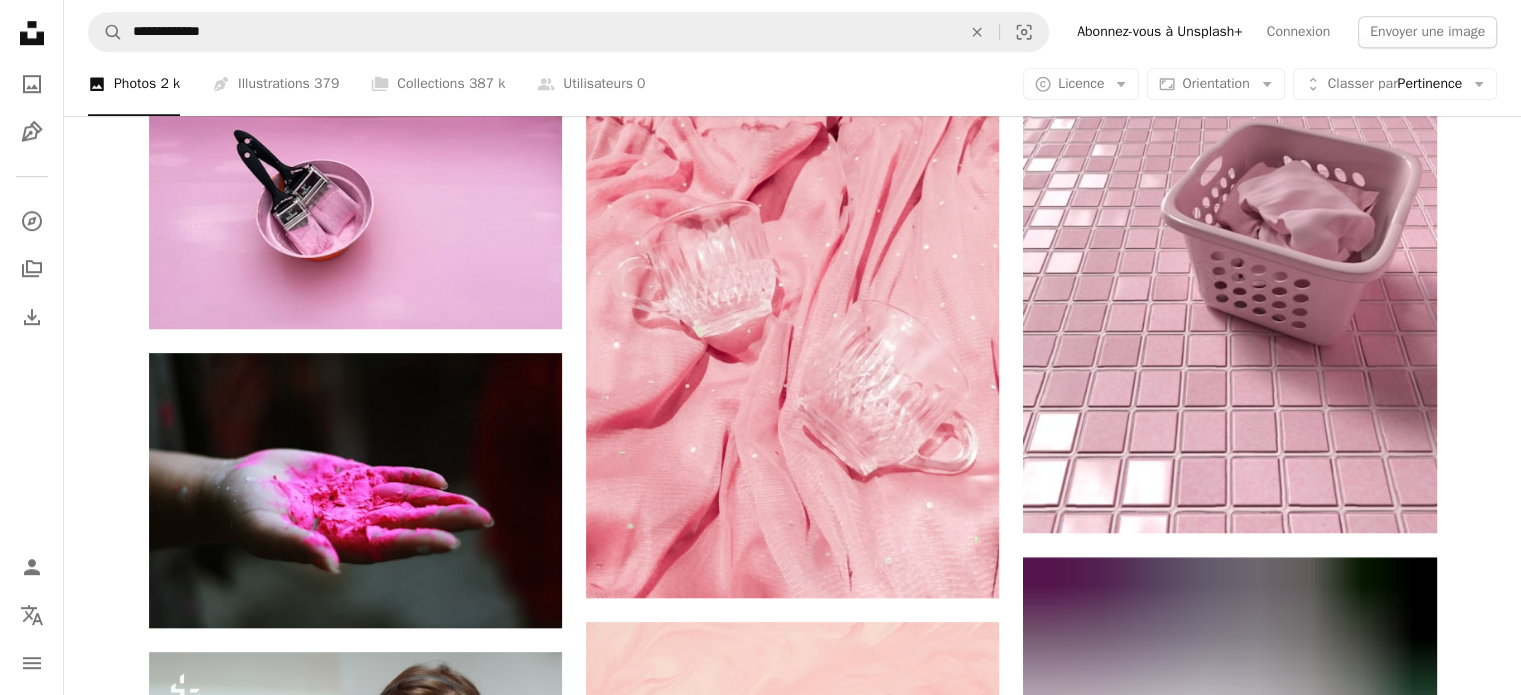 scroll, scrollTop: 1520, scrollLeft: 0, axis: vertical 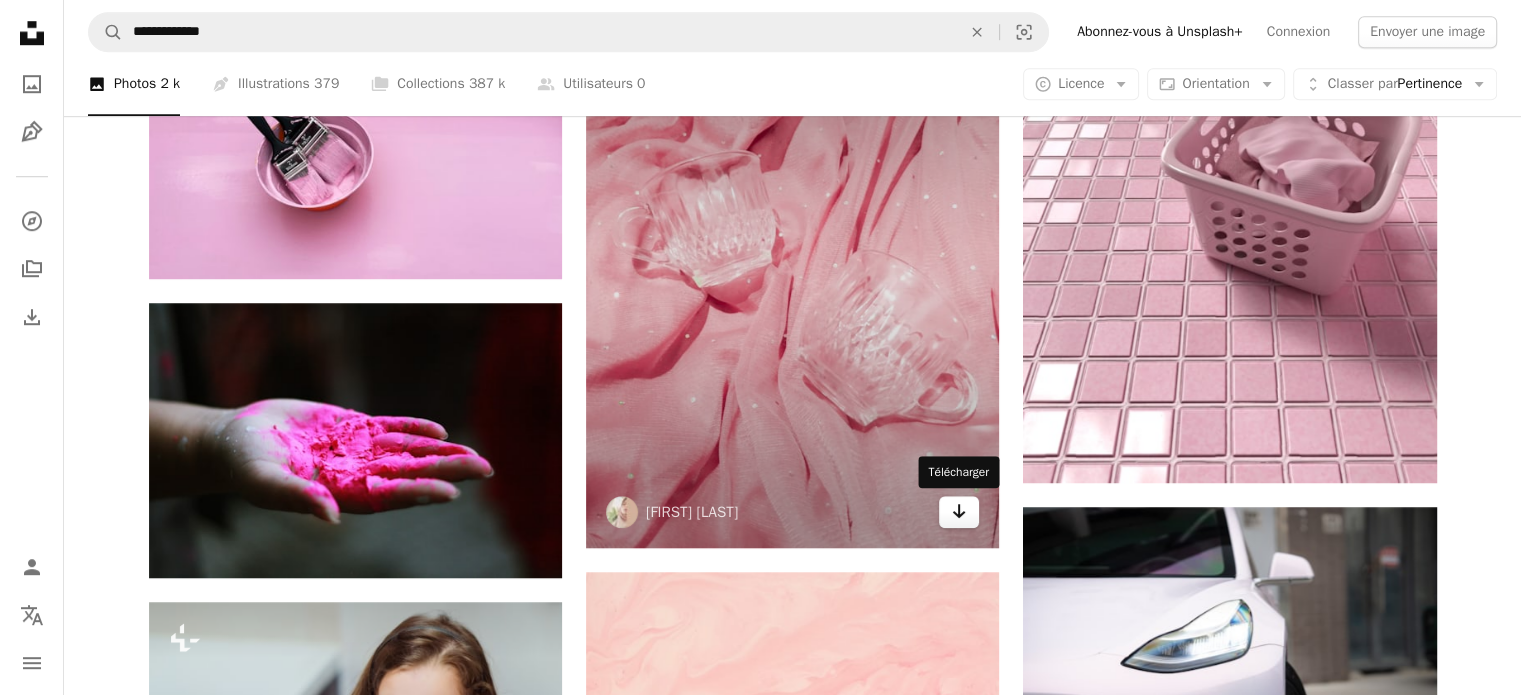 click on "Arrow pointing down" at bounding box center (959, 512) 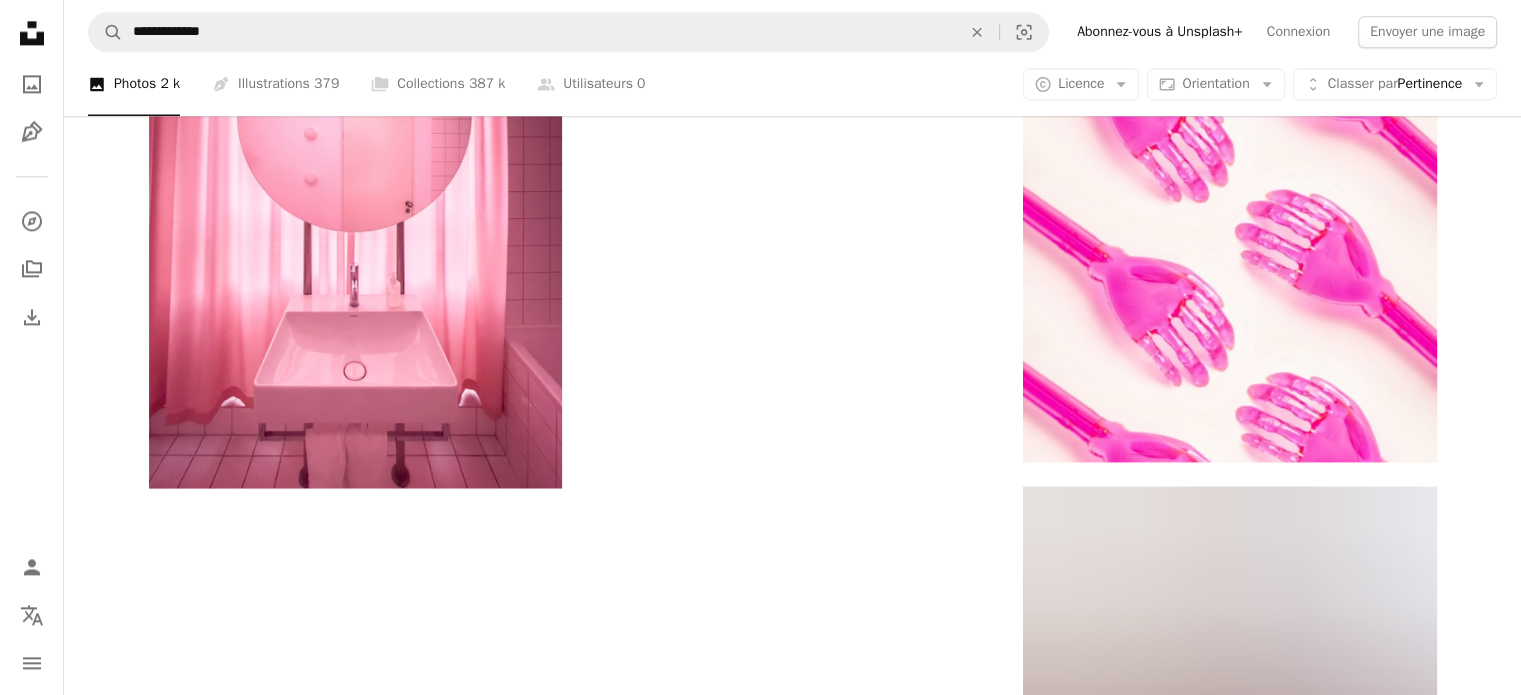 scroll, scrollTop: 2812, scrollLeft: 0, axis: vertical 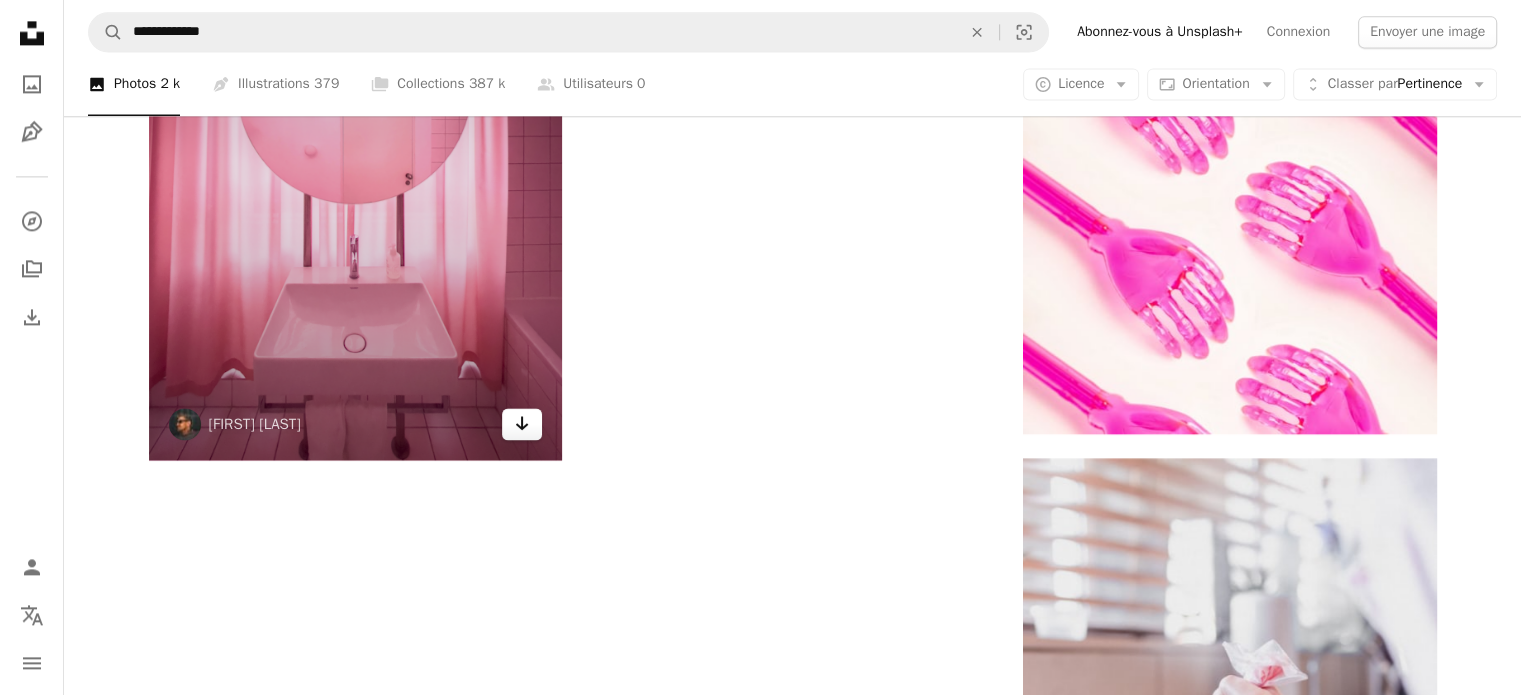 click on "Arrow pointing down" at bounding box center (522, 424) 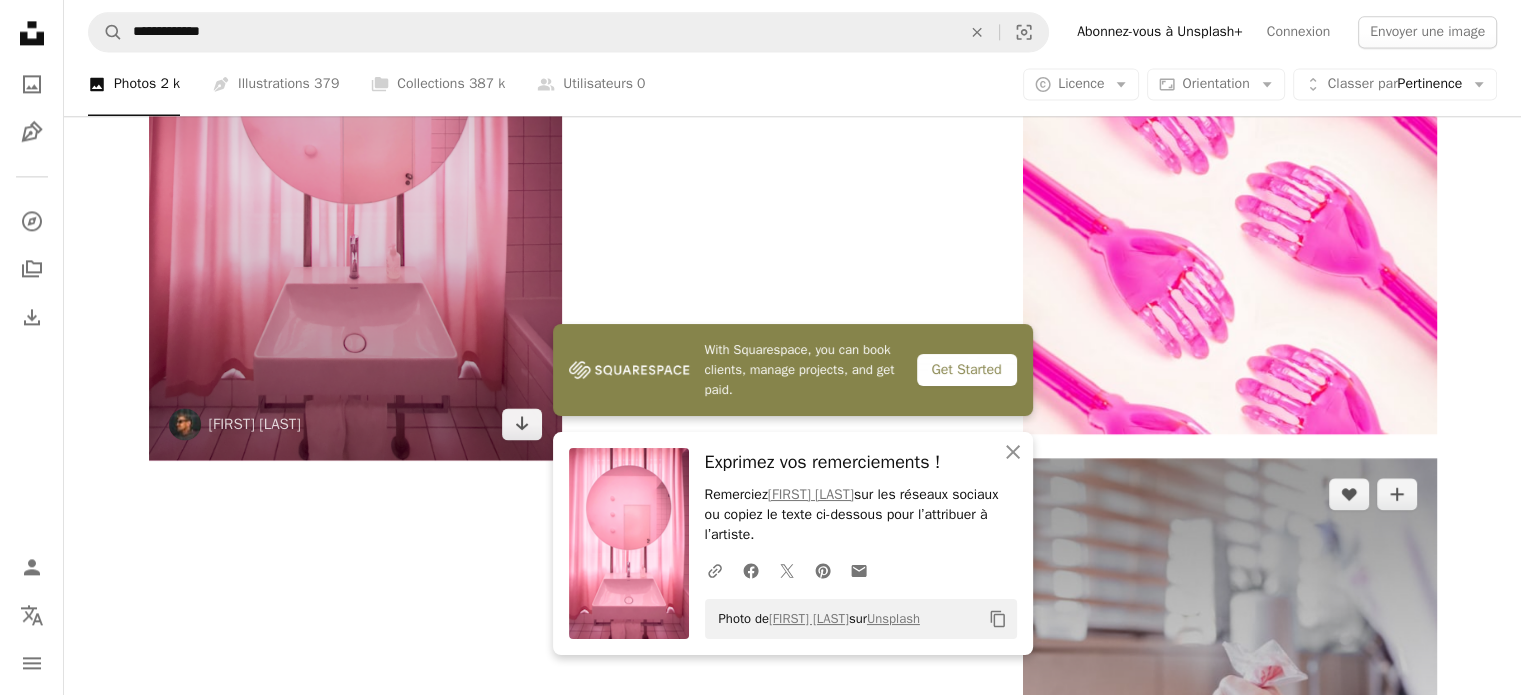 scroll, scrollTop: 3081, scrollLeft: 0, axis: vertical 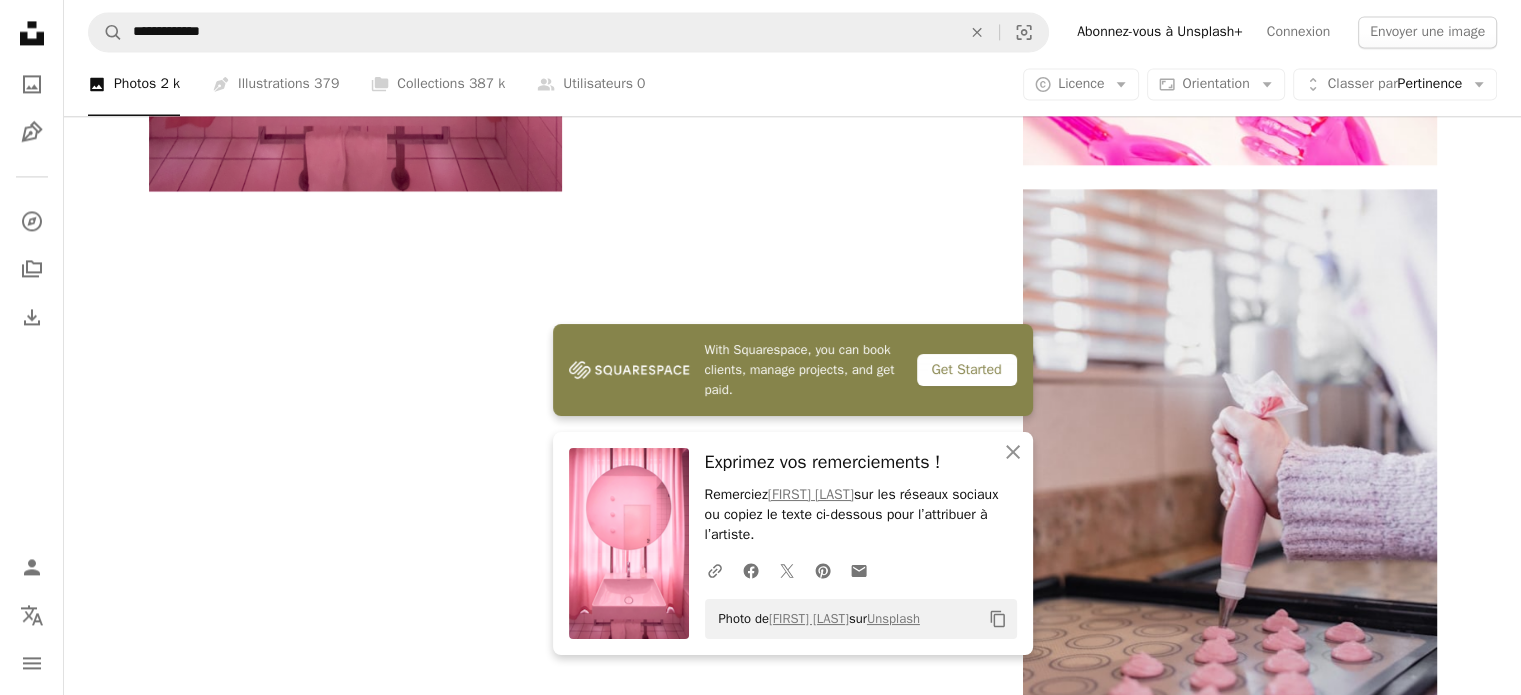 click on "Plus de résultats" at bounding box center (793, 1463) 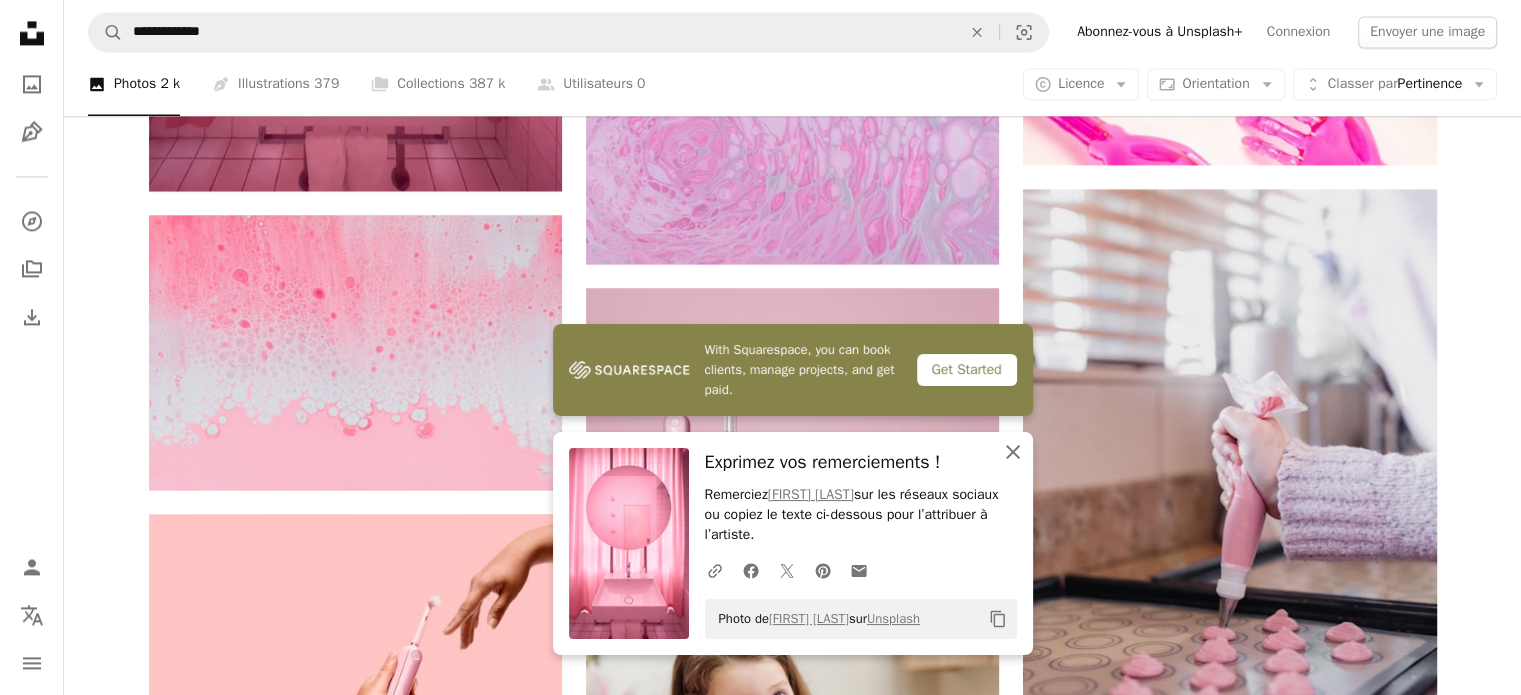 click on "An X shape" 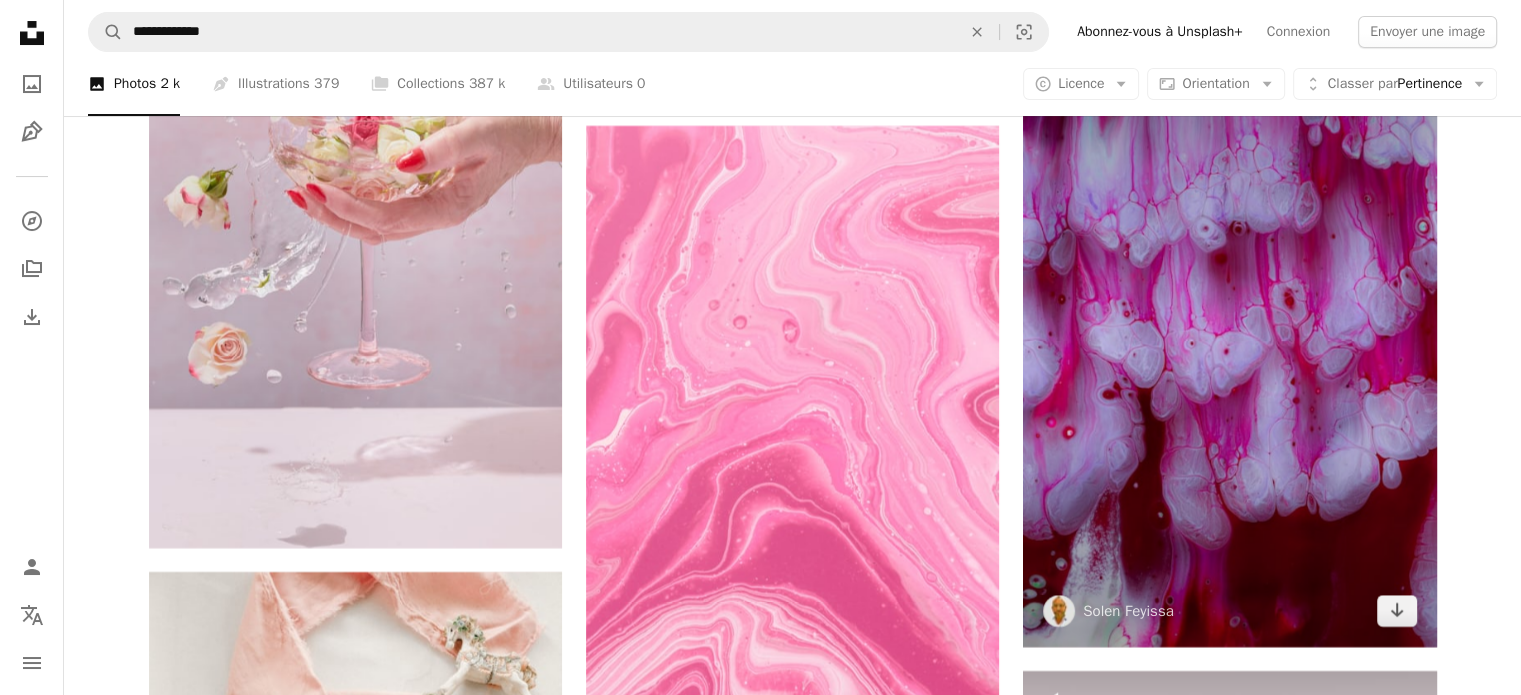 scroll, scrollTop: 7890, scrollLeft: 0, axis: vertical 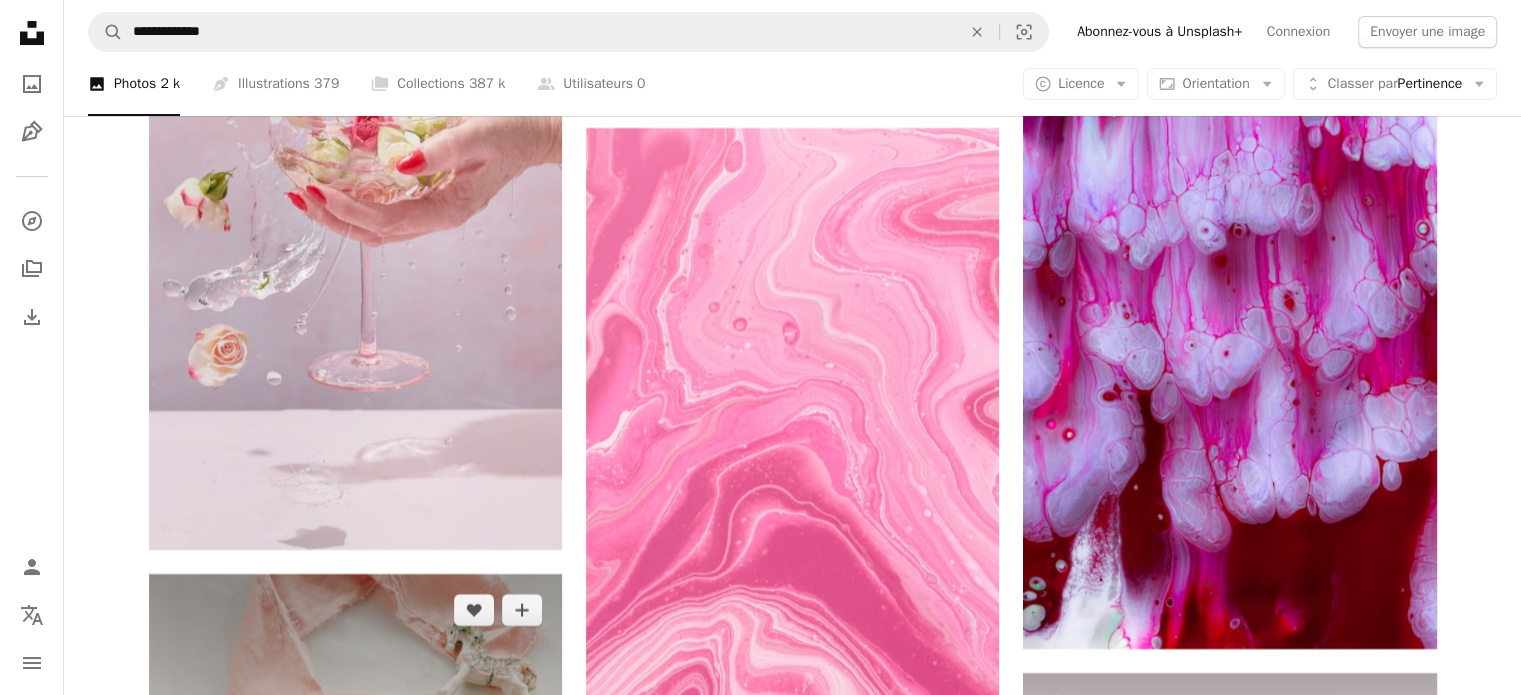 click on "Arrow pointing down" 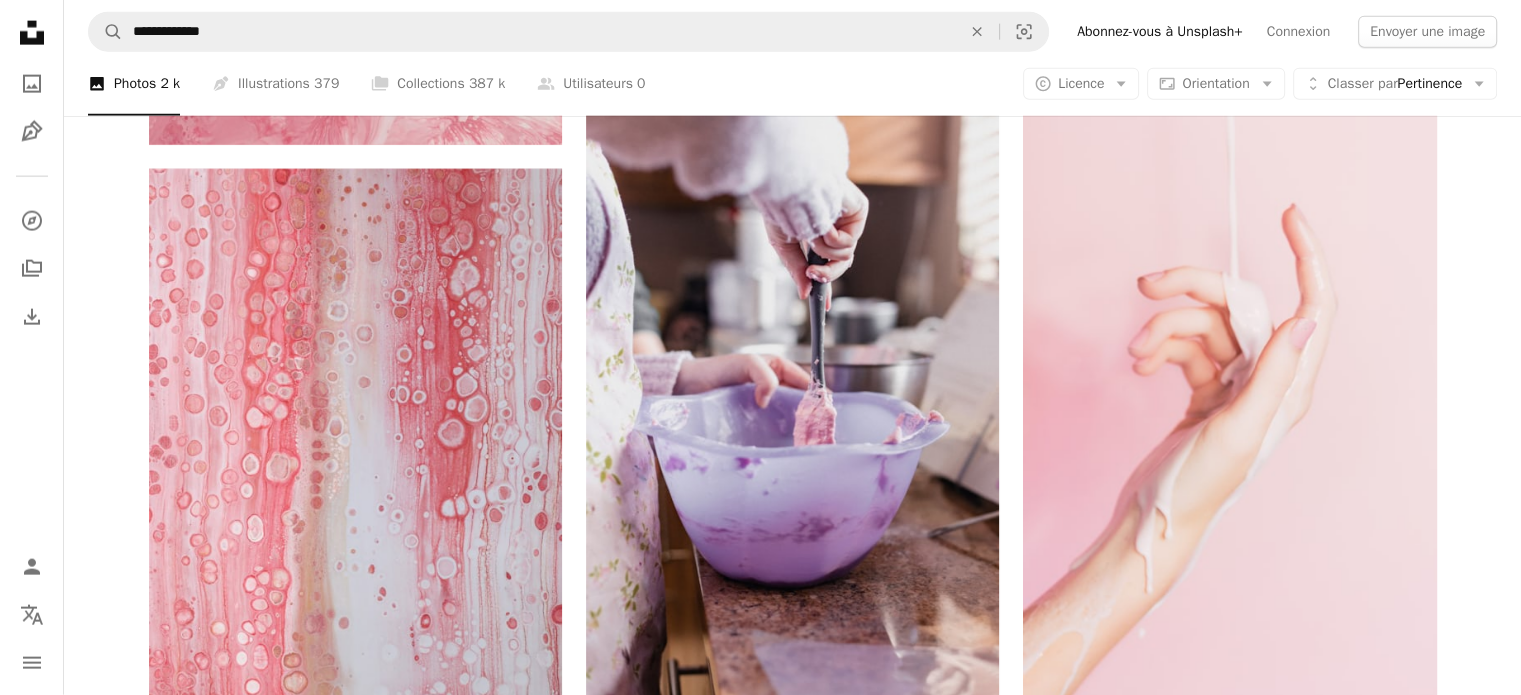 scroll, scrollTop: 12462, scrollLeft: 0, axis: vertical 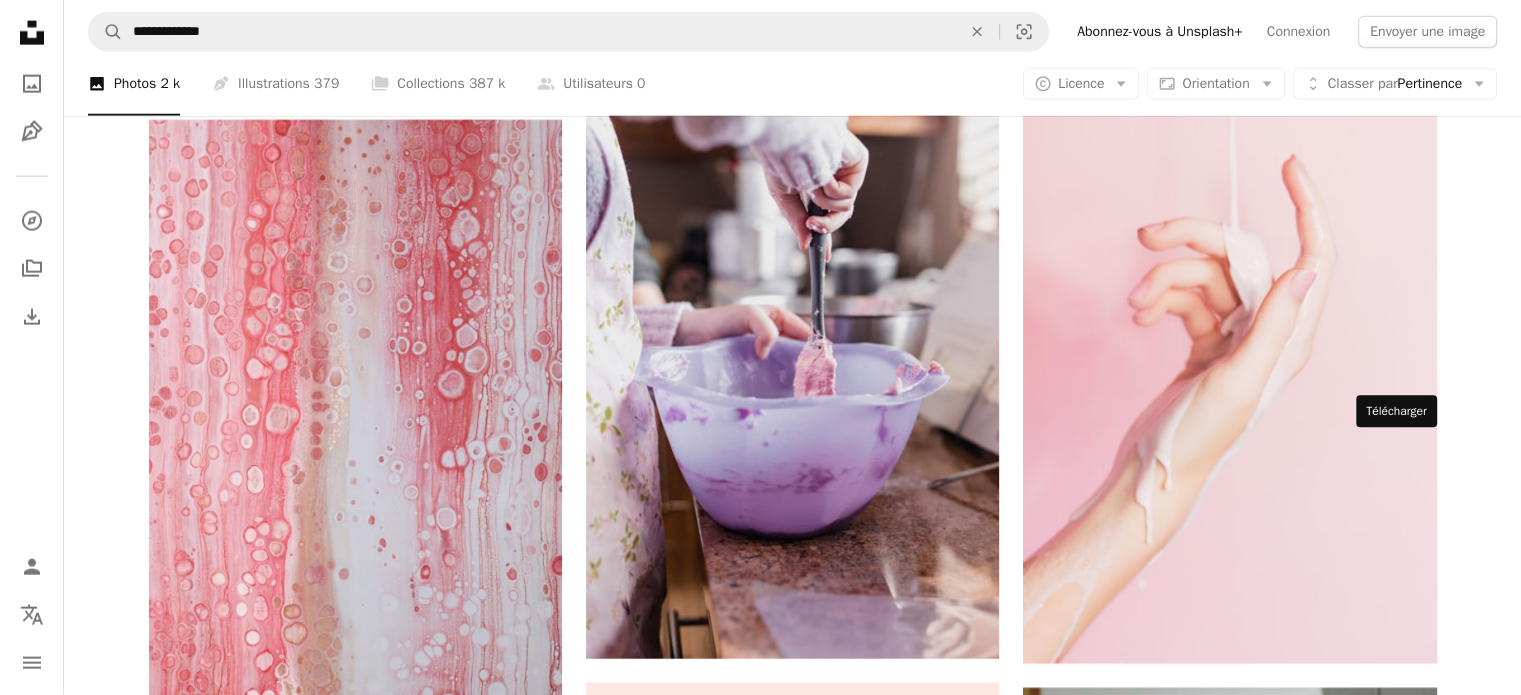 click on "Arrow pointing down" 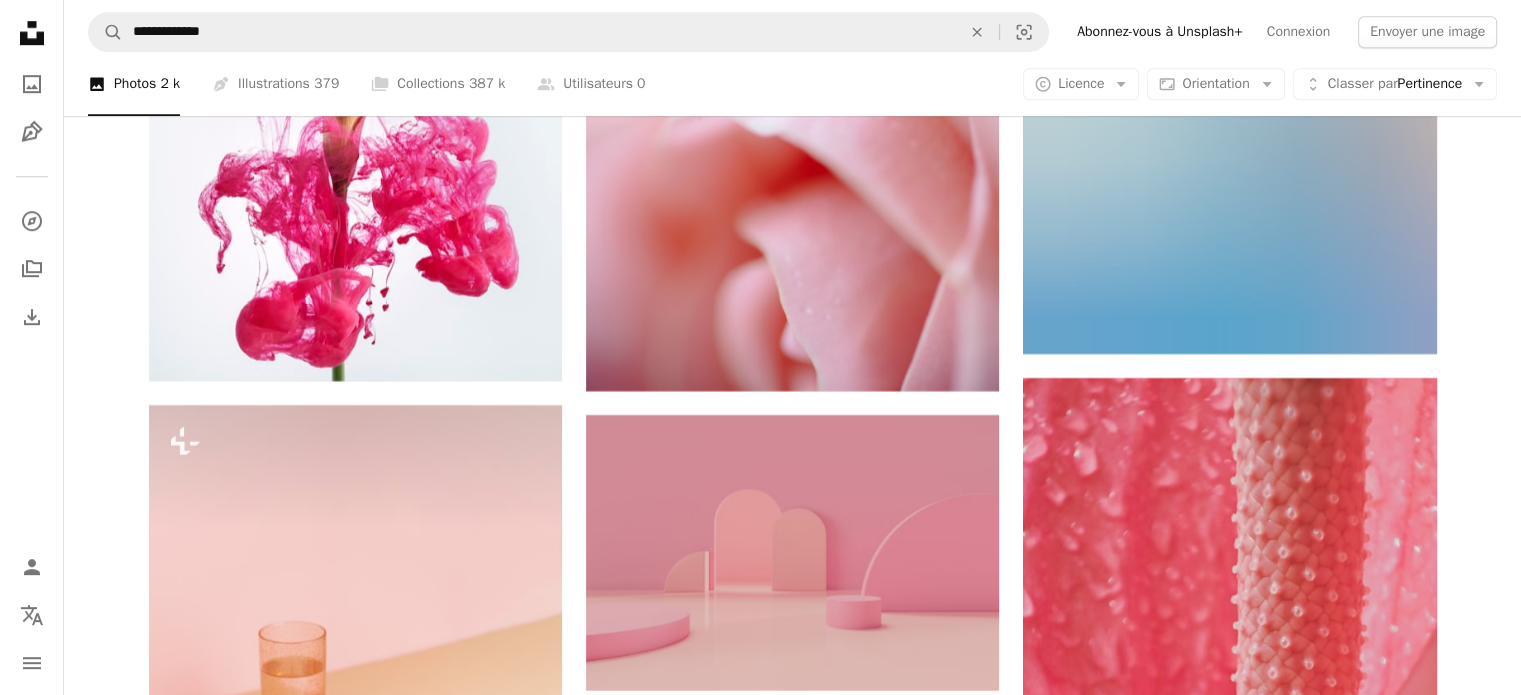 scroll, scrollTop: 16594, scrollLeft: 0, axis: vertical 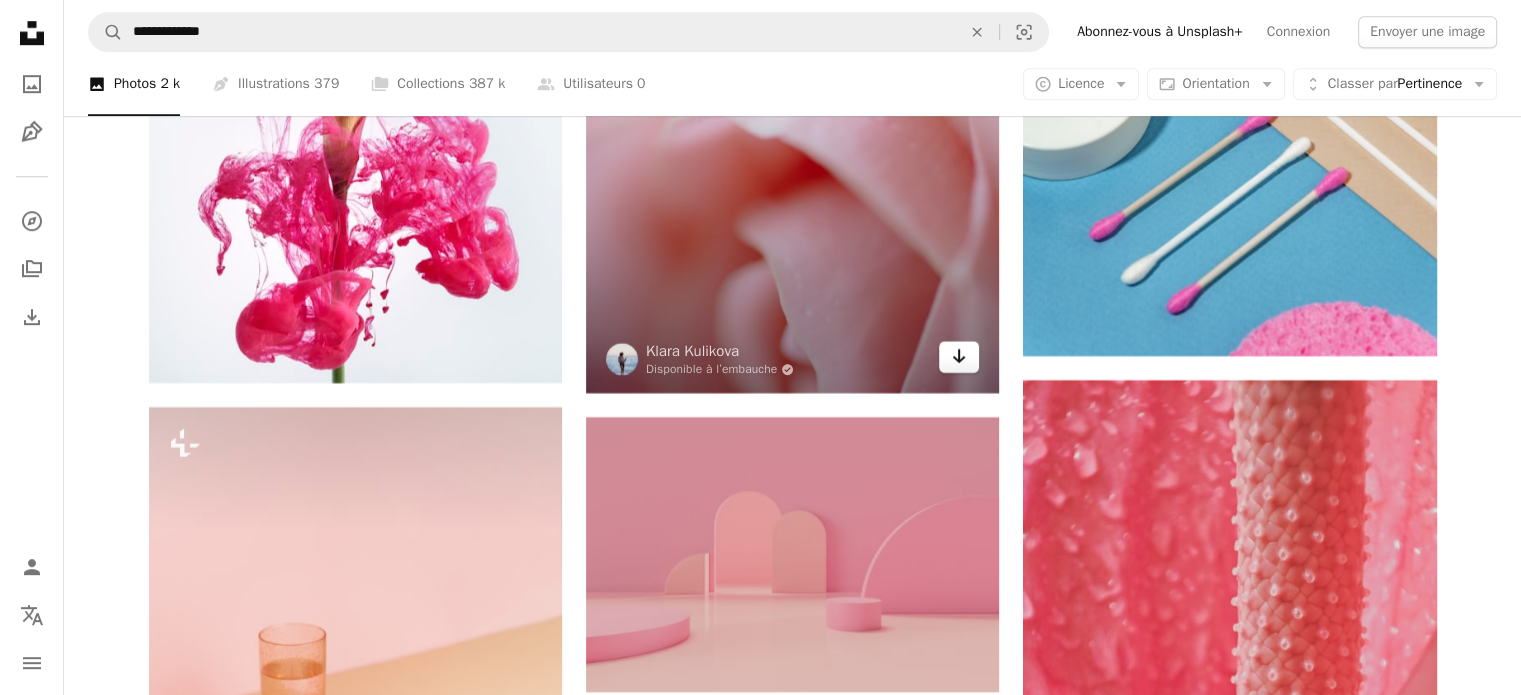 click on "Arrow pointing down" 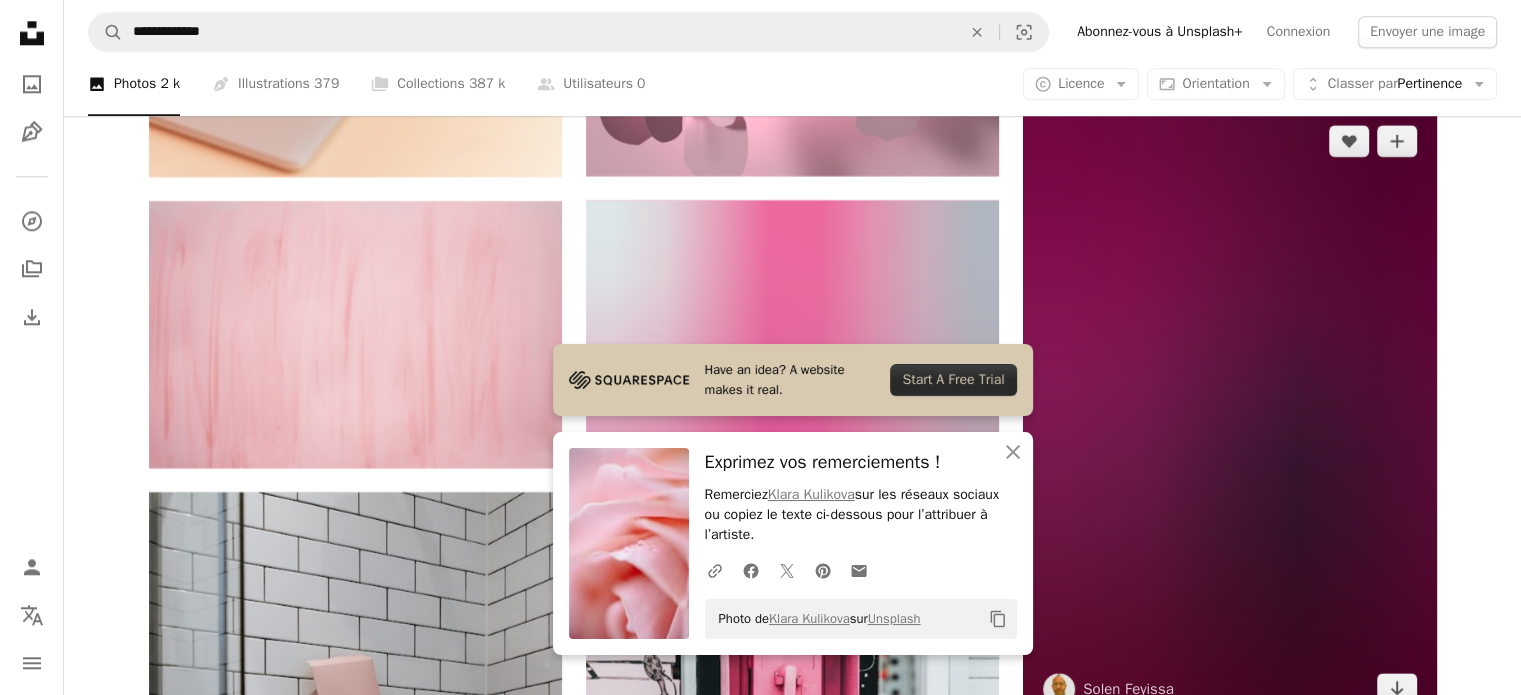 scroll, scrollTop: 17498, scrollLeft: 0, axis: vertical 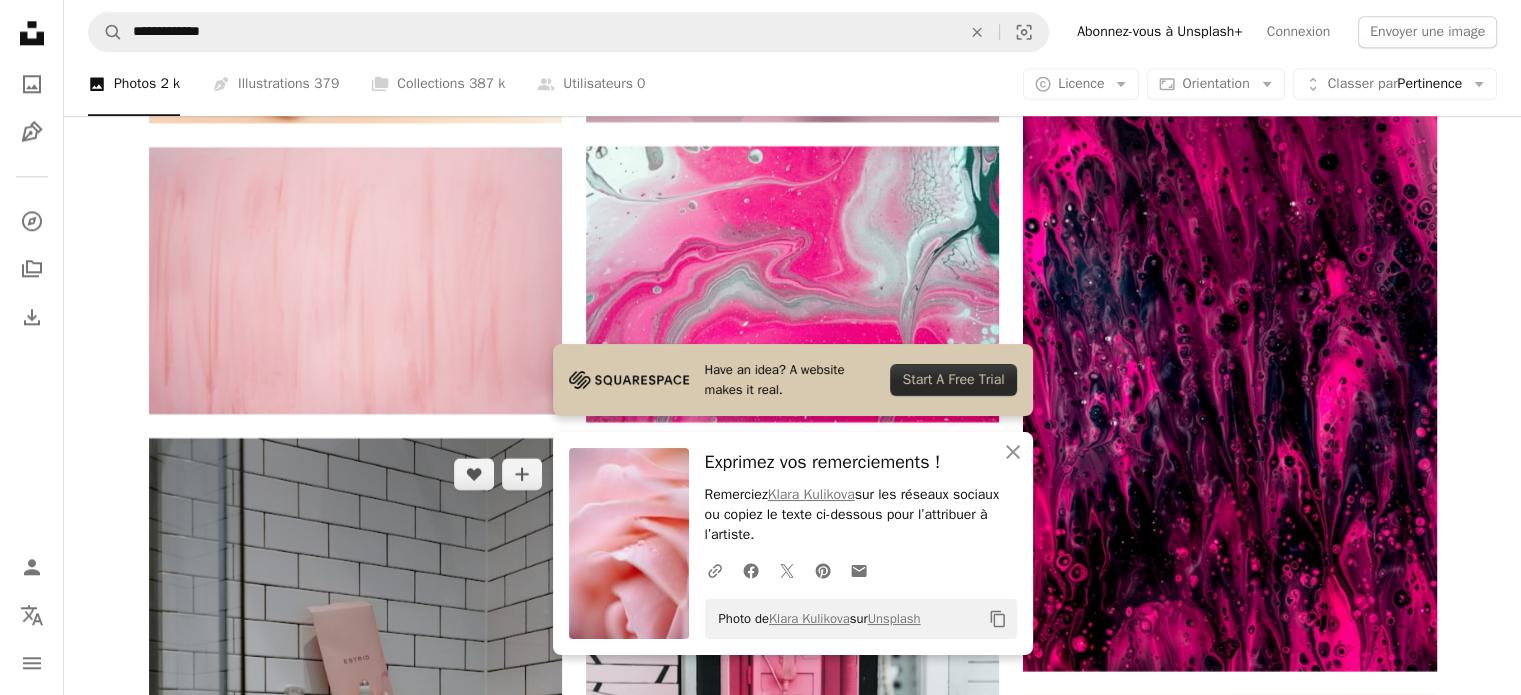 click 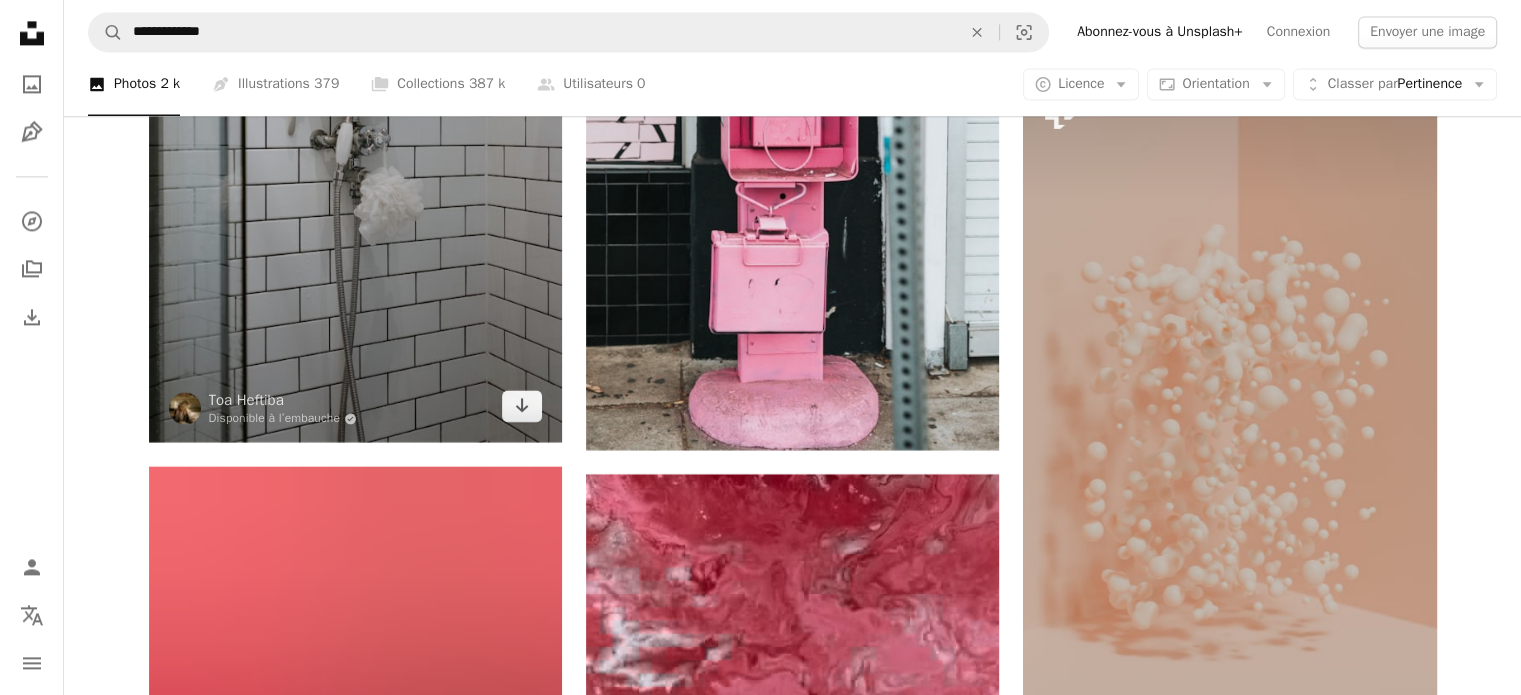scroll, scrollTop: 18140, scrollLeft: 0, axis: vertical 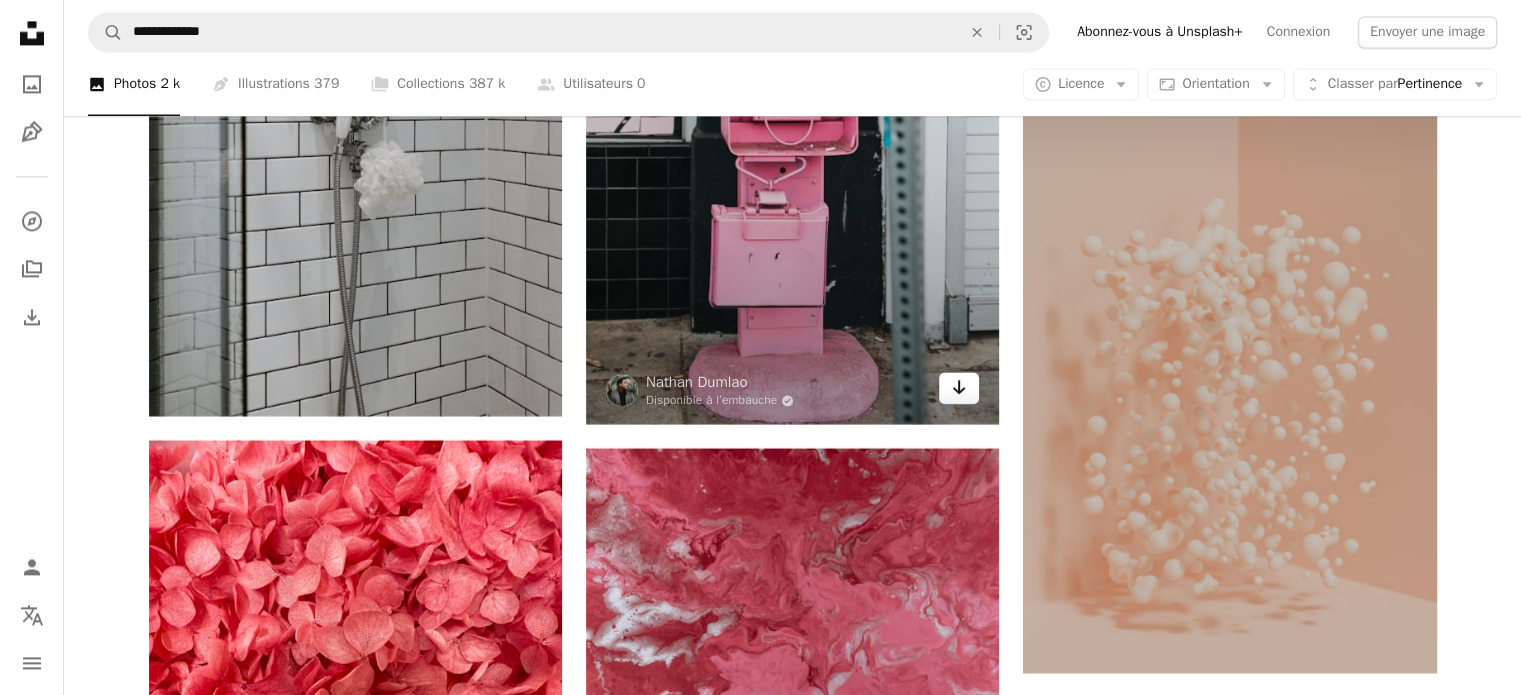 click on "Arrow pointing down" at bounding box center [959, 388] 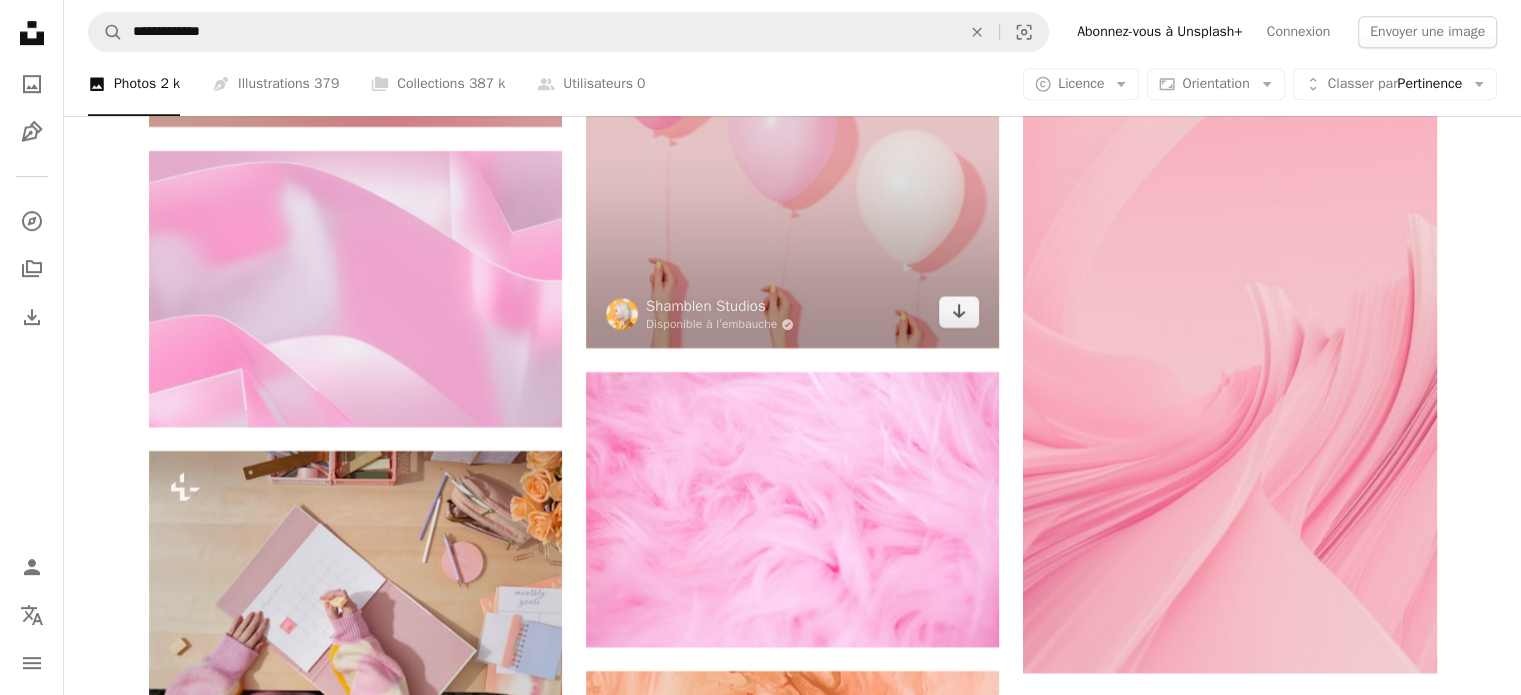 scroll, scrollTop: 23953, scrollLeft: 0, axis: vertical 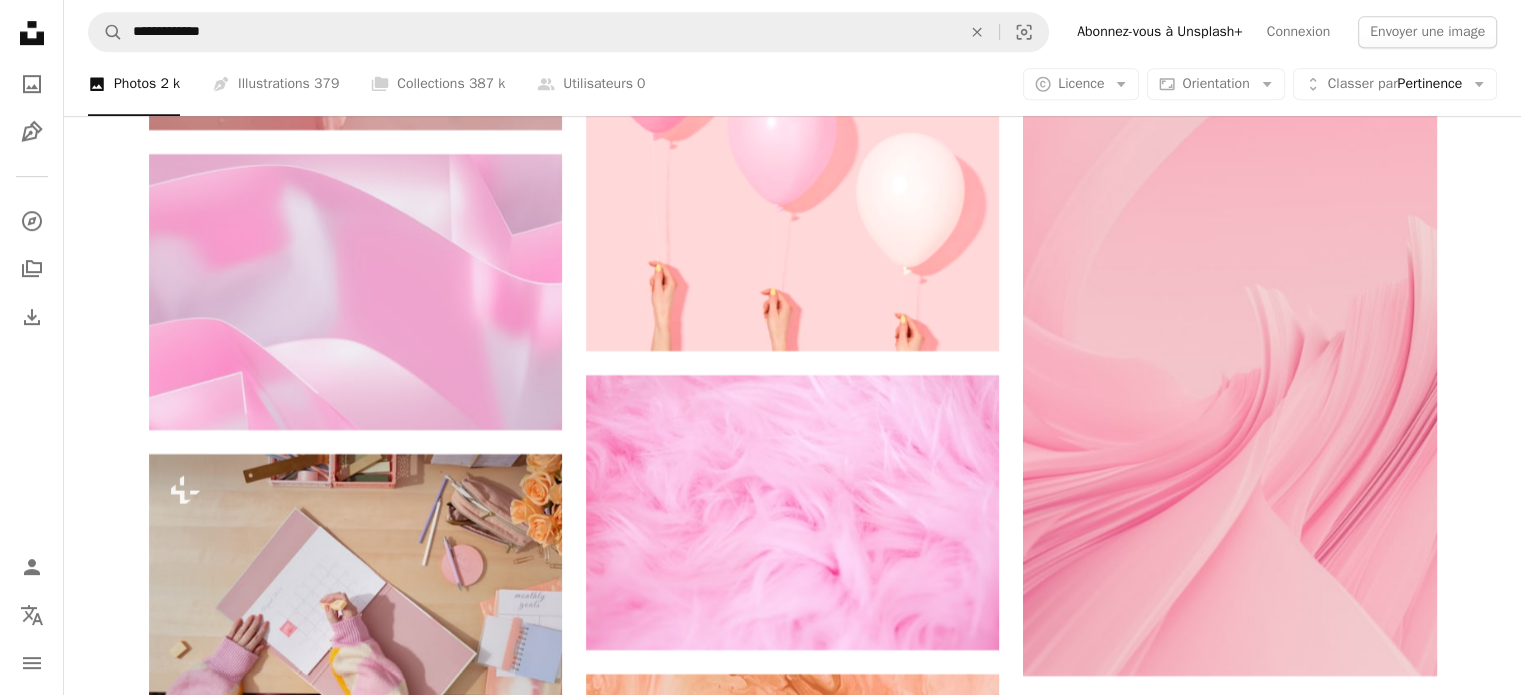click on "Arrow pointing down" 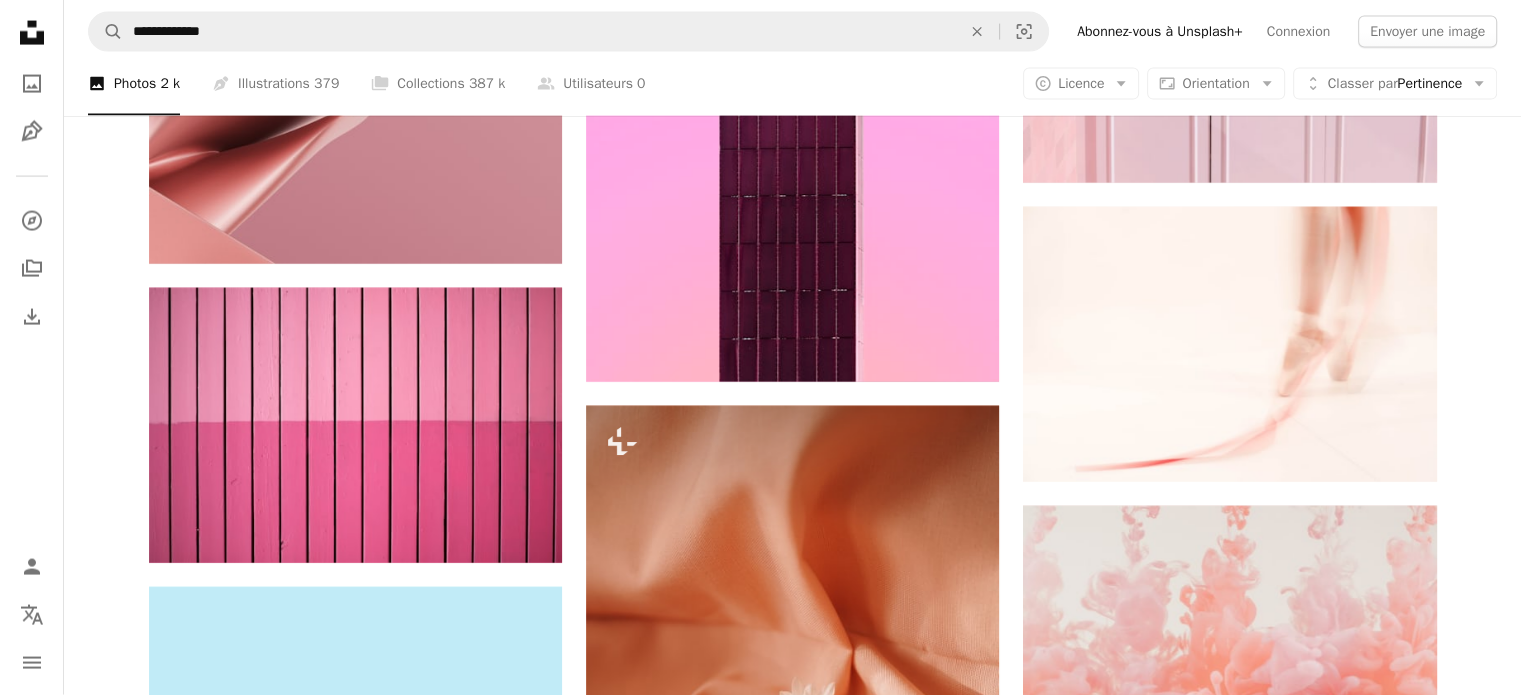 scroll, scrollTop: 27334, scrollLeft: 0, axis: vertical 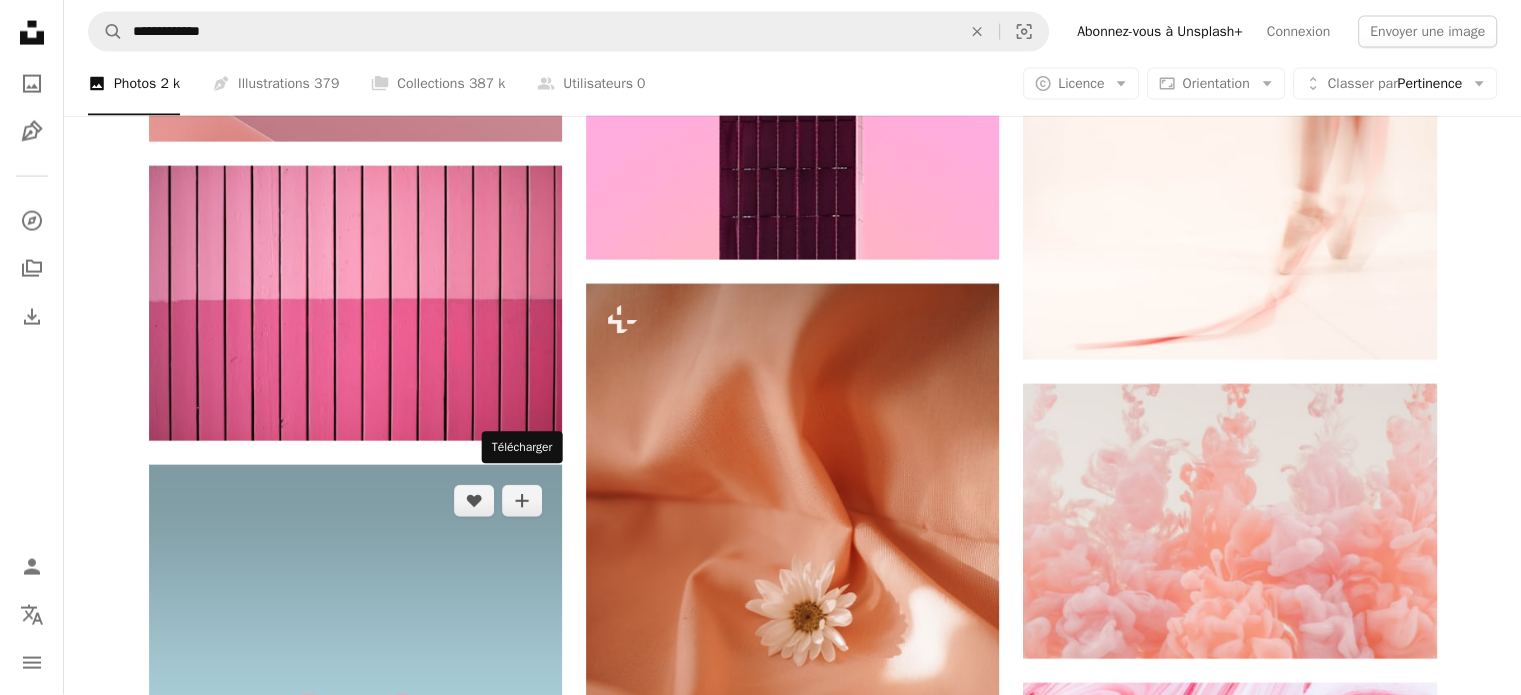 click on "Arrow pointing down" 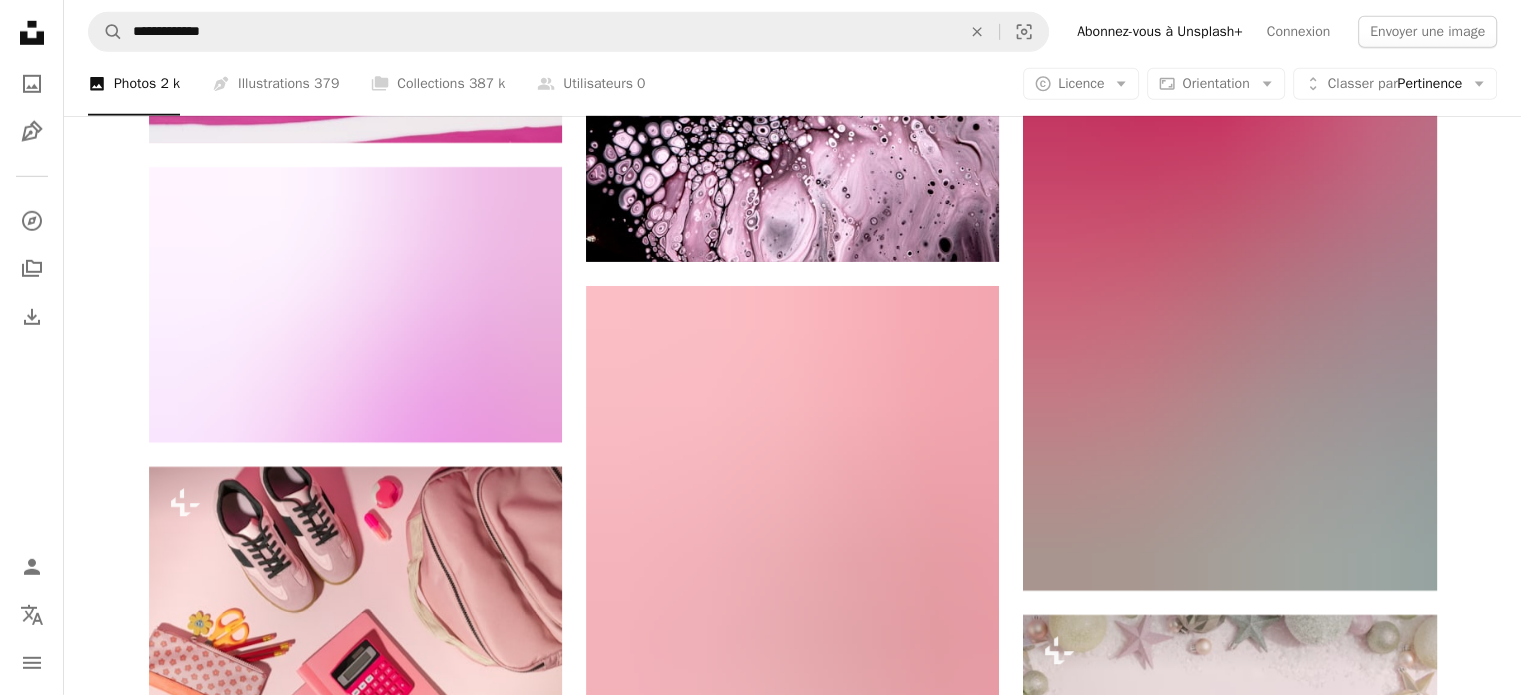 scroll, scrollTop: 28928, scrollLeft: 0, axis: vertical 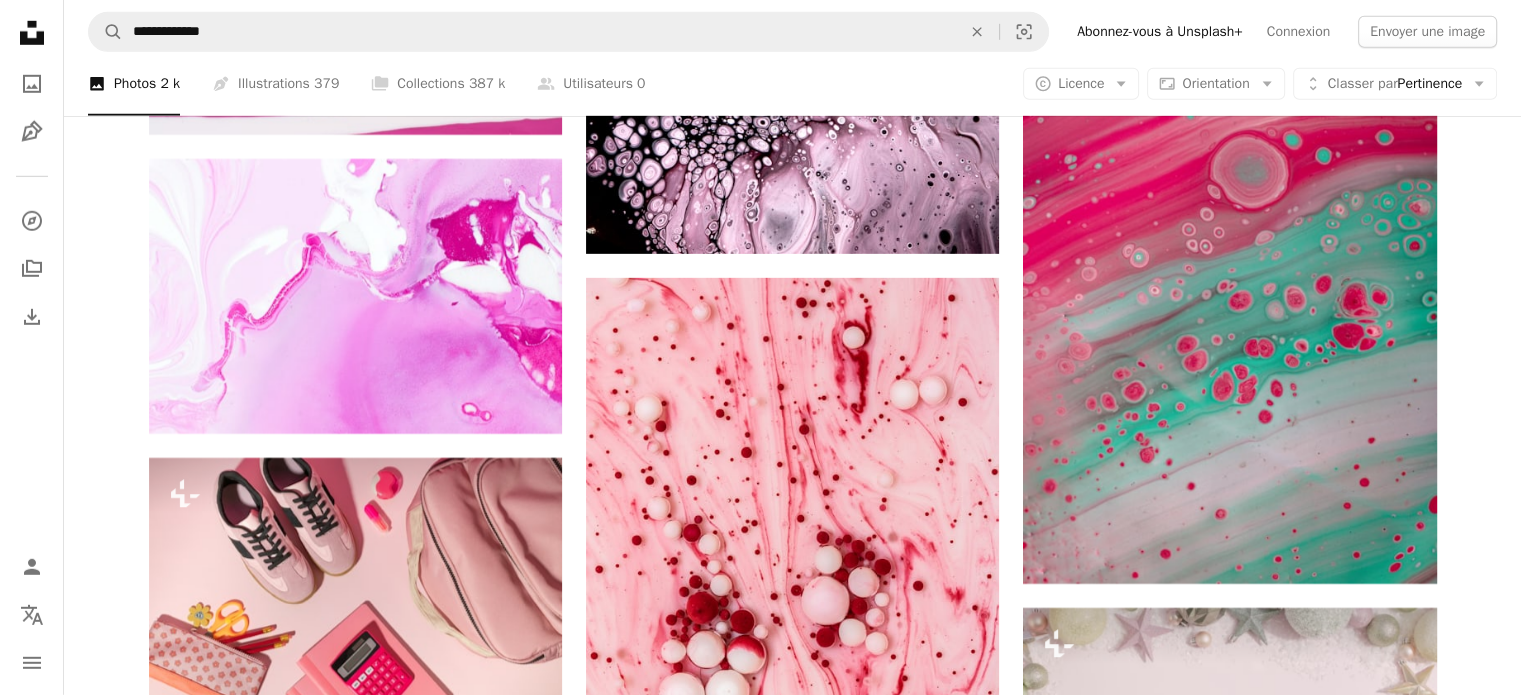 click on "Arrow pointing down" at bounding box center [522, 1135] 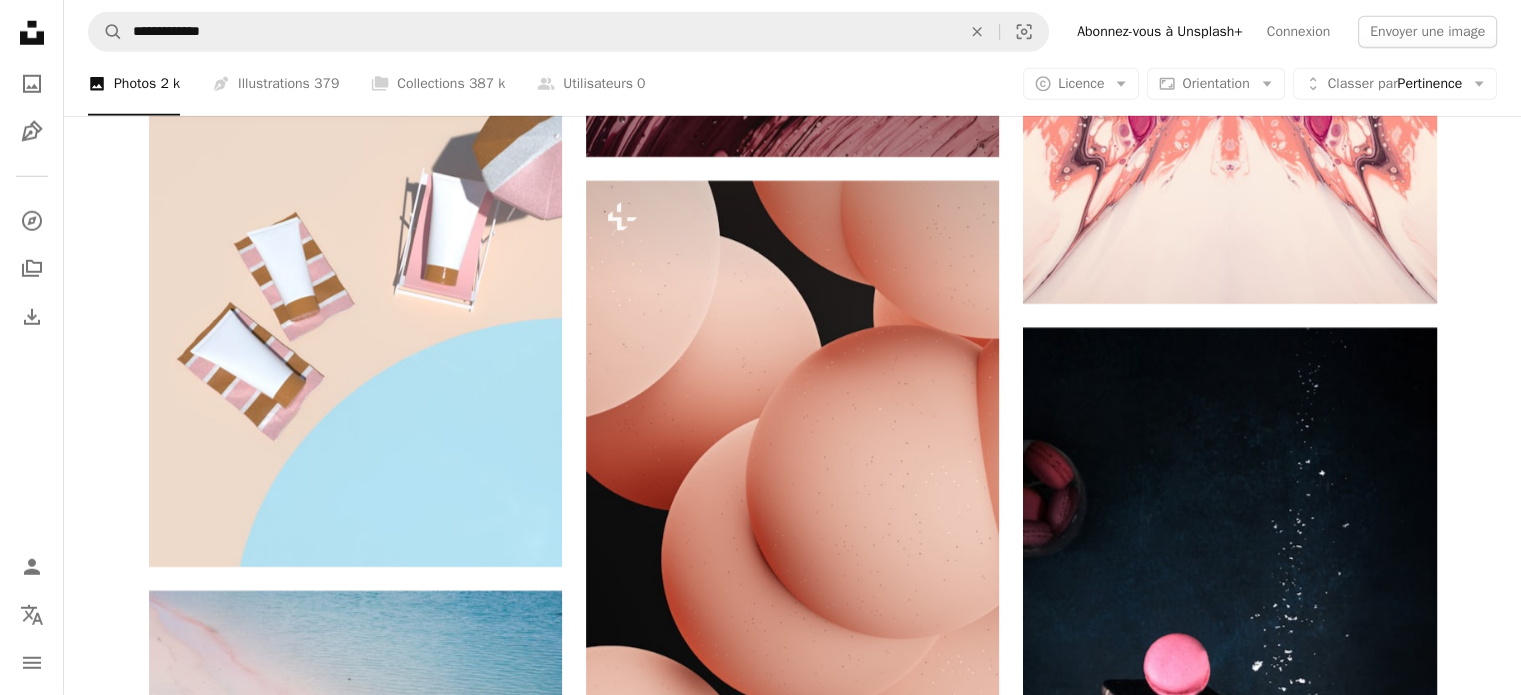 scroll, scrollTop: 36252, scrollLeft: 0, axis: vertical 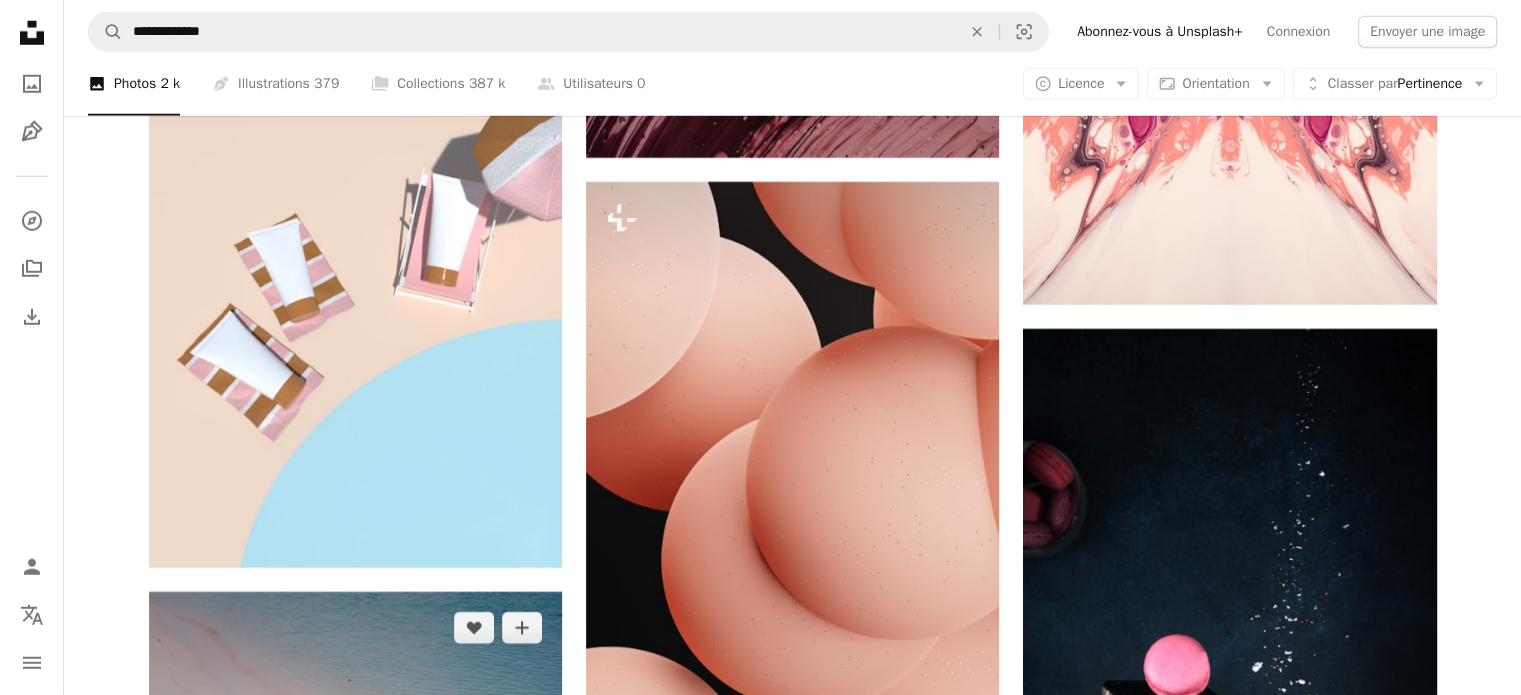 click on "Arrow pointing down" 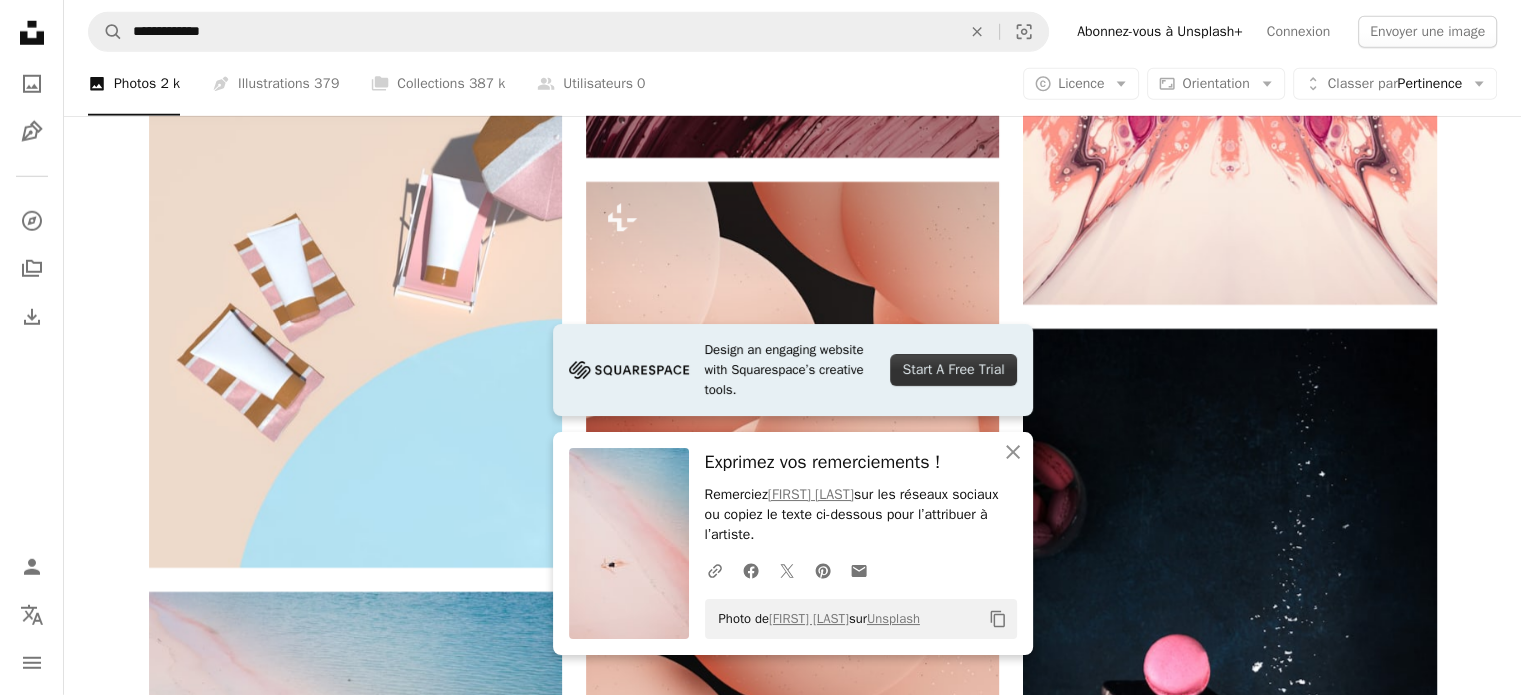 click on "Plus sign for Unsplash+ A heart A plus sign [FIRST] [LAST] Pour  Unsplash+ A lock   Télécharger Plus sign for Unsplash+ A heart A plus sign [FIRST] [LAST] Disponible à l’embauche A checkmark inside of a circle Arrow pointing down Plus sign for Unsplash+ A heart A plus sign [FIRST] [LAST] Pour  Unsplash+ A lock   Télécharger A heart A plus sign [FIRST] Arrow pointing down Plus sign for Unsplash+ A heart A plus sign [FIRST] [LAST] Pour  Unsplash+ A lock   Télécharger A heart A plus sign [FIRST] Arrow pointing down A heart A plus sign [FIRST] [LAST] Arrow pointing down A heart A plus sign [FIRST] [LAST] Arrow pointing down A heart A plus sign [FIRST] Arrow pointing down –– ––– –––  –– ––– –  ––– –––  ––––  –   – –– –––  – – ––– –– –– –––– –– Squarespace: get customers and grow Get Started A heart A plus sign [FIRST] [LAST]" at bounding box center [792, -15709] 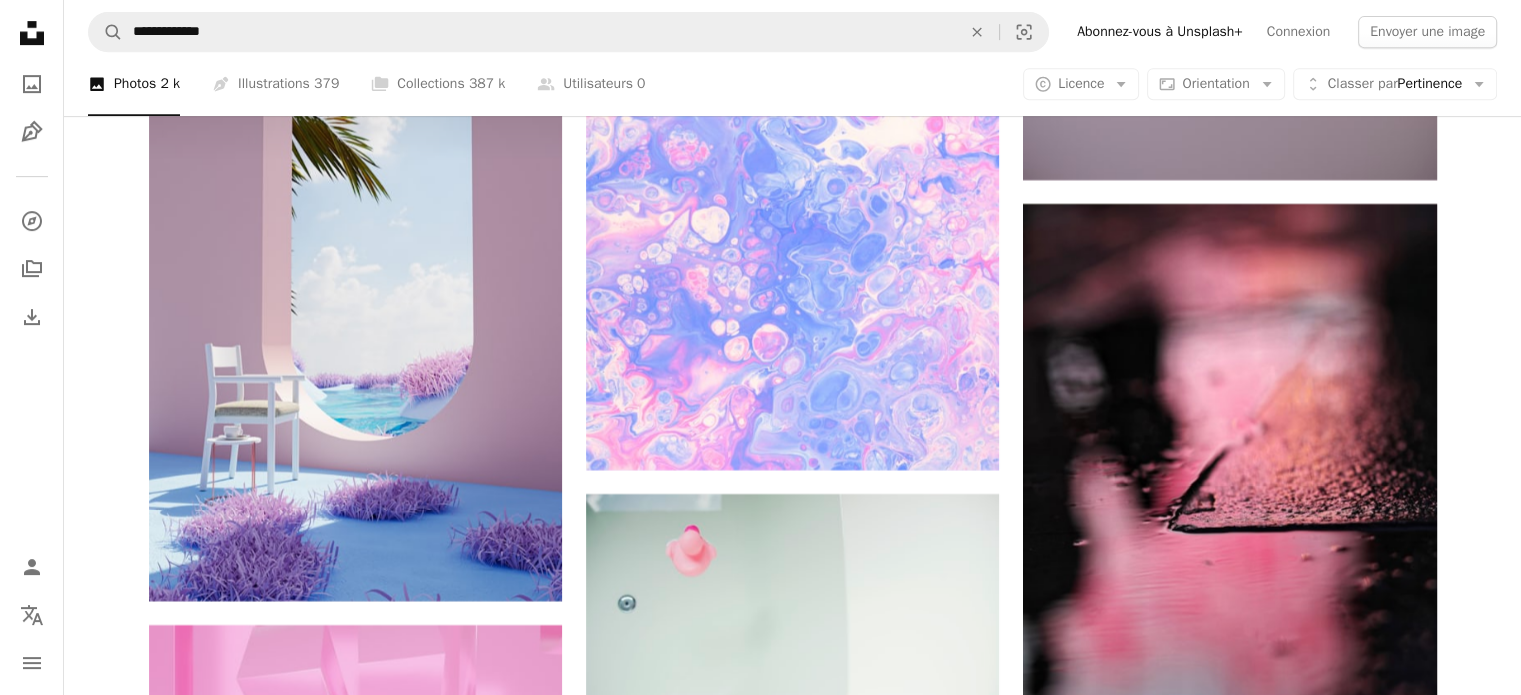 scroll, scrollTop: 39364, scrollLeft: 0, axis: vertical 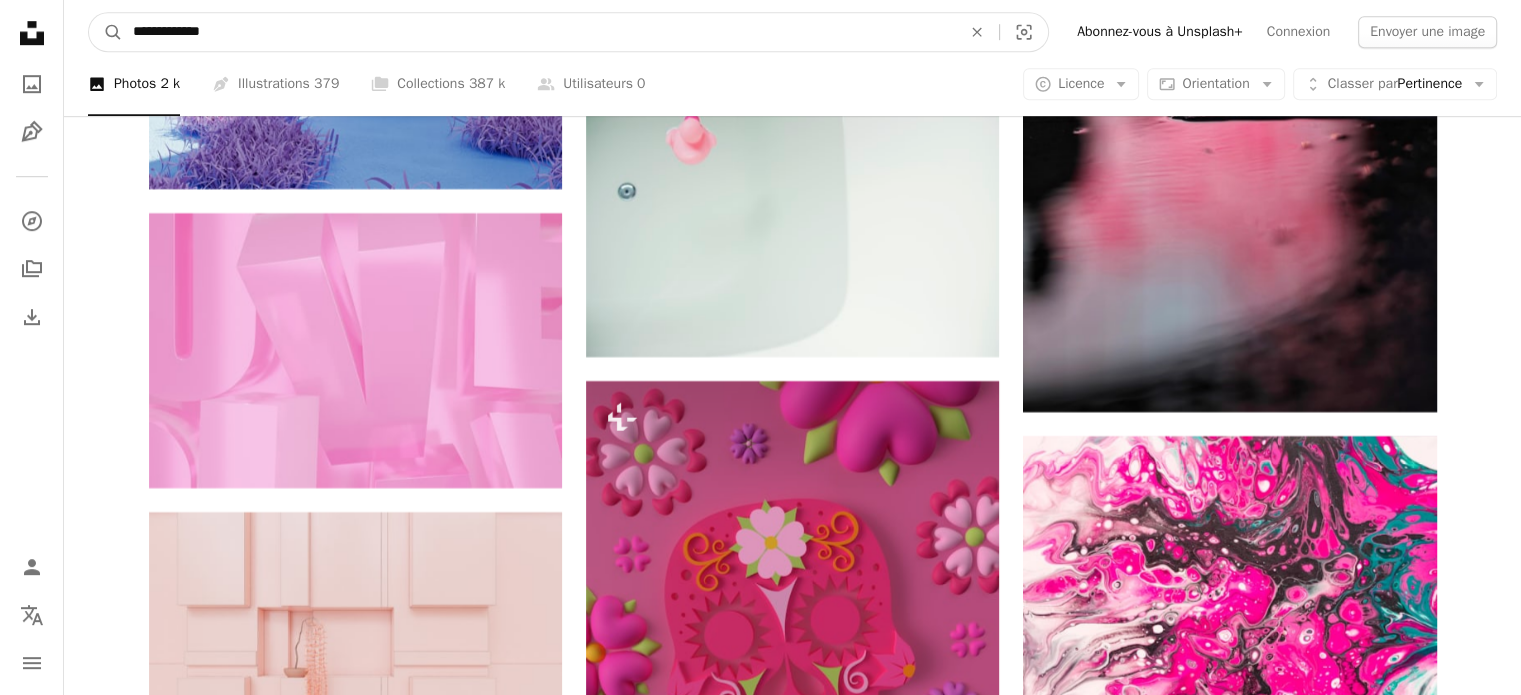 click on "**********" at bounding box center (539, 32) 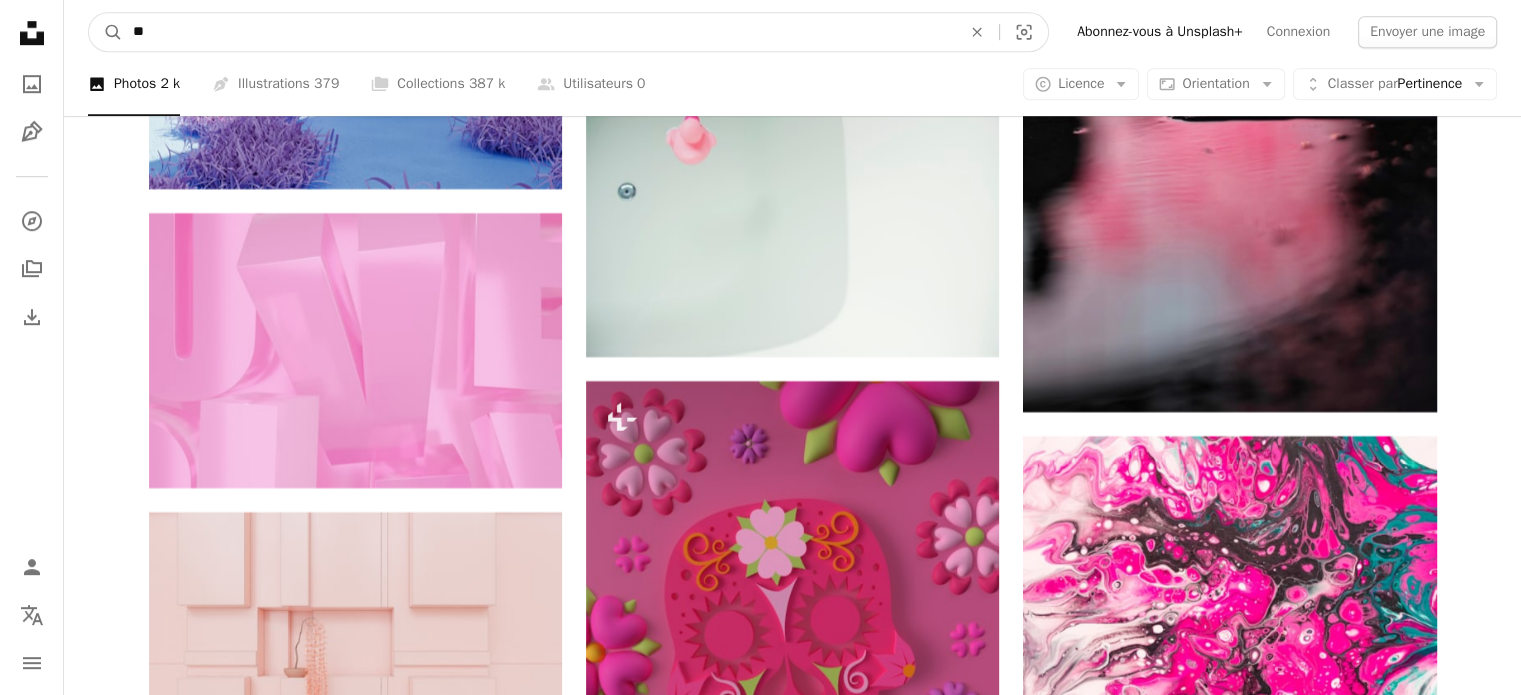 type on "*" 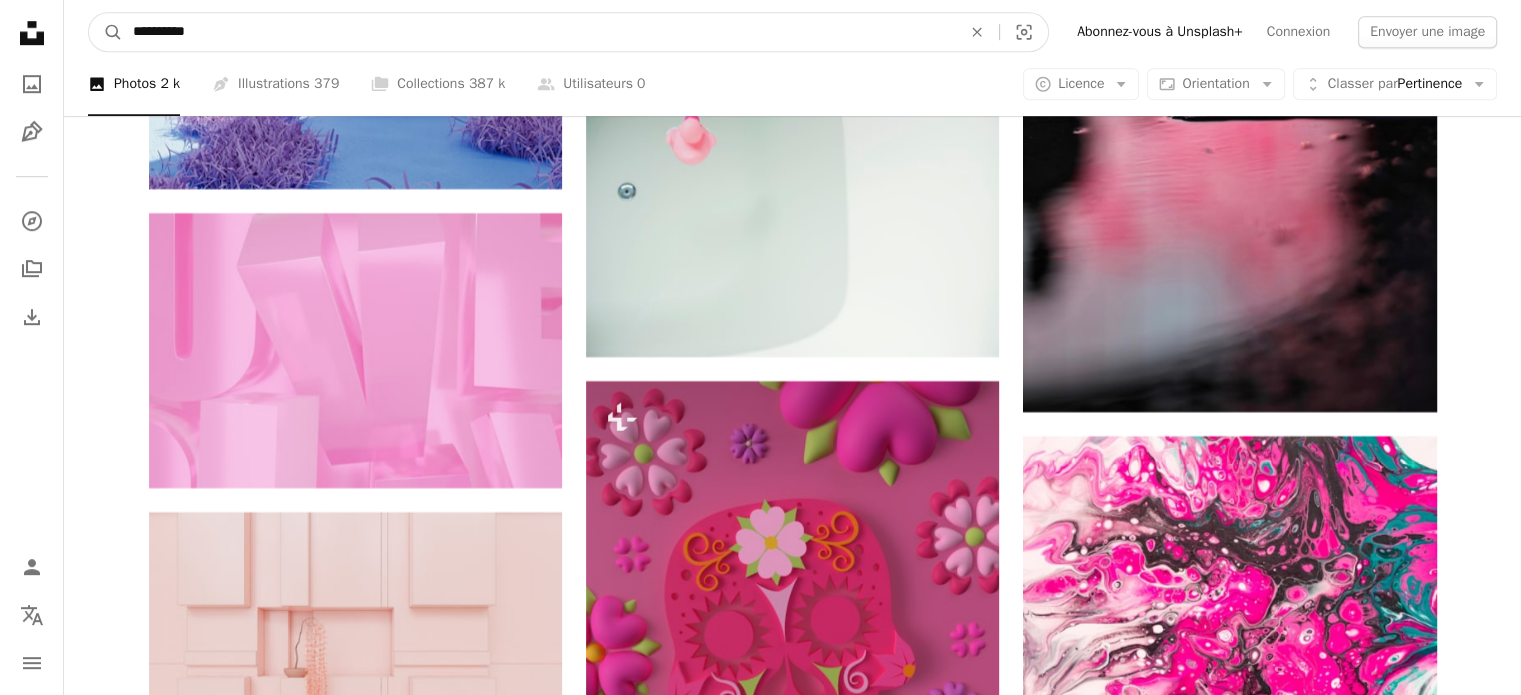 type on "**********" 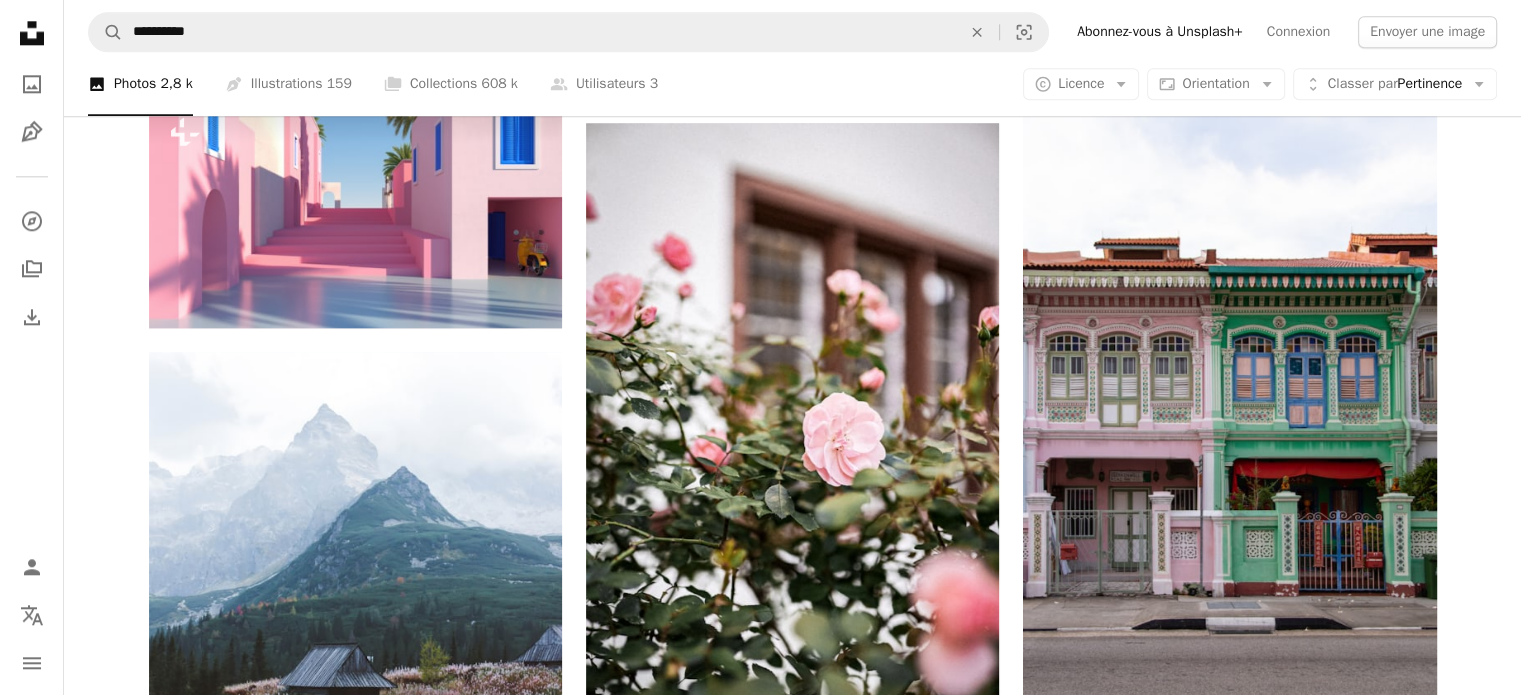scroll, scrollTop: 2418, scrollLeft: 0, axis: vertical 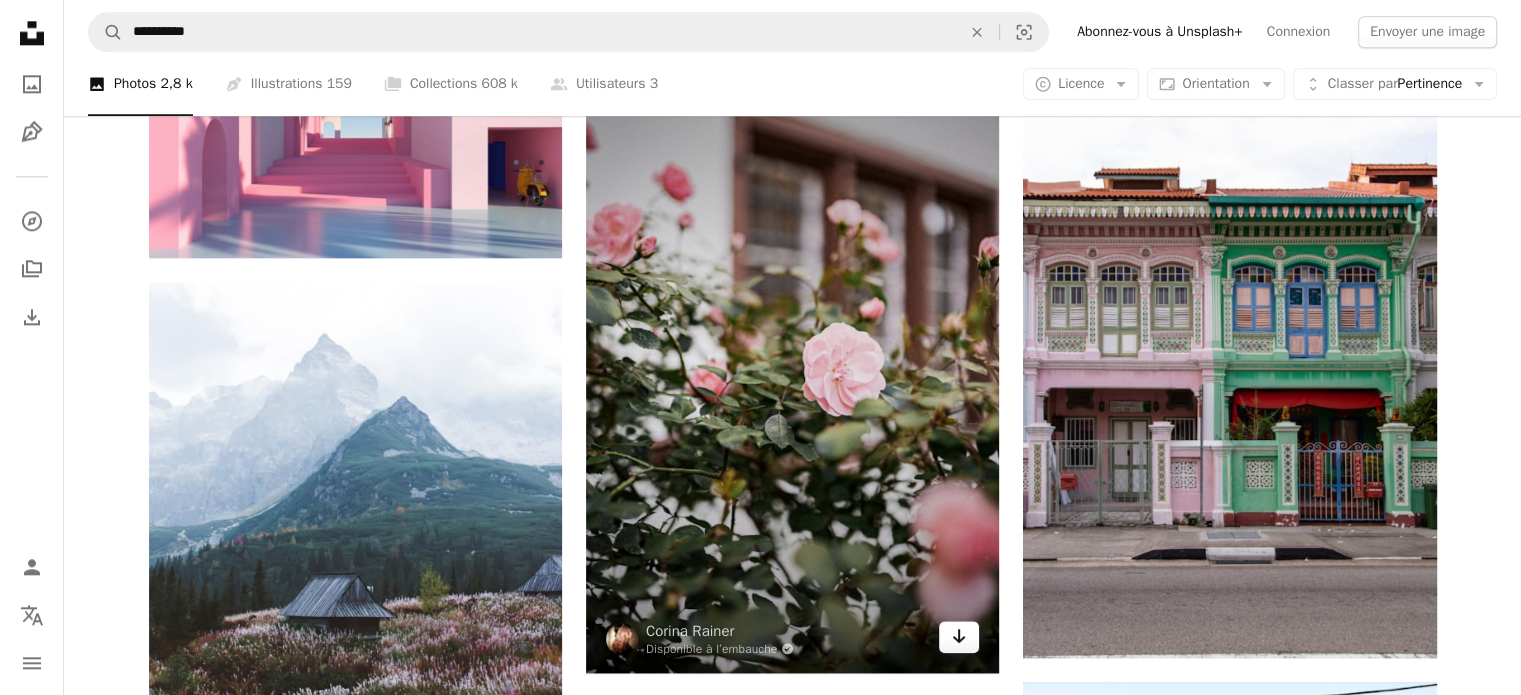 click 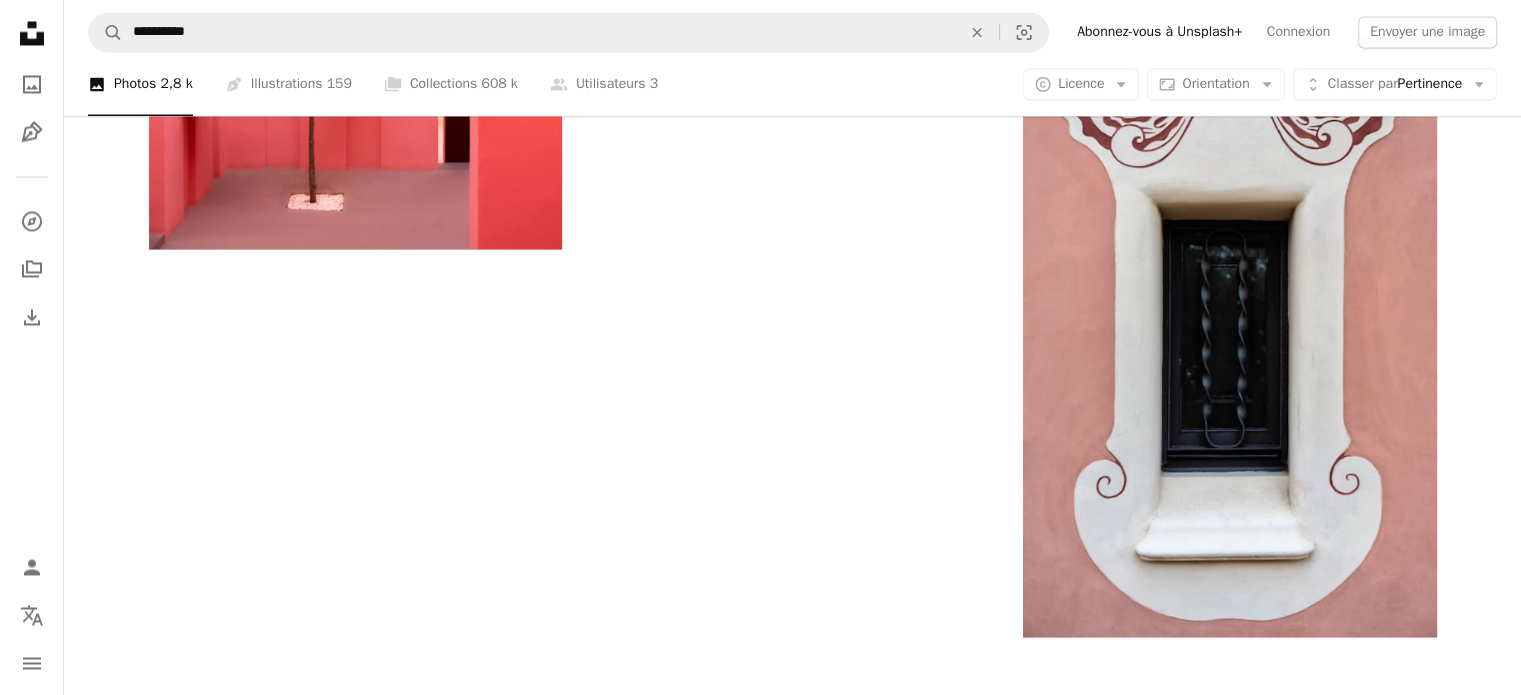 scroll, scrollTop: 3669, scrollLeft: 0, axis: vertical 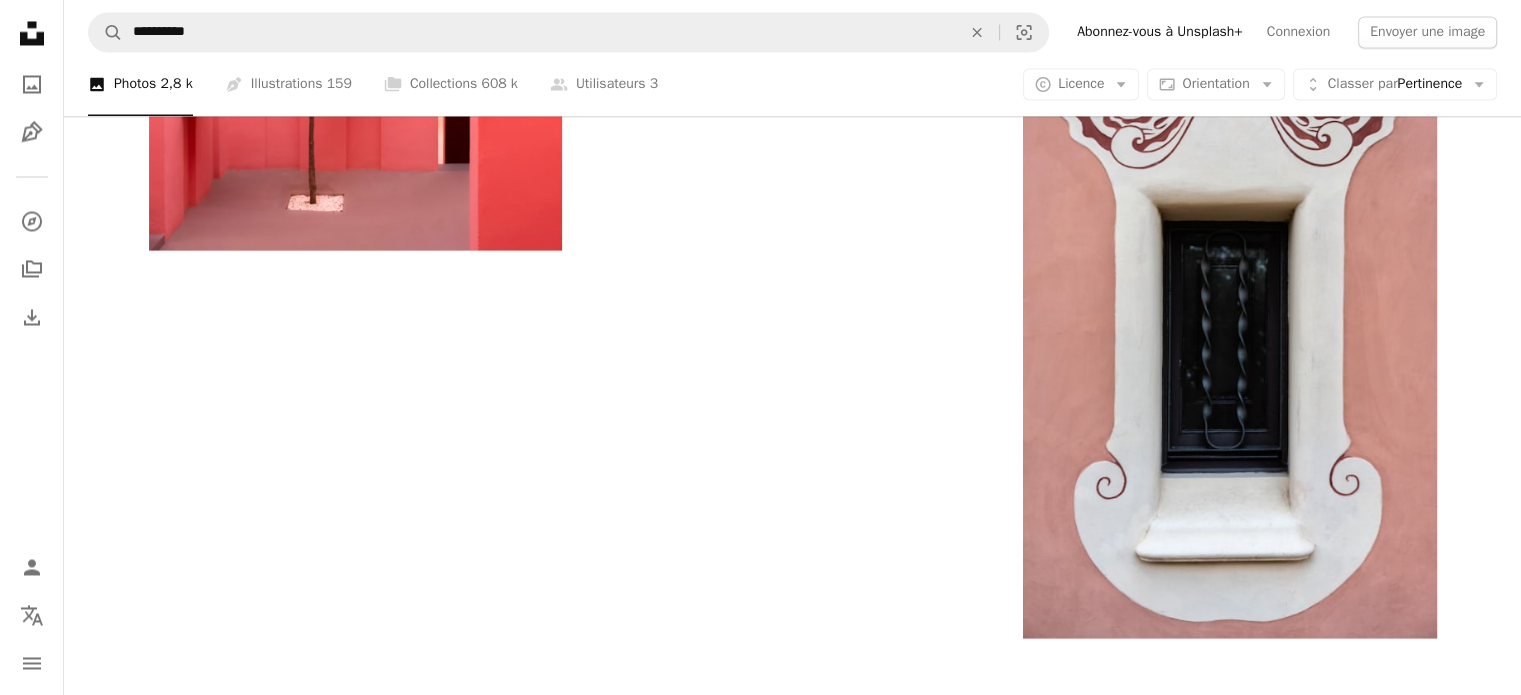 click on "Plus de résultats" at bounding box center (793, 1292) 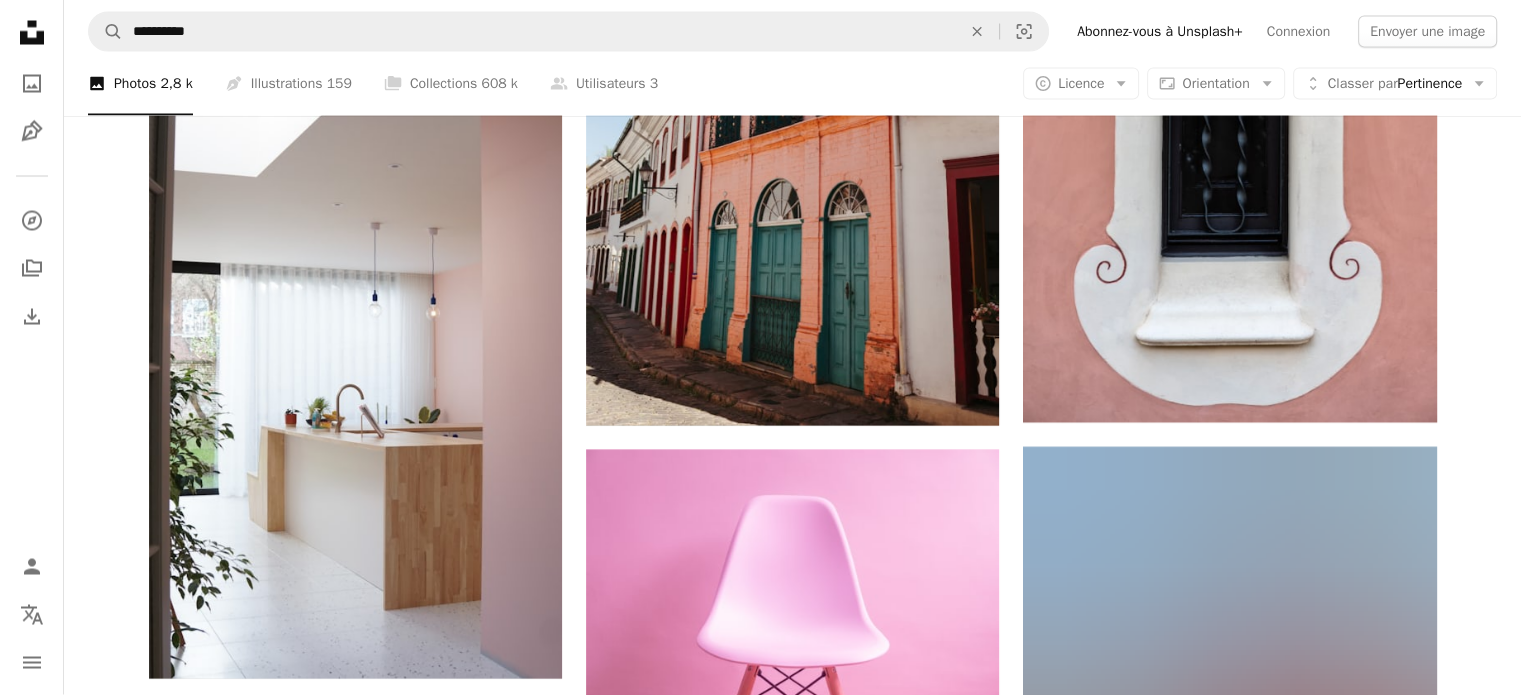 scroll, scrollTop: 3911, scrollLeft: 0, axis: vertical 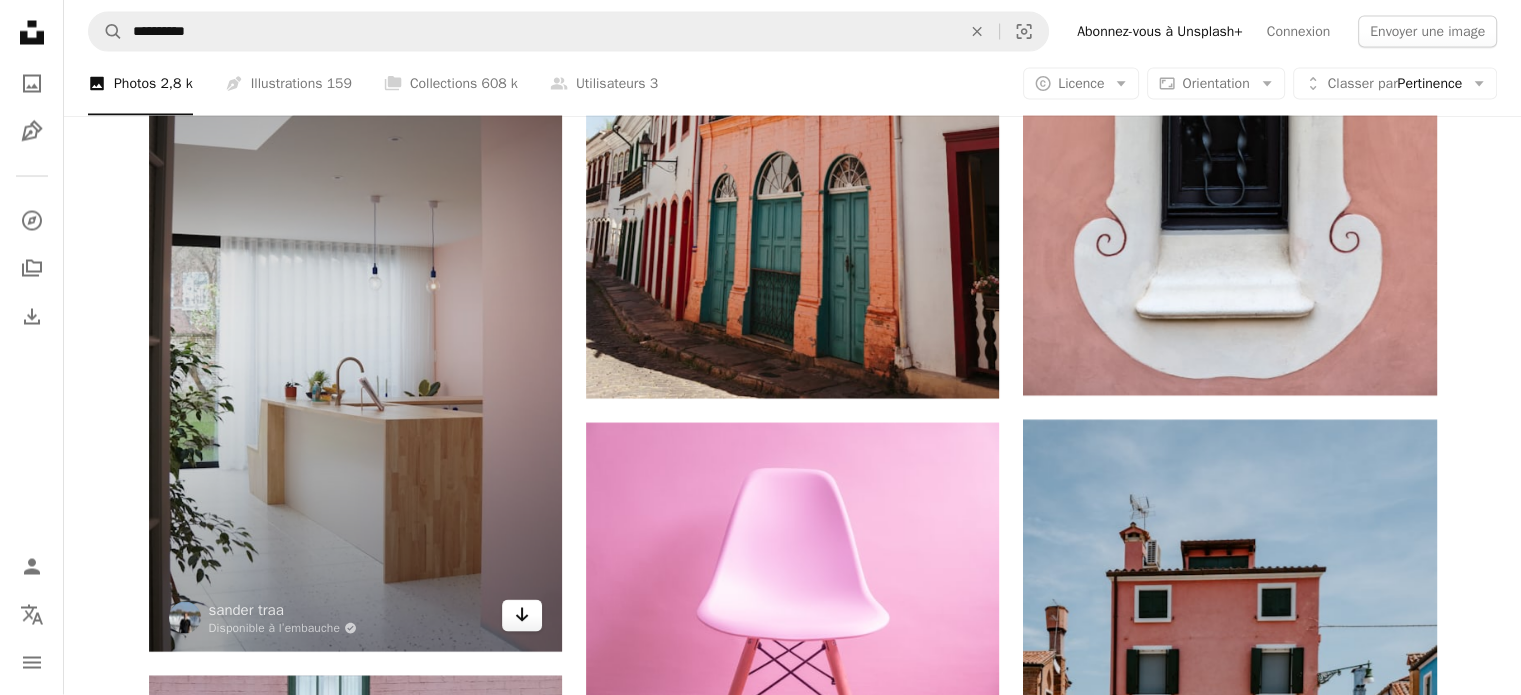 click on "Arrow pointing down" at bounding box center (522, 616) 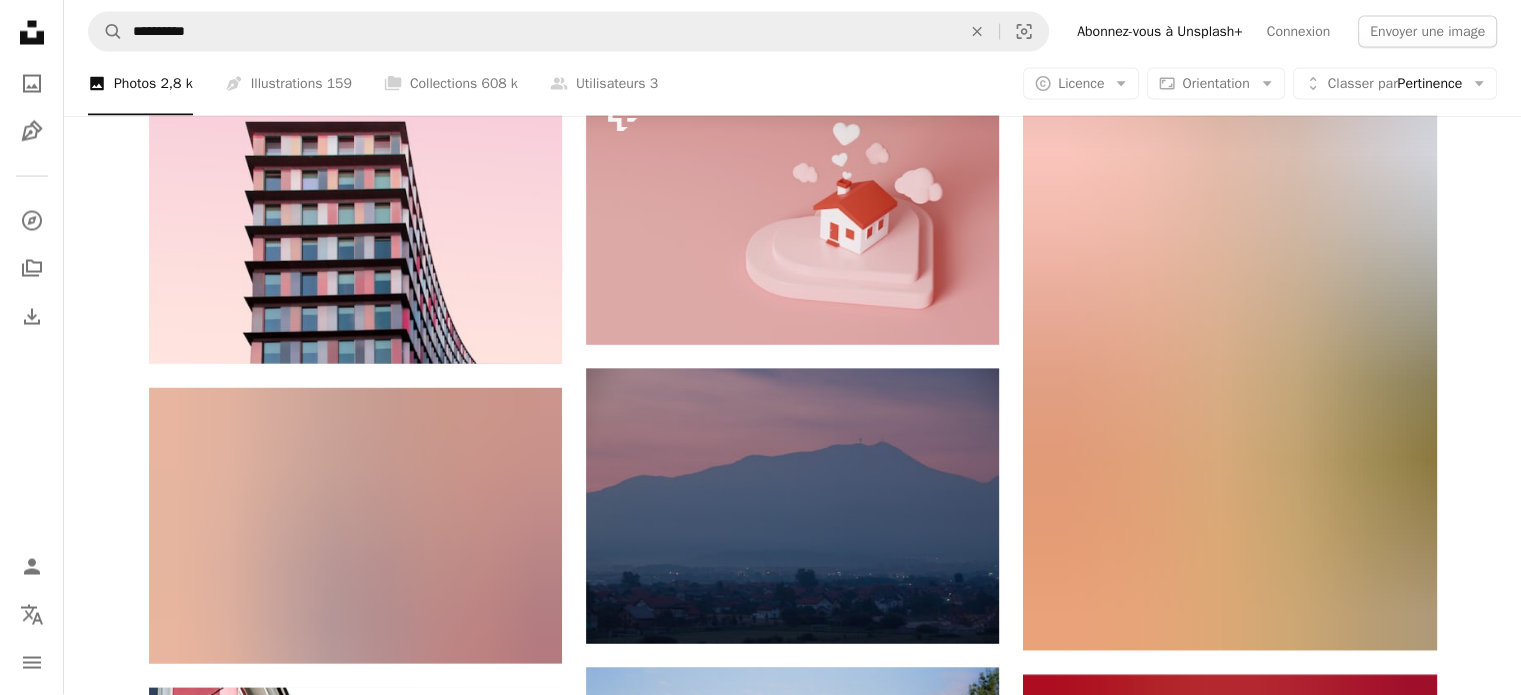 scroll, scrollTop: 11580, scrollLeft: 0, axis: vertical 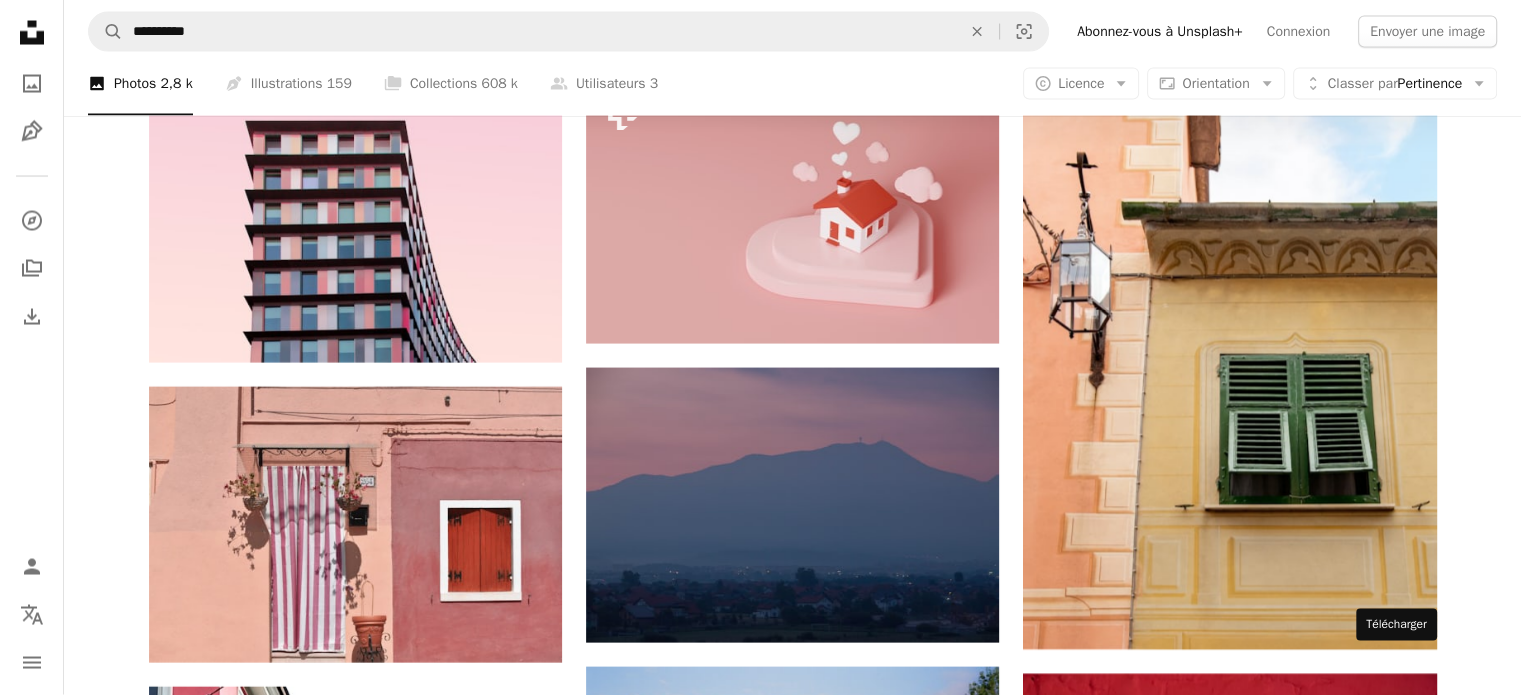 click on "Arrow pointing down" 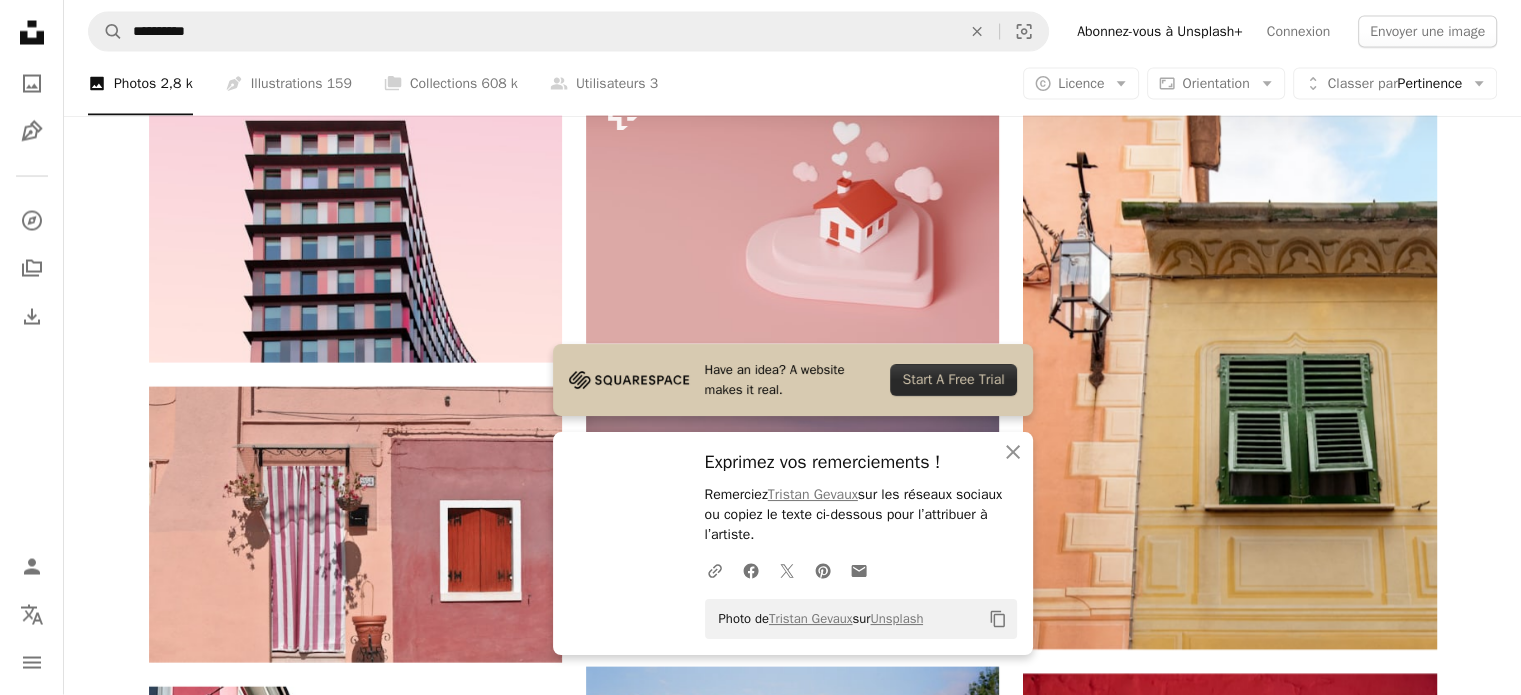 scroll, scrollTop: 11420, scrollLeft: 0, axis: vertical 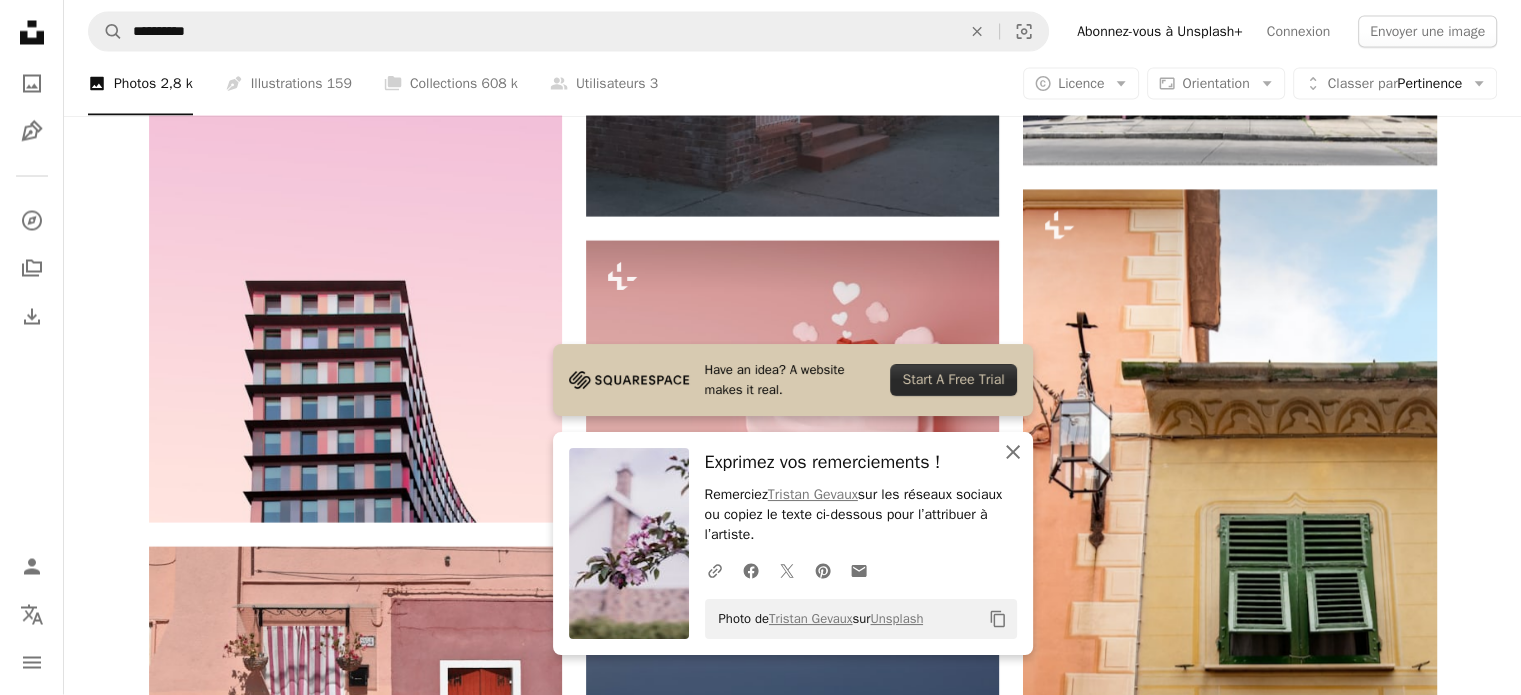 click on "An X shape" 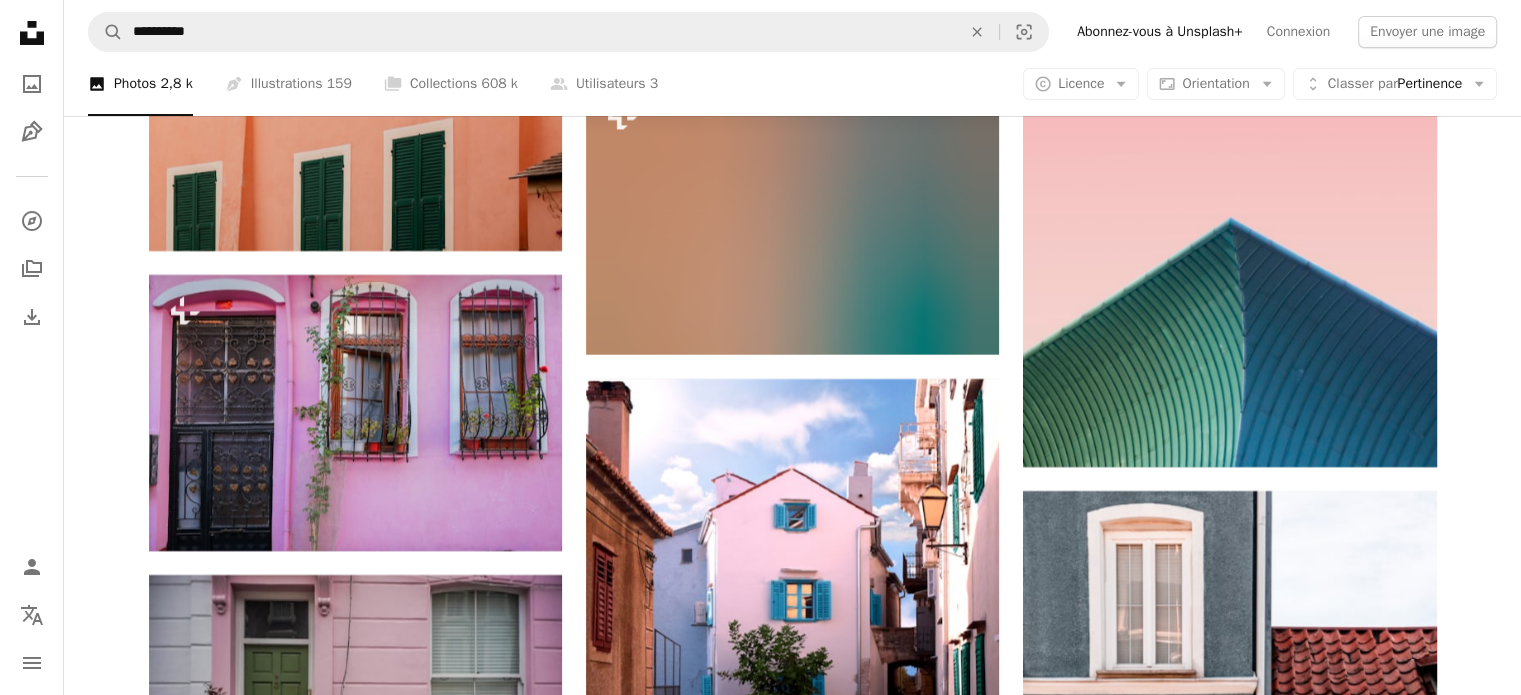 scroll, scrollTop: 15086, scrollLeft: 0, axis: vertical 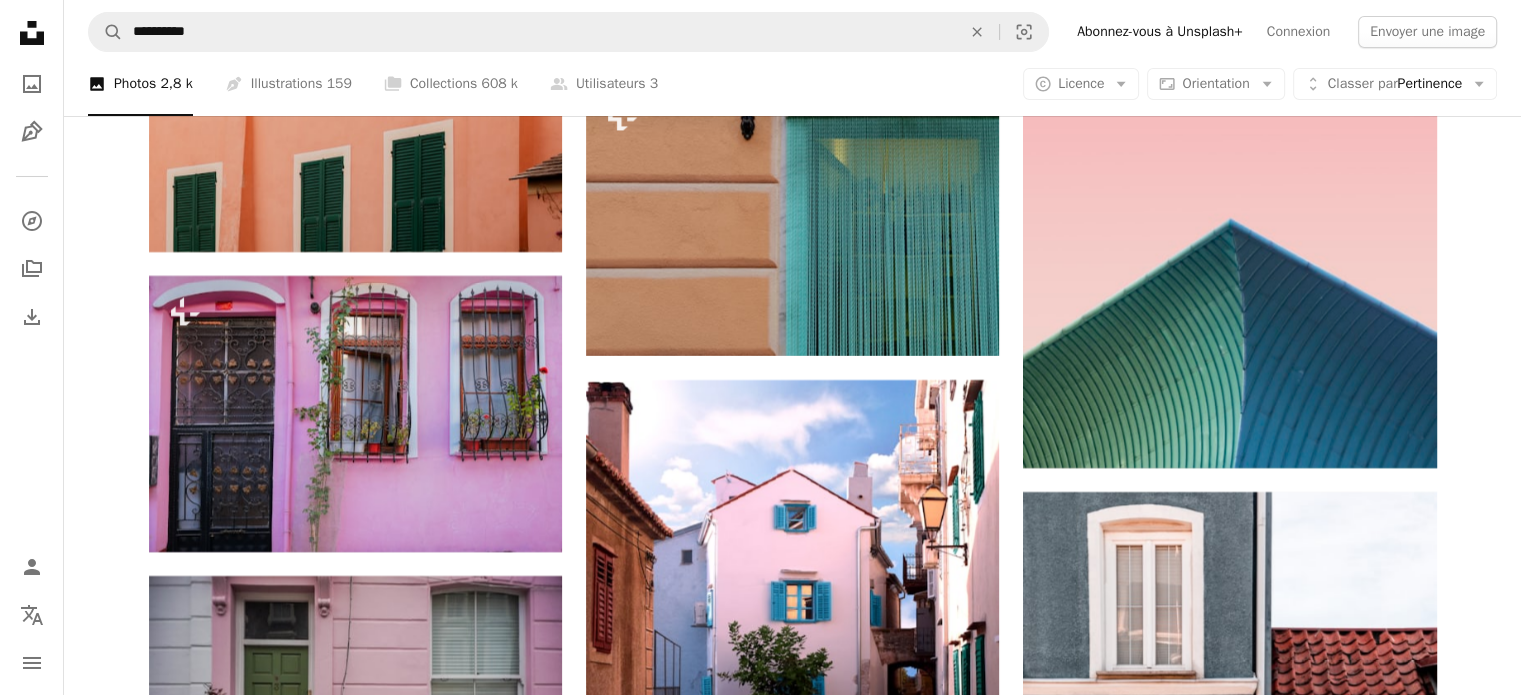 click on "Plus sign for Unsplash+ A heart A plus sign [FIRST] [LAST] Pour  Unsplash+ A lock   Télécharger A heart A plus sign [FIRST] [LAST] Disponible à l’embauche A checkmark inside of a circle Arrow pointing down A heart A plus sign [FIRST] [LAST] Disponible à l’embauche A checkmark inside of a circle Arrow pointing down A heart A plus sign [FIRST] [LAST] Pour  Unsplash+ A lock   Télécharger A heart A plus sign [FIRST] [LAST] Disponible à l’embauche A checkmark inside of a circle Arrow pointing down A heart A plus sign [FIRST] [LAST] Disponible à l’embauche A checkmark inside of a circle Arrow pointing down A heart A plus sign [FIRST] [LAST] Disponible à l’embauche A checkmark inside of a circle Arrow pointing down A heart A plus sign [FIRST] [LAST] Disponible à l’embauche A checkmark inside of a circle Arrow pointing down A heart A plus sign [FIRST] [LAST] Learn More" at bounding box center (792, -4313) 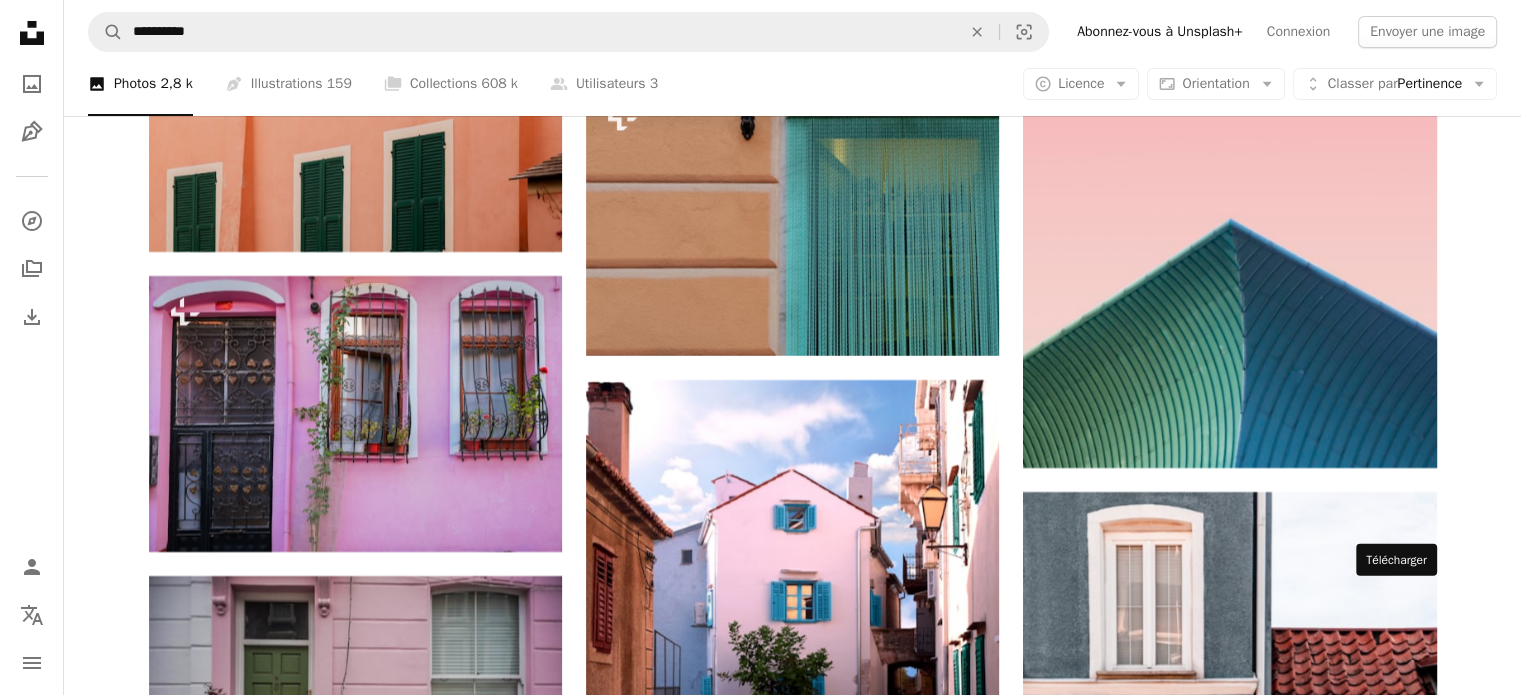 click on "Arrow pointing down" 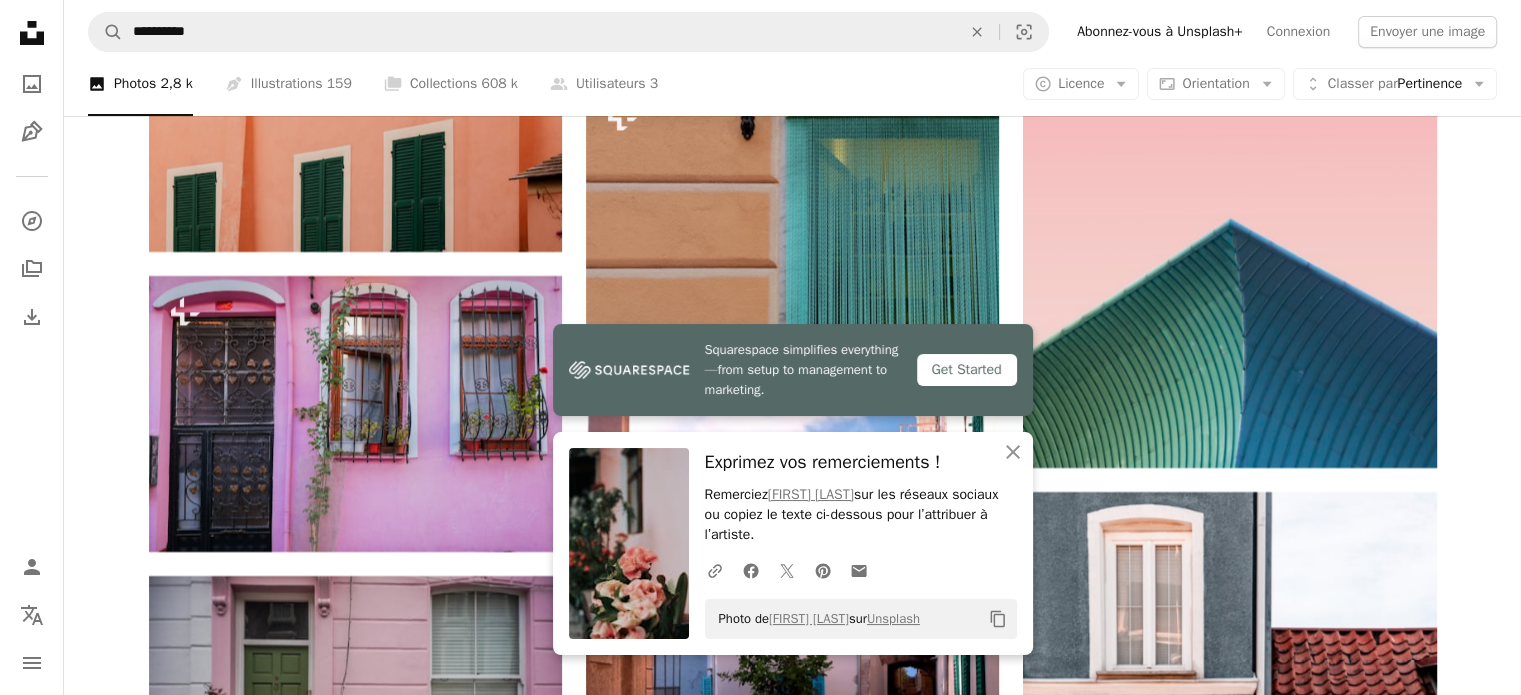 click on "Plus sign for Unsplash+ A heart A plus sign [FIRST] [LAST] Pour  Unsplash+ A lock   Télécharger A heart A plus sign [FIRST] [LAST] Disponible à l’embauche A checkmark inside of a circle Arrow pointing down A heart A plus sign [FIRST] [LAST] Disponible à l’embauche A checkmark inside of a circle Arrow pointing down A heart A plus sign [FIRST] [LAST] Pour  Unsplash+ A lock   Télécharger A heart A plus sign [FIRST] [LAST] Disponible à l’embauche A checkmark inside of a circle Arrow pointing down A heart A plus sign [FIRST] [LAST] Disponible à l’embauche A checkmark inside of a circle Arrow pointing down A heart A plus sign [FIRST] [LAST] Disponible à l’embauche A checkmark inside of a circle Arrow pointing down A heart A plus sign [FIRST] [LAST] Disponible à l’embauche A checkmark inside of a circle Arrow pointing down A heart A plus sign [FIRST] [LAST] Learn More" at bounding box center (792, -4313) 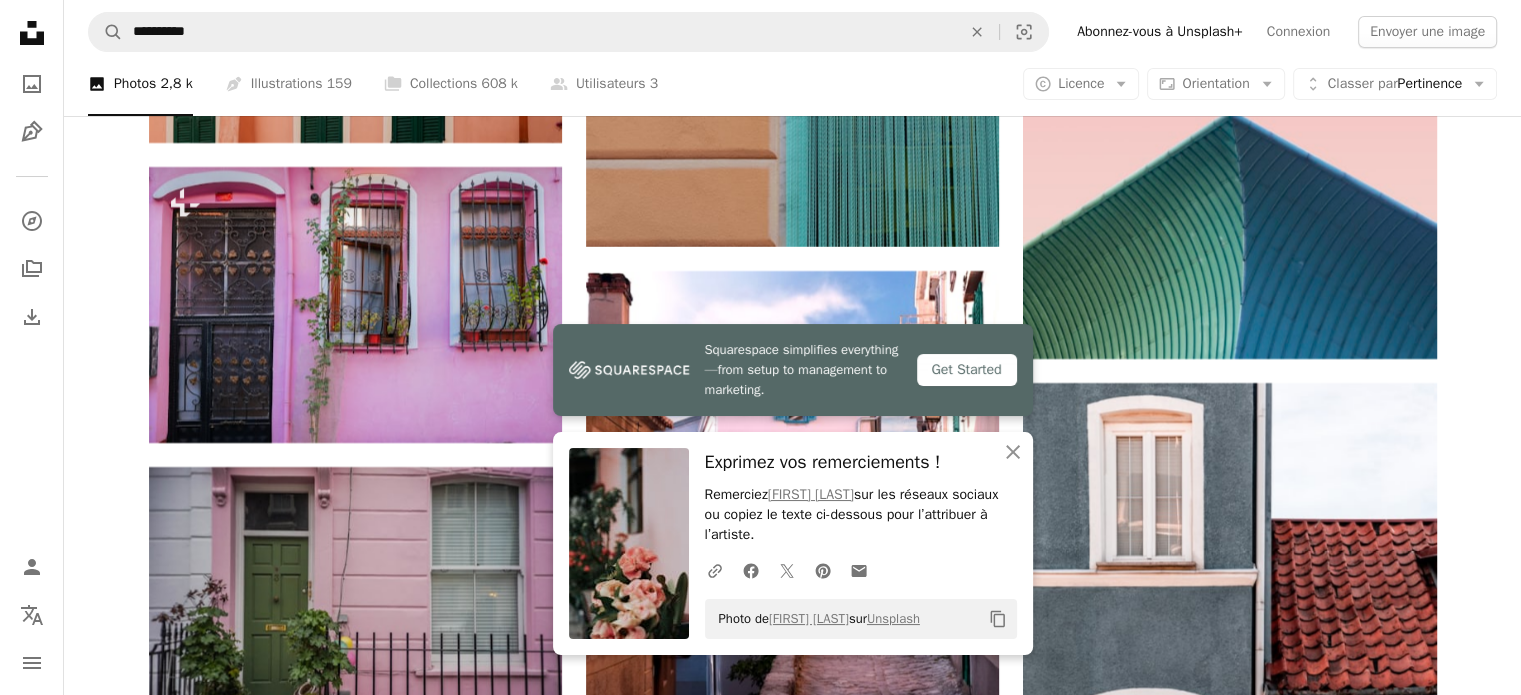 scroll, scrollTop: 15290, scrollLeft: 0, axis: vertical 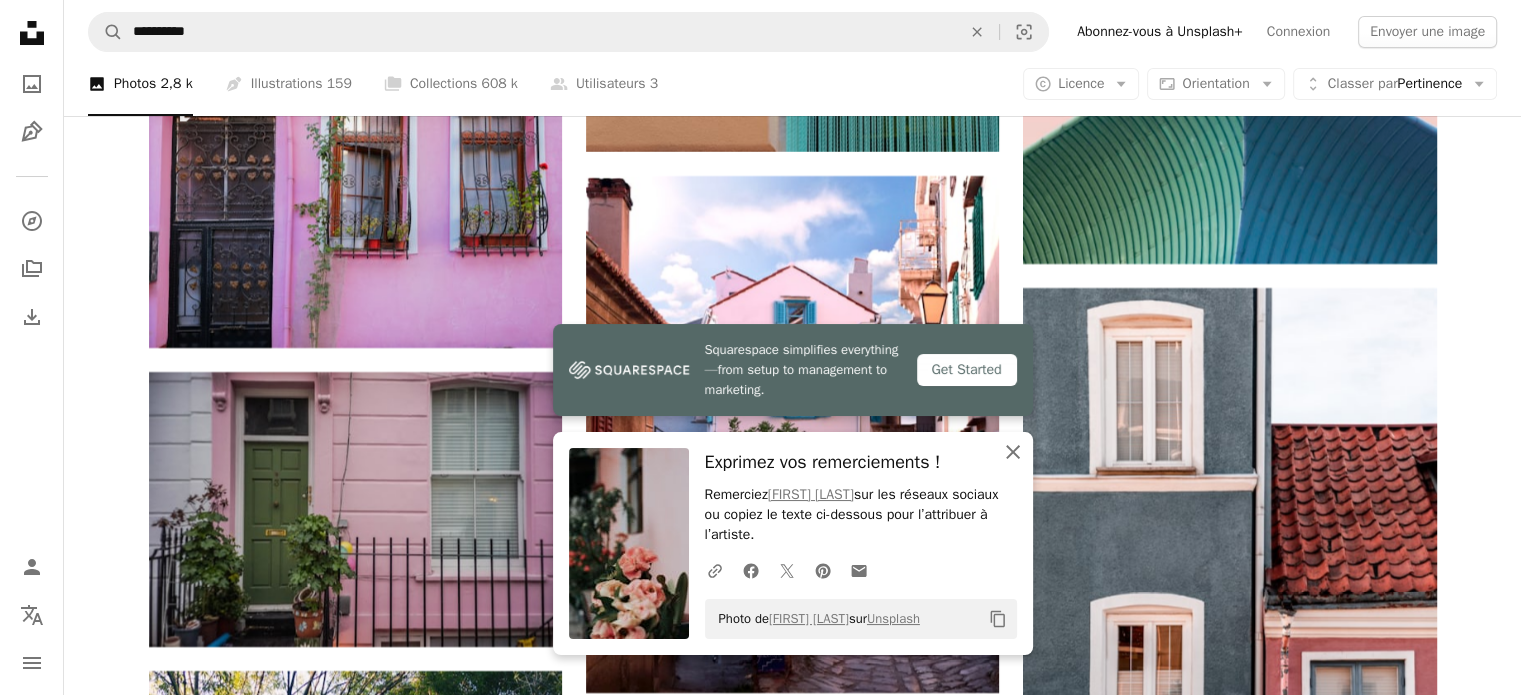 click on "An X shape" 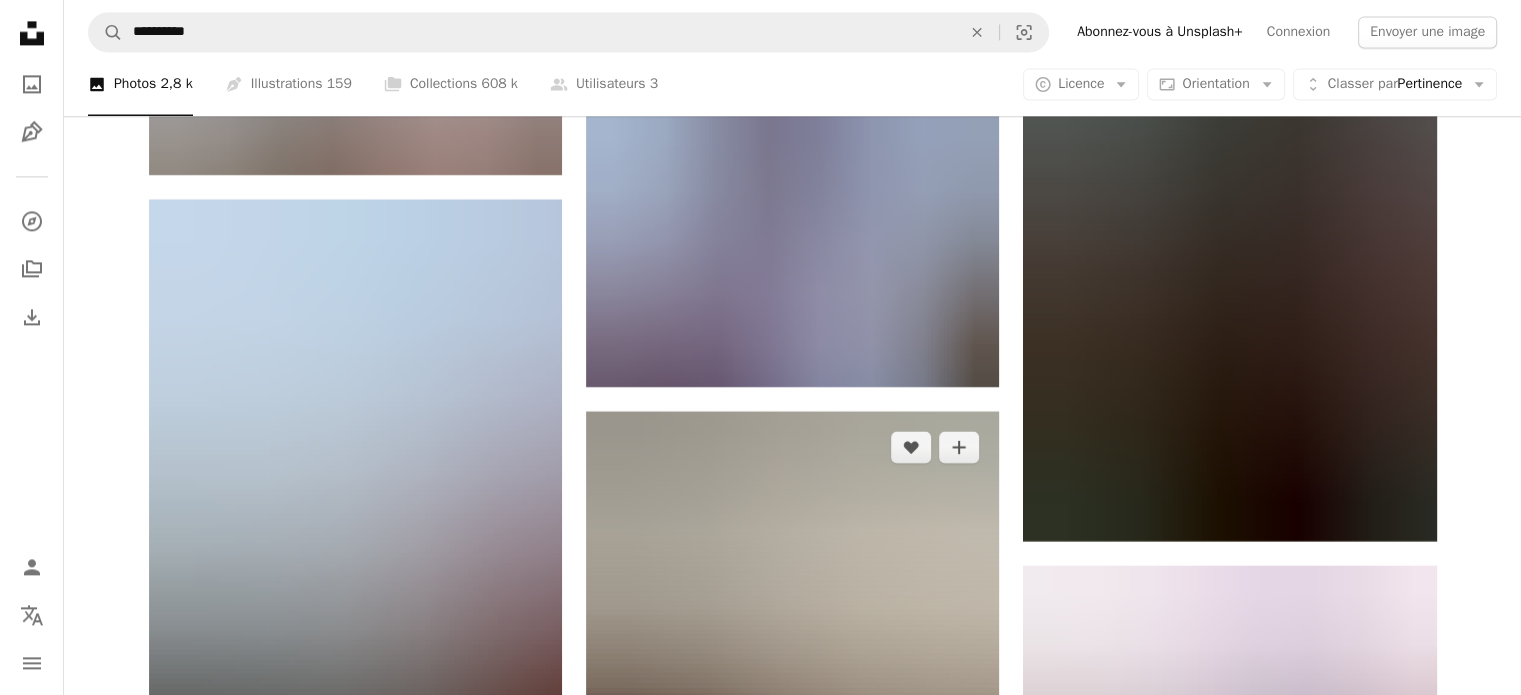 scroll, scrollTop: 18119, scrollLeft: 0, axis: vertical 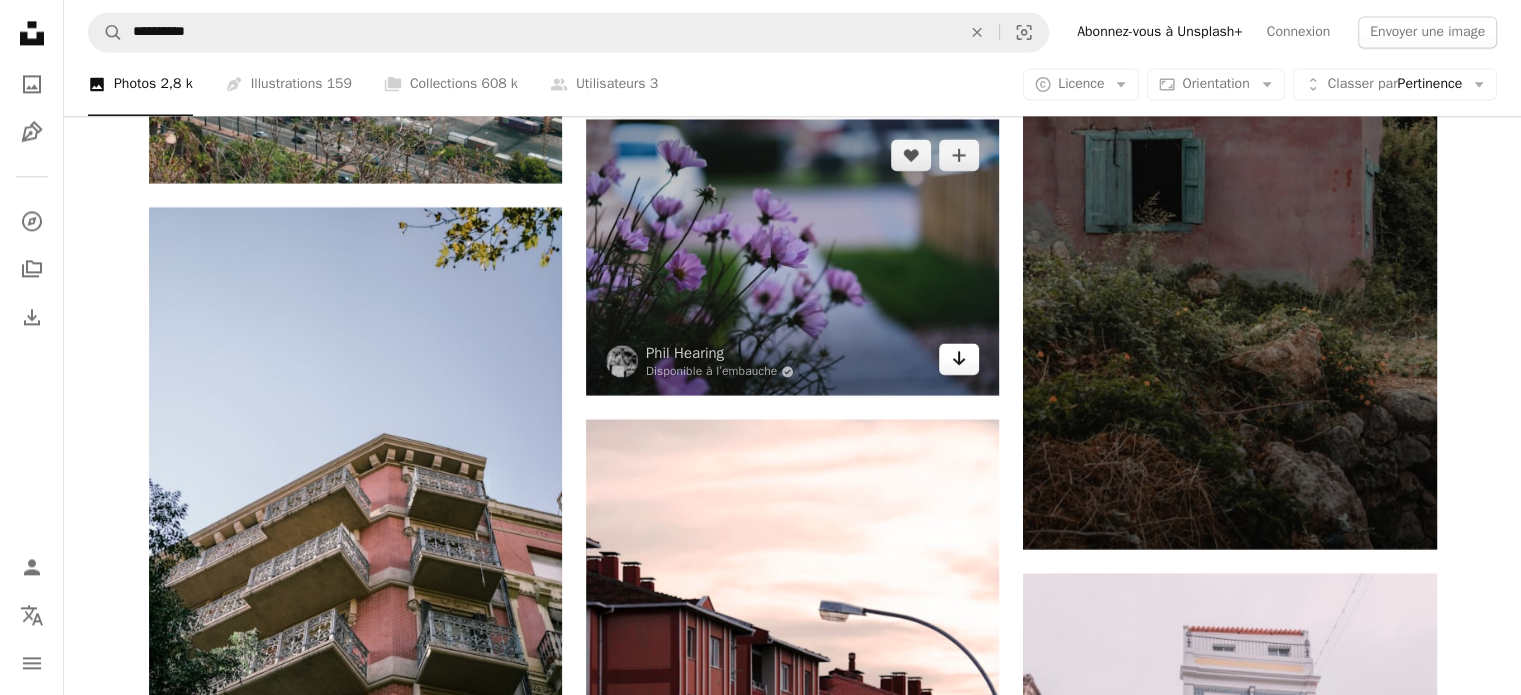 click on "Arrow pointing down" 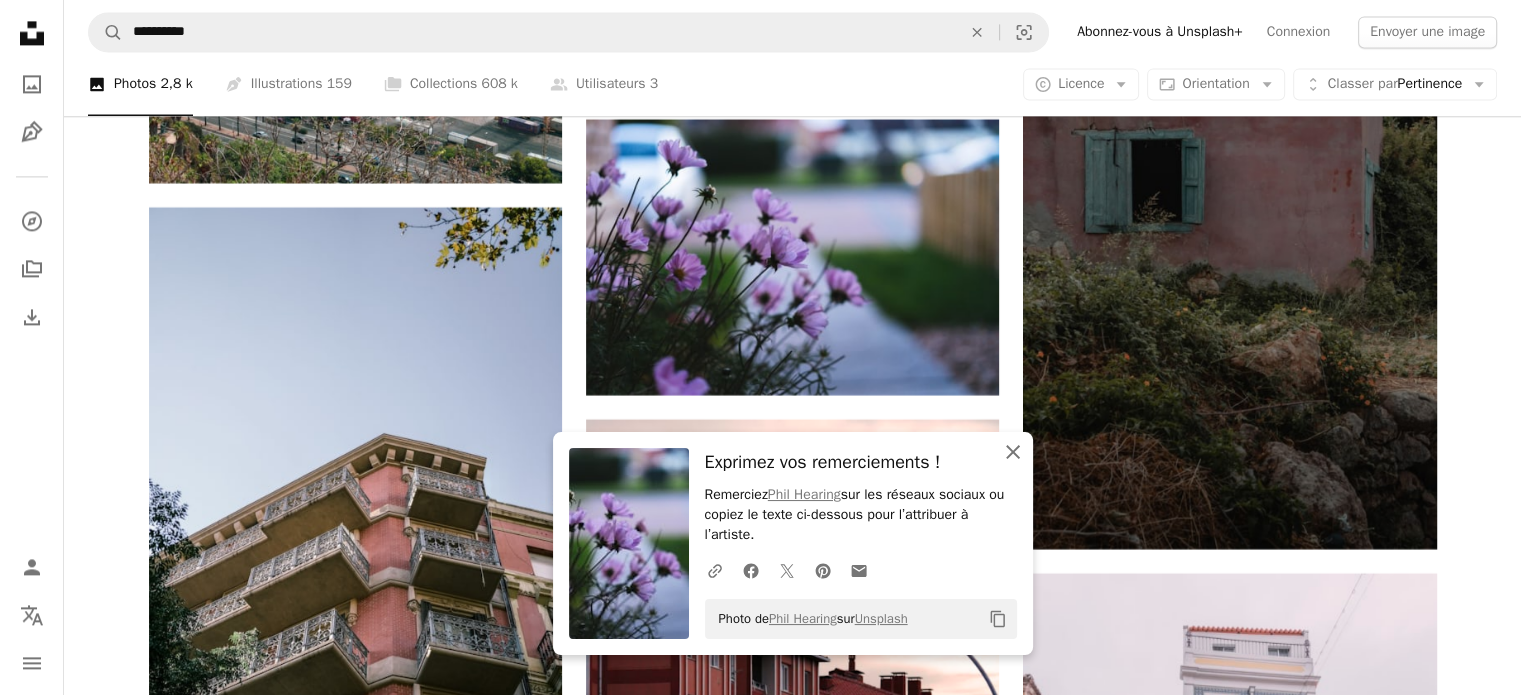 click on "An X shape" 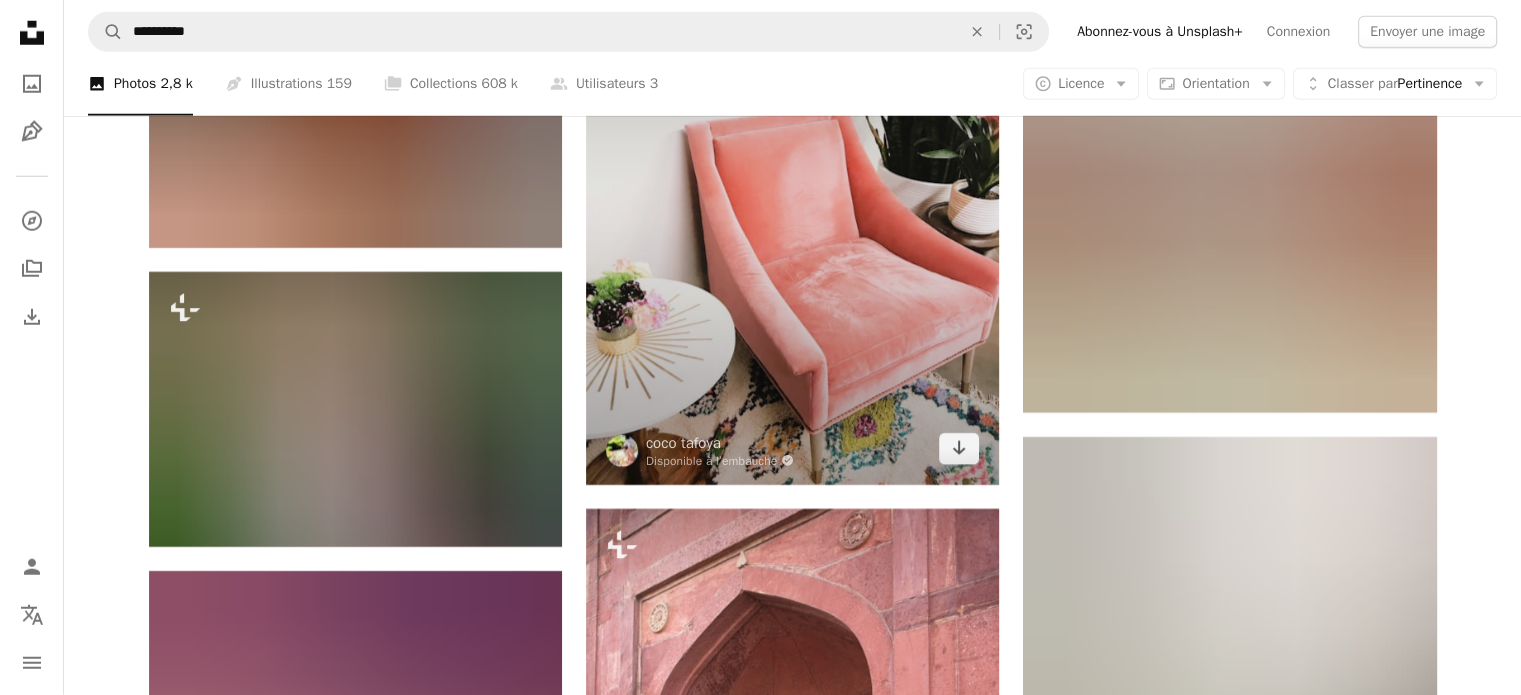 scroll, scrollTop: 20883, scrollLeft: 0, axis: vertical 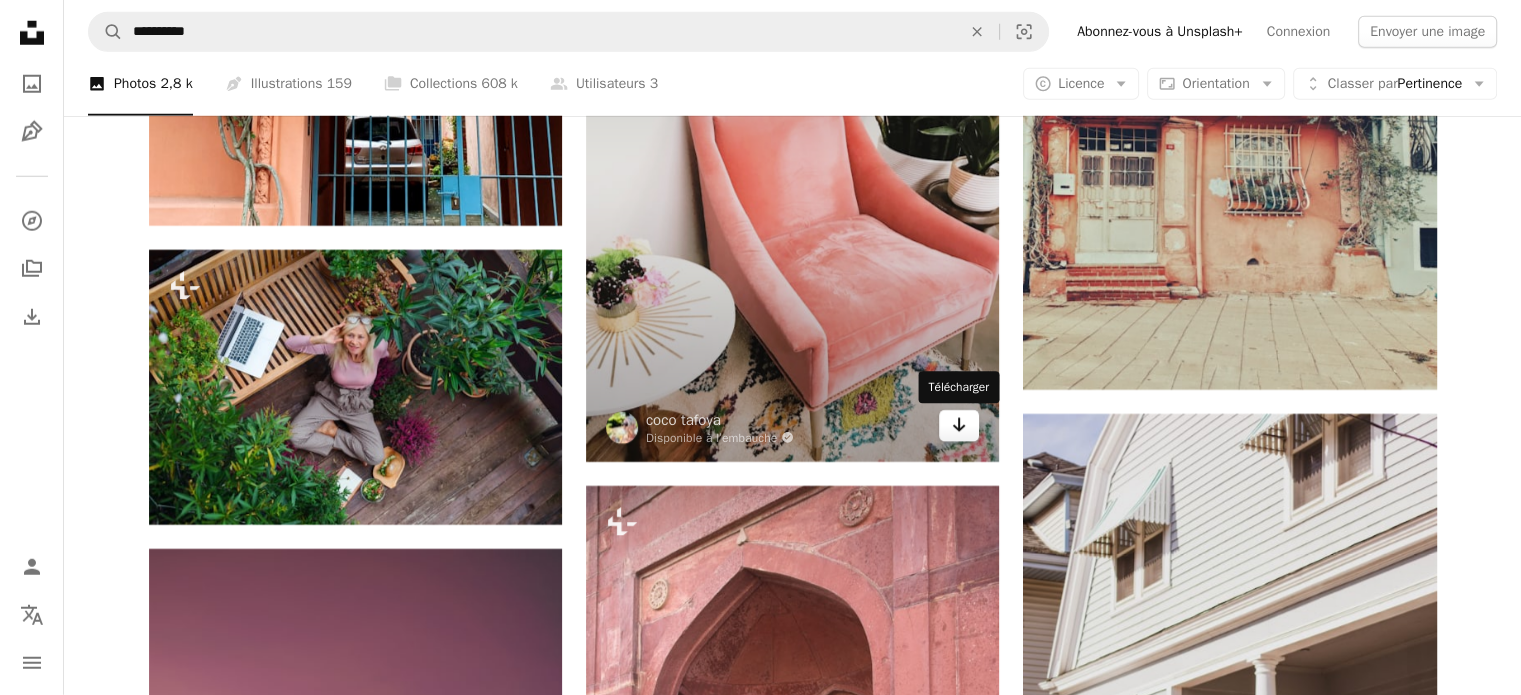 click on "Arrow pointing down" at bounding box center [959, 426] 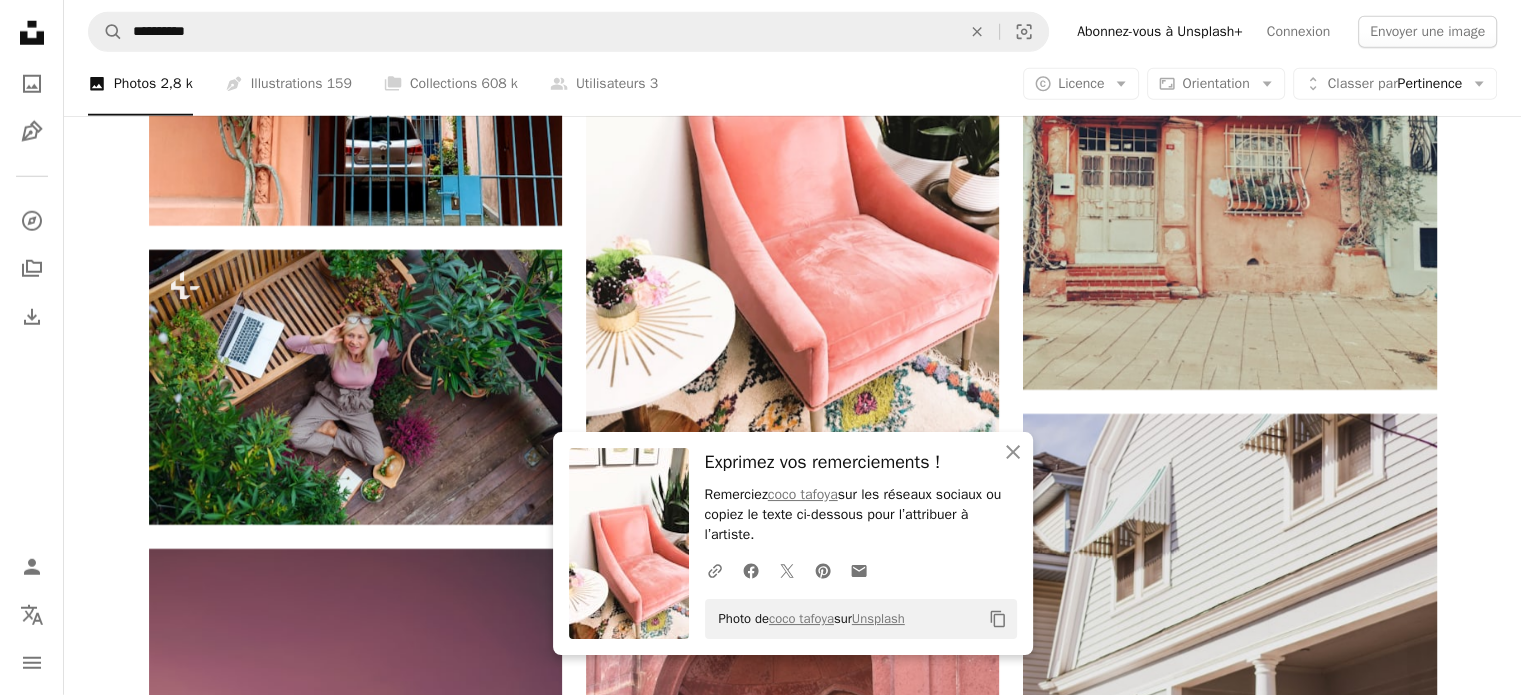 click on "Plus sign for Unsplash+ A heart A plus sign [FIRST] [LAST] Pour  Unsplash+ A lock   Télécharger A heart A plus sign [FIRST] [LAST] Disponible à l’embauche A checkmark inside of a circle Arrow pointing down A heart A plus sign [FIRST] [LAST] Disponible à l’embauche A checkmark inside of a circle Arrow pointing down A heart A plus sign [FIRST] [LAST] Pour  Unsplash+ A lock   Télécharger A heart A plus sign [FIRST] [LAST] Disponible à l’embauche A checkmark inside of a circle Arrow pointing down A heart A plus sign [FIRST] [LAST] Disponible à l’embauche A checkmark inside of a circle Arrow pointing down A heart A plus sign [FIRST] [LAST] Disponible à l’embauche A checkmark inside of a circle Arrow pointing down A heart A plus sign [FIRST] [LAST] Disponible à l’embauche A checkmark inside of a circle Arrow pointing down A heart A plus sign [FIRST] [LAST] Learn More" at bounding box center [792, -6853] 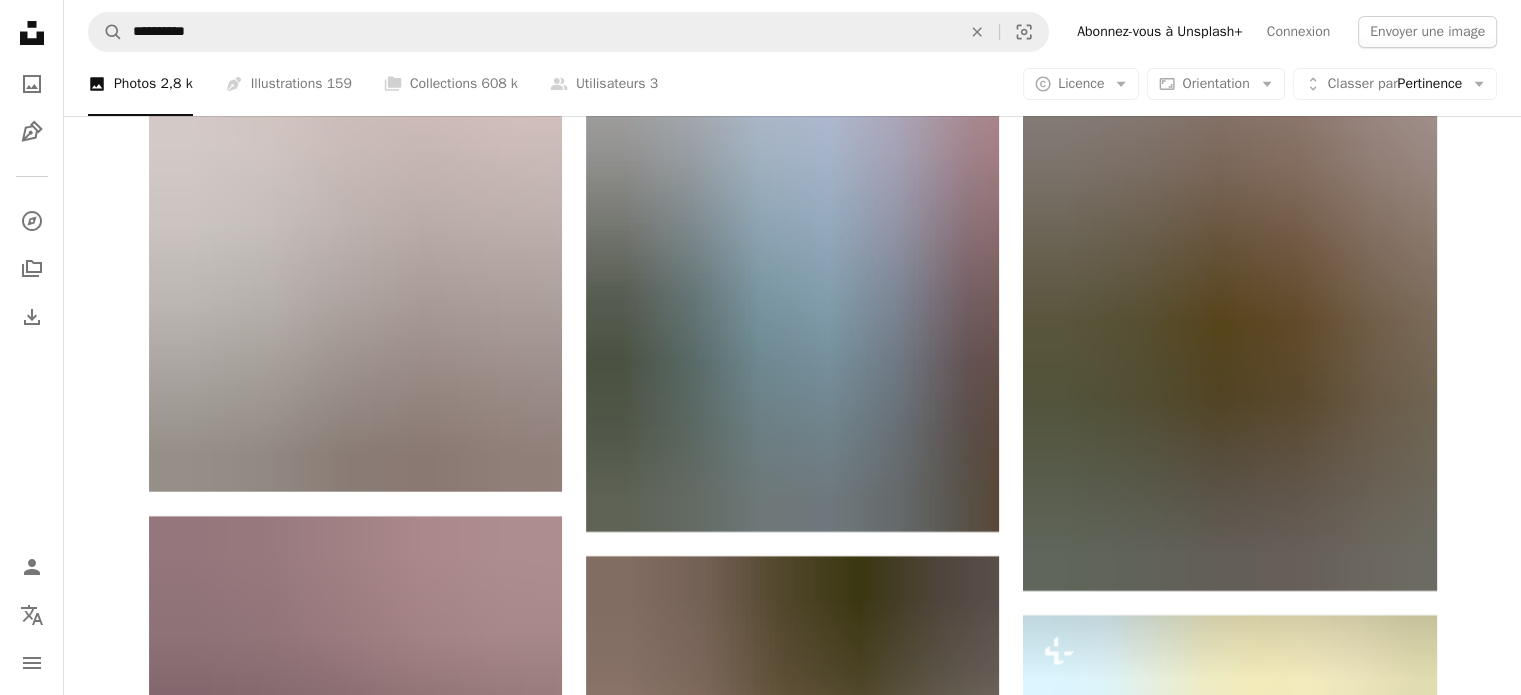 scroll, scrollTop: 22936, scrollLeft: 0, axis: vertical 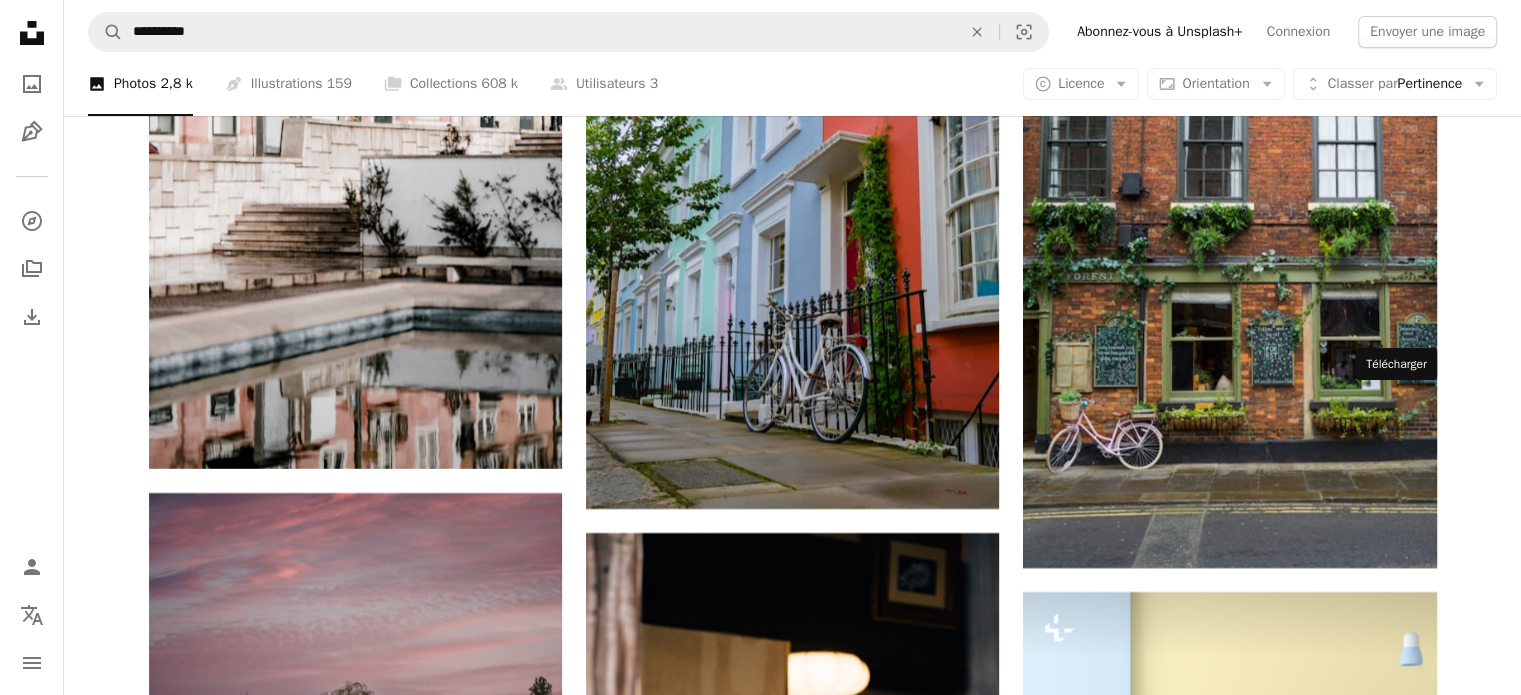 click on "Arrow pointing down" at bounding box center [1397, 1524] 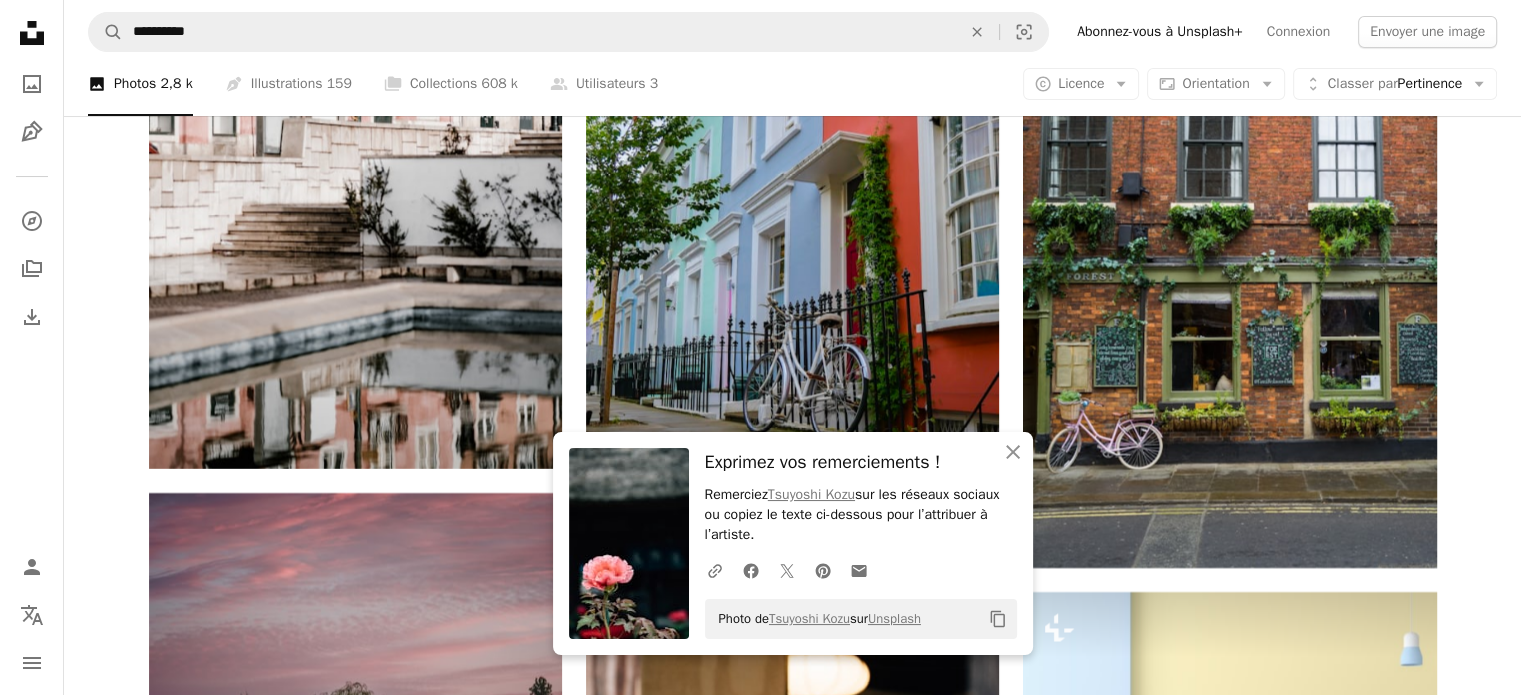 click on "Plus sign for Unsplash+ A heart A plus sign [FIRST] [LAST] Pour  Unsplash+ A lock   Télécharger A heart A plus sign [FIRST] [LAST] Disponible à l’embauche A checkmark inside of a circle Arrow pointing down A heart A plus sign [FIRST] [LAST] Disponible à l’embauche A checkmark inside of a circle Arrow pointing down A heart A plus sign [FIRST] [LAST] Pour  Unsplash+ A lock   Télécharger A heart A plus sign [FIRST] [LAST] Disponible à l’embauche A checkmark inside of a circle Arrow pointing down A heart A plus sign [FIRST] [LAST] Disponible à l’embauche A checkmark inside of a circle Arrow pointing down A heart A plus sign [FIRST] [LAST] Disponible à l’embauche A checkmark inside of a circle Arrow pointing down A heart A plus sign [FIRST] [LAST] Disponible à l’embauche A checkmark inside of a circle Arrow pointing down A heart A plus sign [FIRST] [LAST] Learn More" at bounding box center [792, -8906] 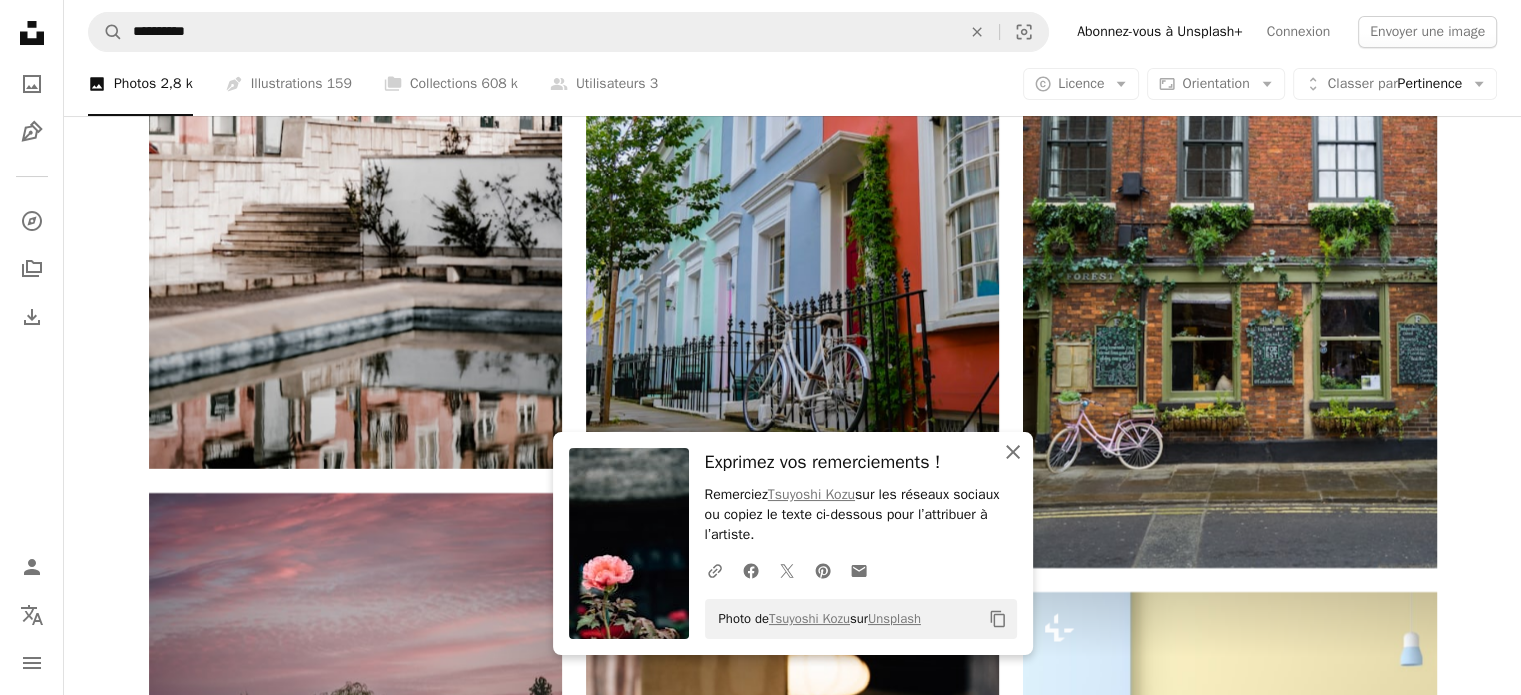 click on "An X shape" 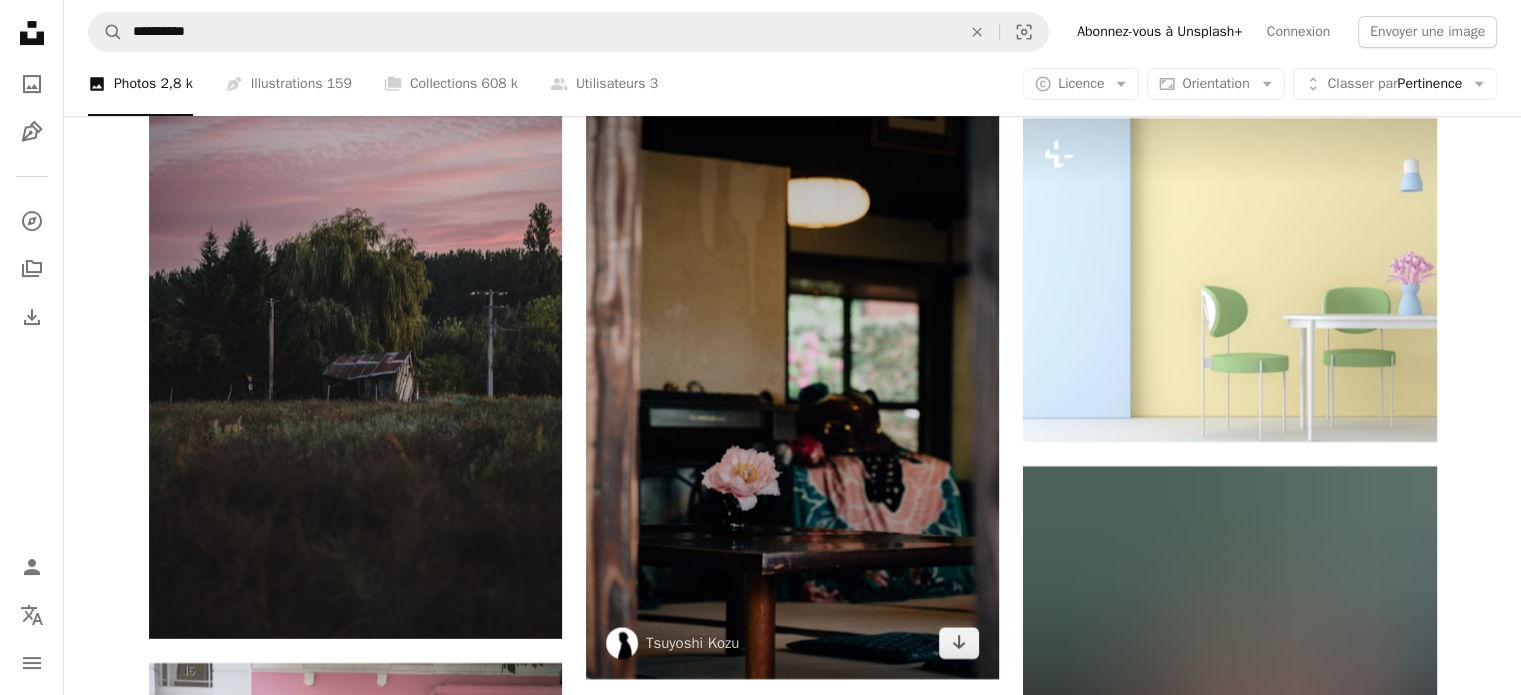 scroll, scrollTop: 23444, scrollLeft: 0, axis: vertical 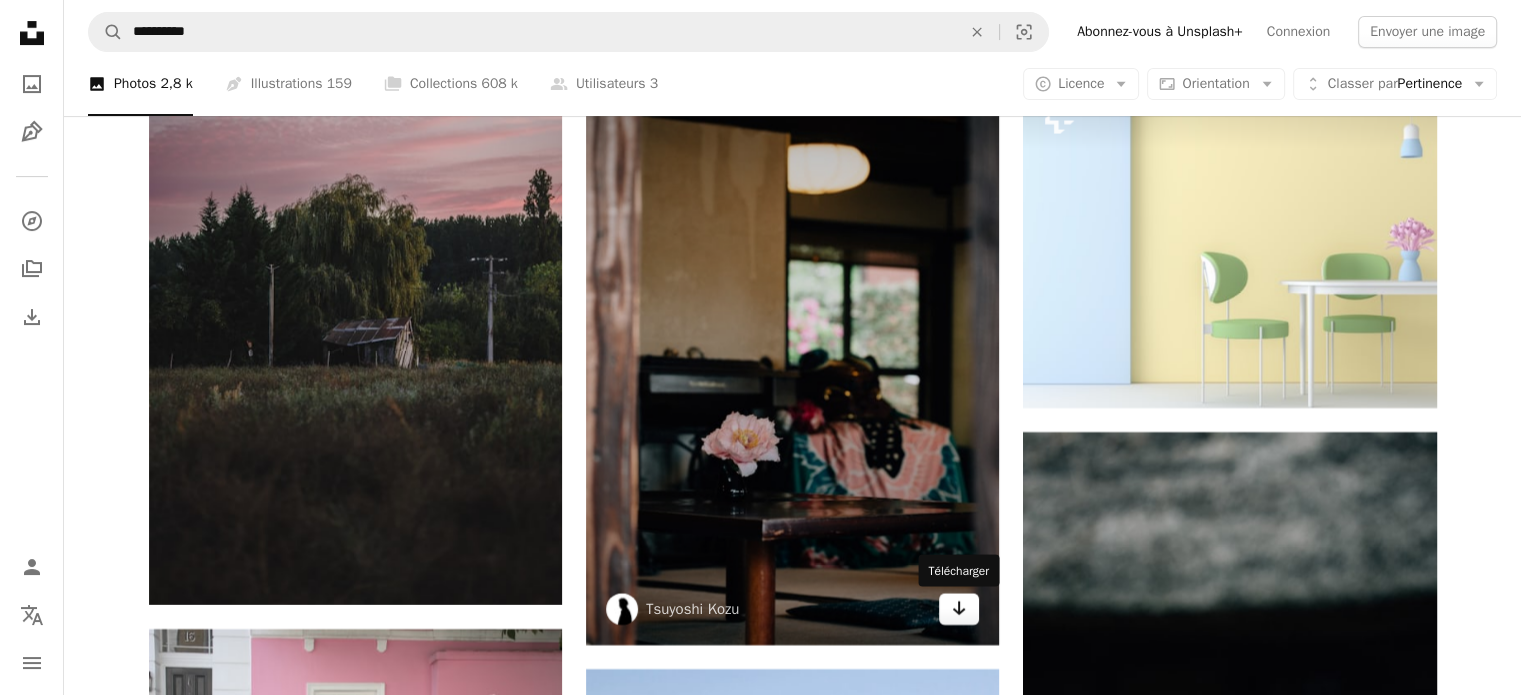 click on "Arrow pointing down" at bounding box center [959, 609] 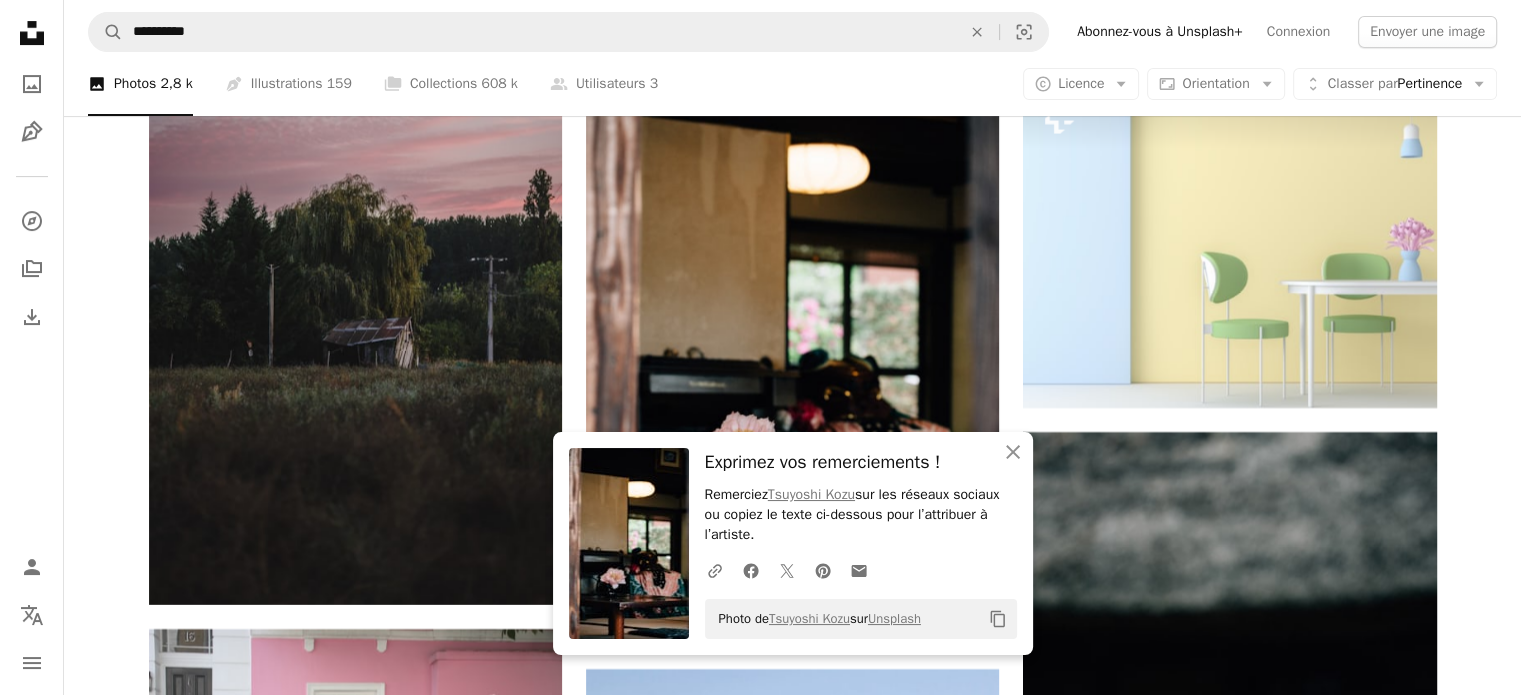 click on "Plus sign for Unsplash+ A heart A plus sign [FIRST] [LAST] Pour  Unsplash+ A lock   Télécharger A heart A plus sign [FIRST] [LAST] Disponible à l’embauche A checkmark inside of a circle Arrow pointing down A heart A plus sign [FIRST] [LAST] Disponible à l’embauche A checkmark inside of a circle Arrow pointing down A heart A plus sign [FIRST] [LAST] Pour  Unsplash+ A lock   Télécharger A heart A plus sign [FIRST] [LAST] Disponible à l’embauche A checkmark inside of a circle Arrow pointing down A heart A plus sign [FIRST] [LAST] Disponible à l’embauche A checkmark inside of a circle Arrow pointing down A heart A plus sign [FIRST] [LAST] Disponible à l’embauche A checkmark inside of a circle Arrow pointing down A heart A plus sign [FIRST] [LAST] Disponible à l’embauche A checkmark inside of a circle Arrow pointing down A heart A plus sign [FIRST] [LAST] Learn More" at bounding box center (792, -9414) 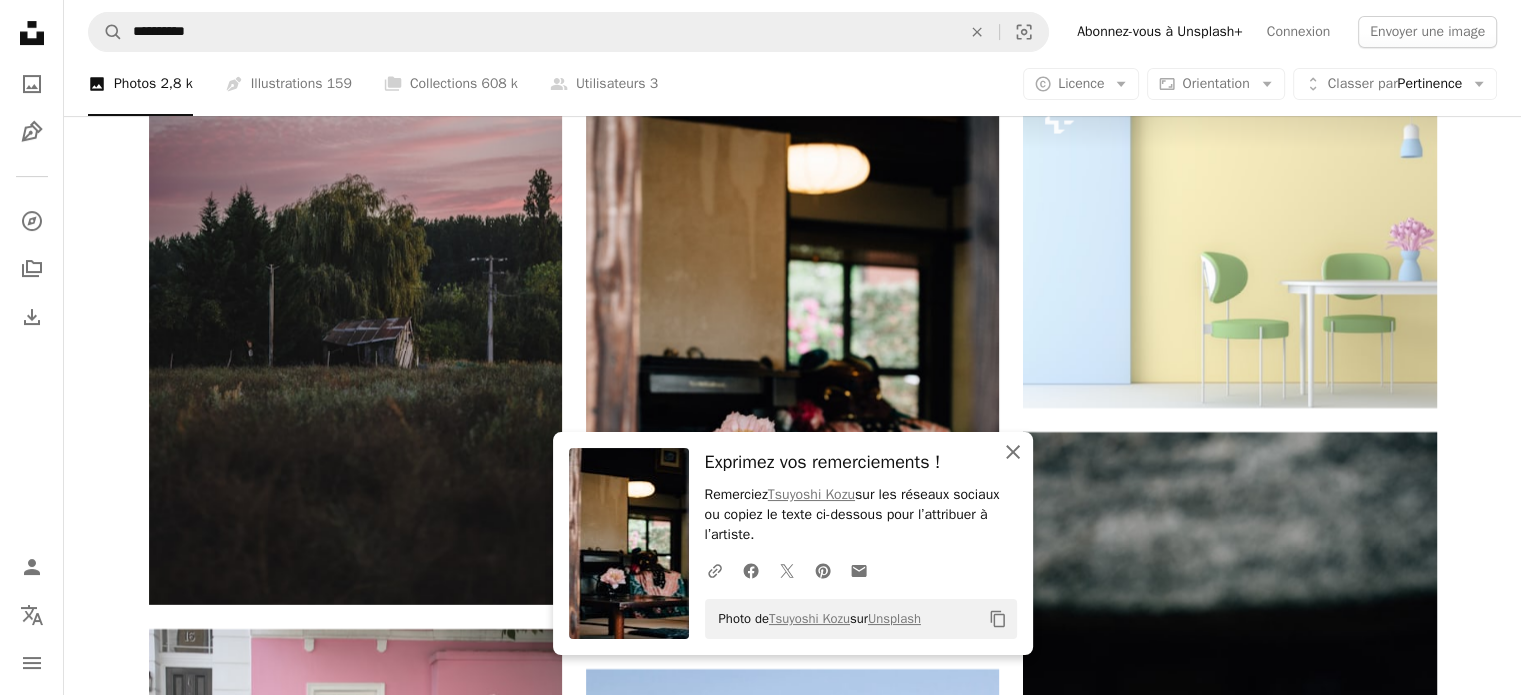 click 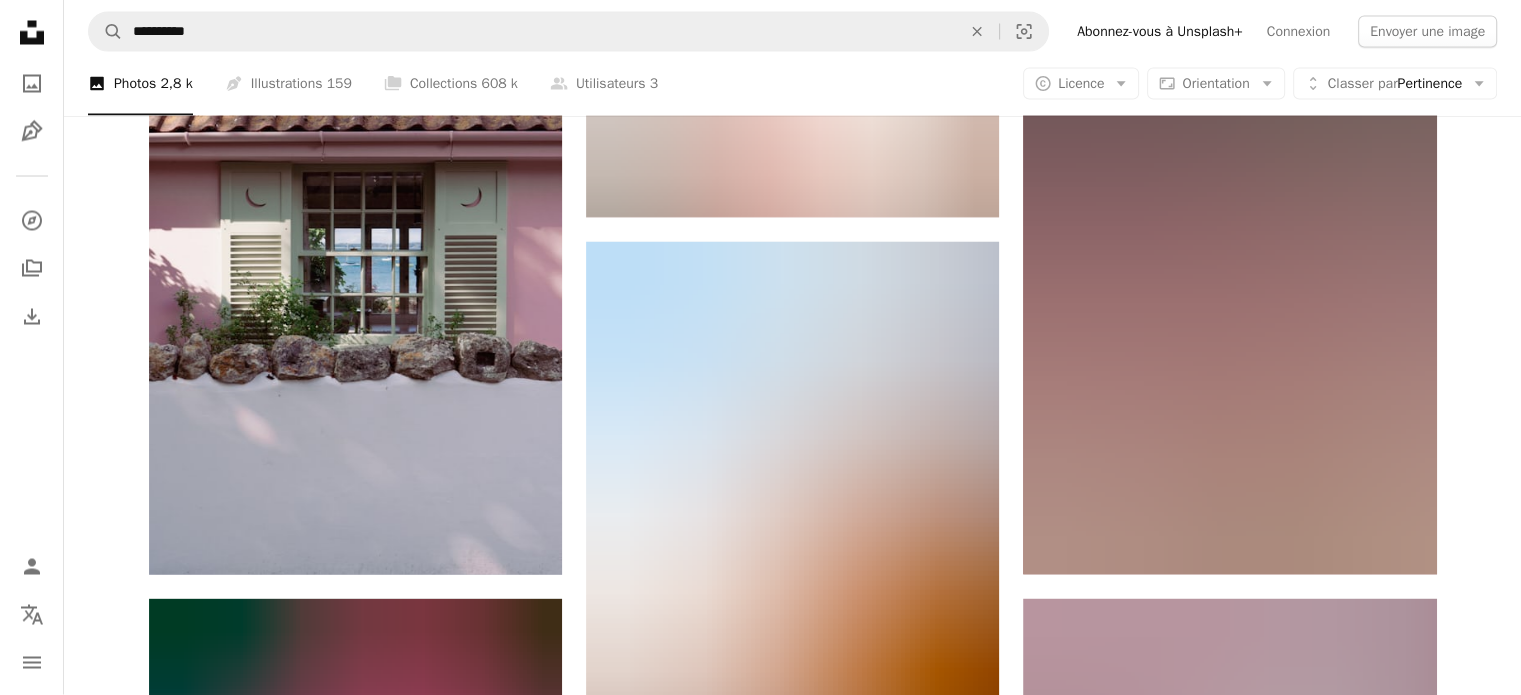 scroll, scrollTop: 26639, scrollLeft: 0, axis: vertical 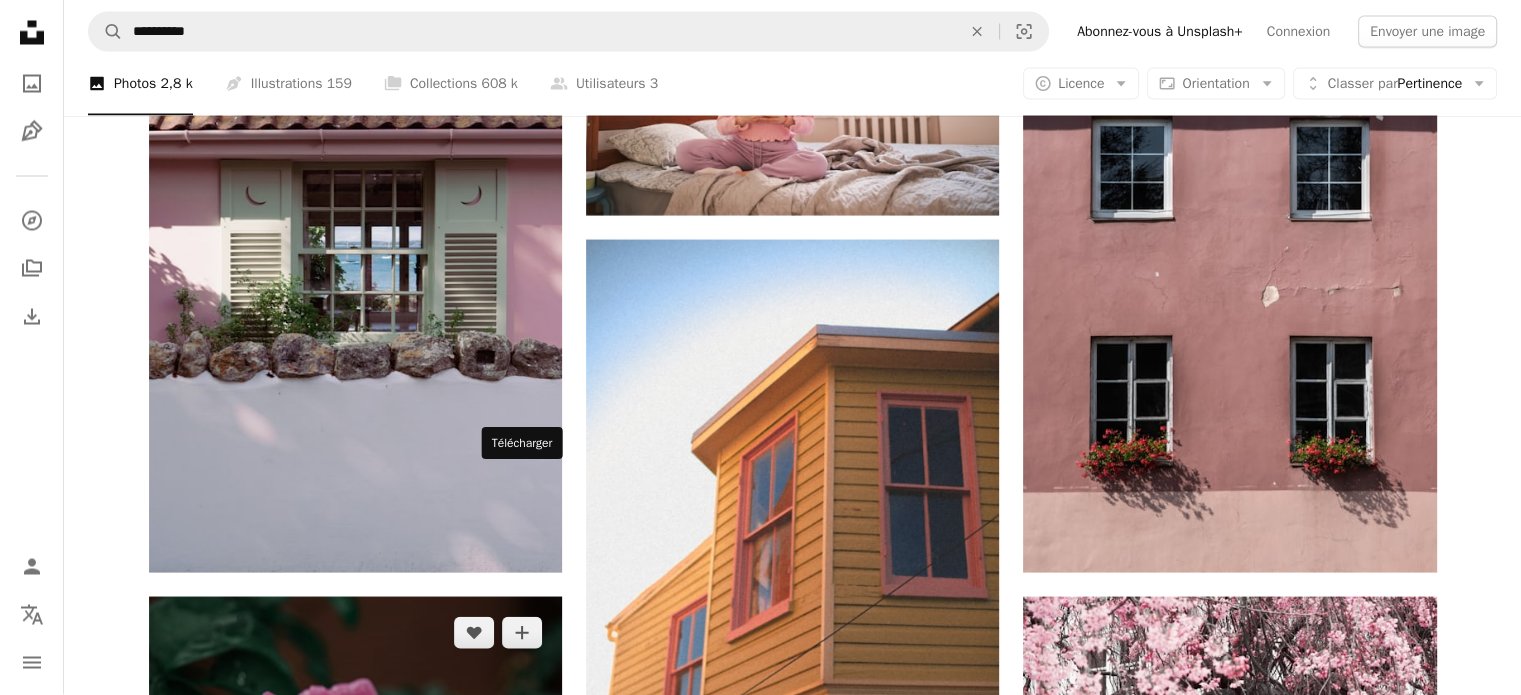 click 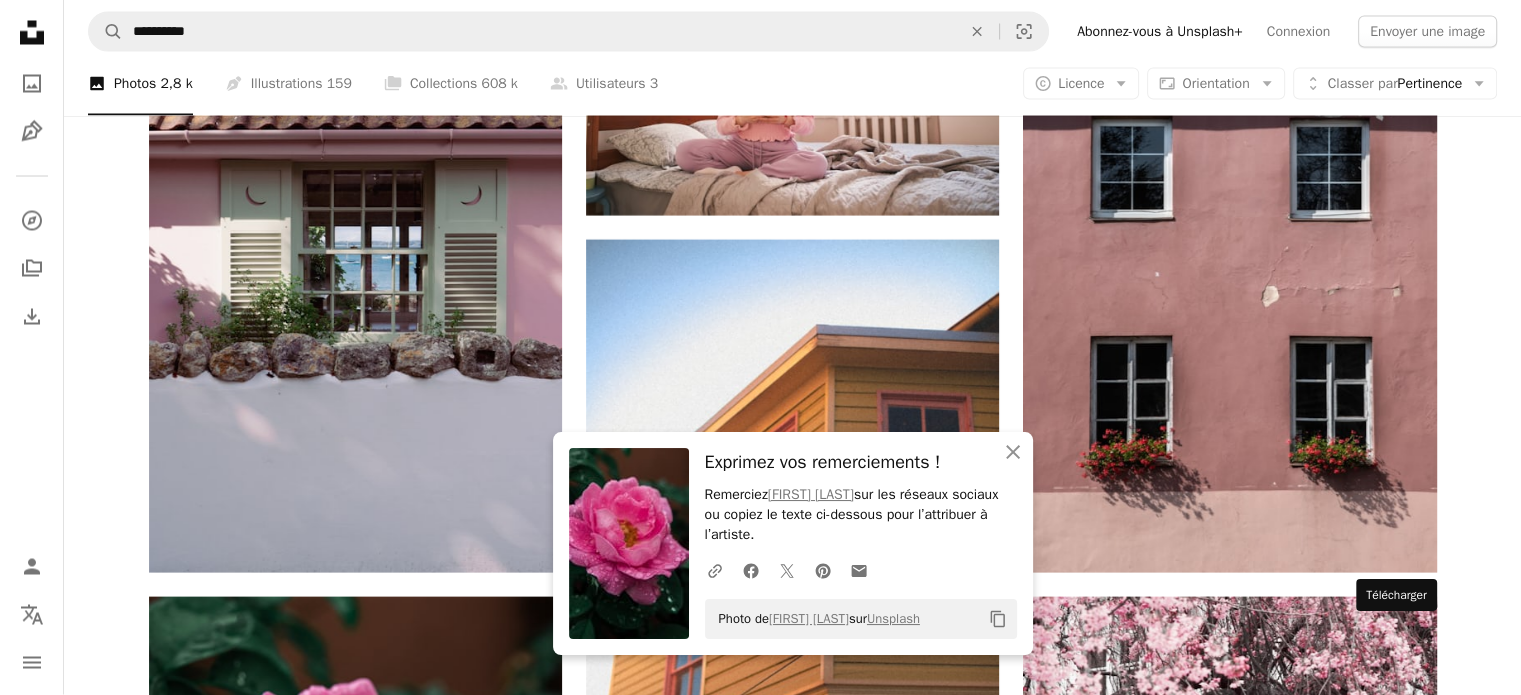 click on "Arrow pointing down" 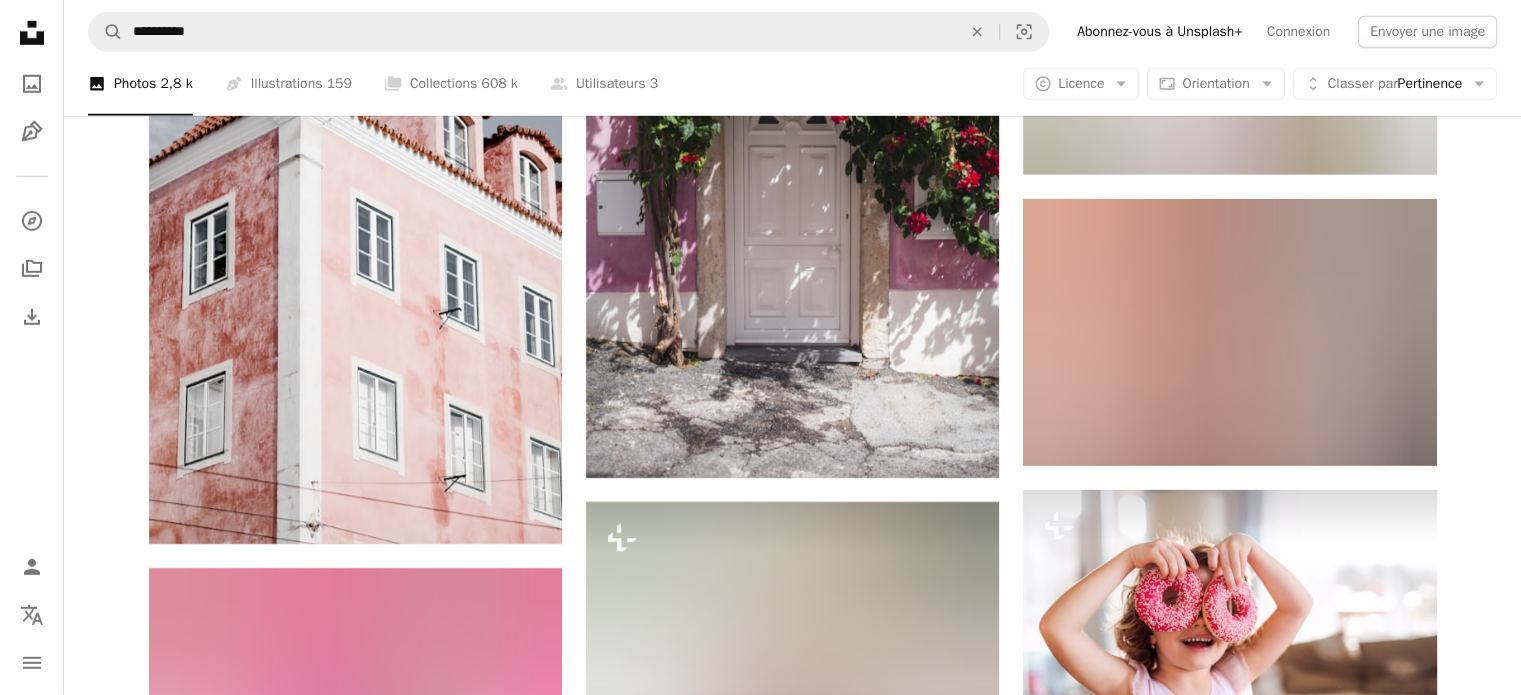 scroll, scrollTop: 28893, scrollLeft: 0, axis: vertical 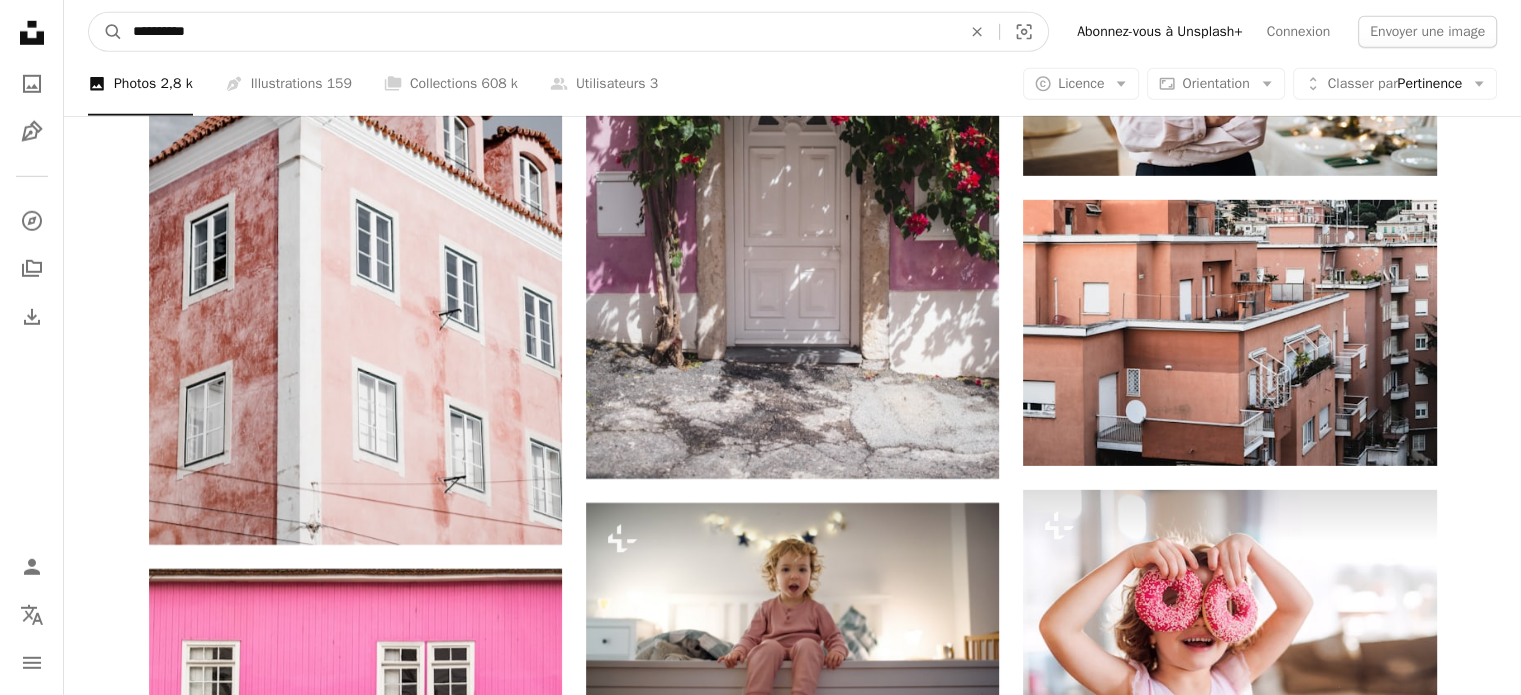 drag, startPoint x: 416, startPoint y: 23, endPoint x: 99, endPoint y: -4, distance: 318.14777 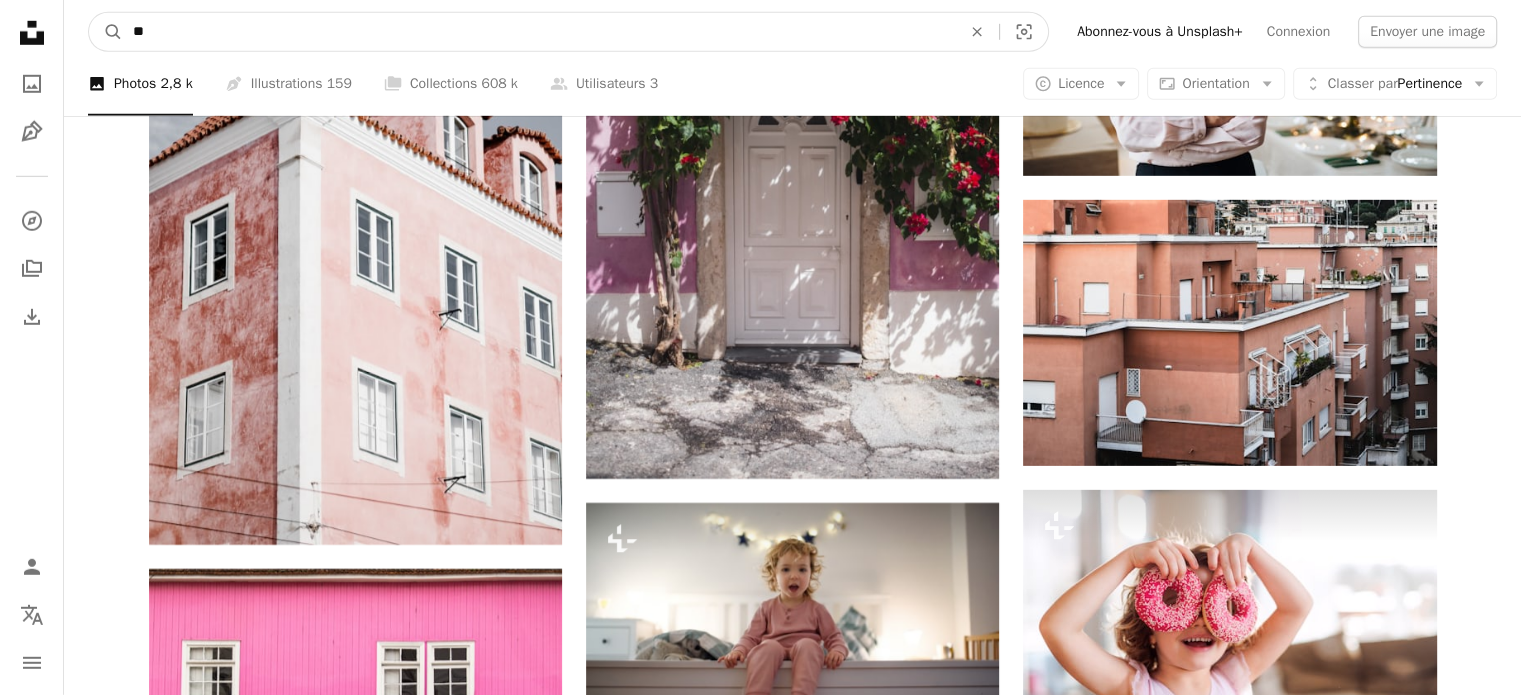 type on "*" 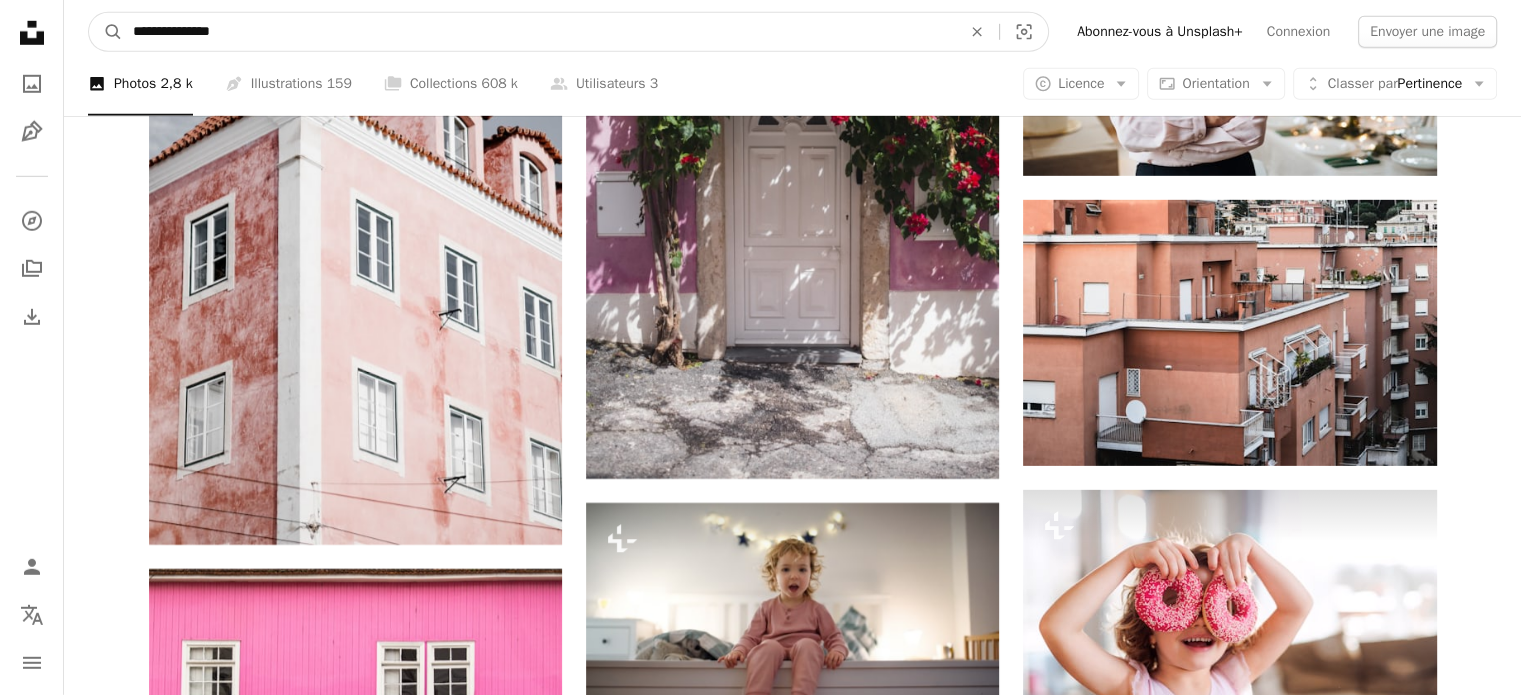 type on "**********" 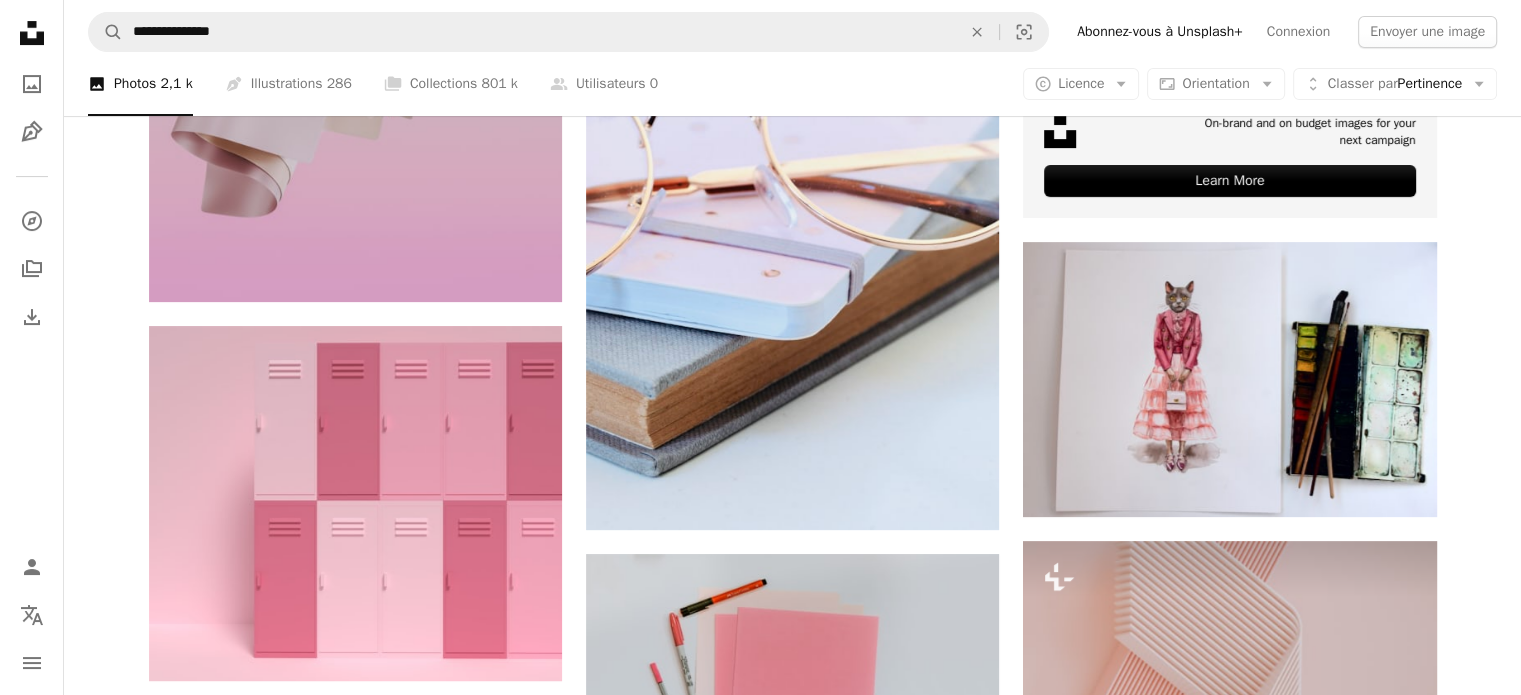 scroll, scrollTop: 484, scrollLeft: 0, axis: vertical 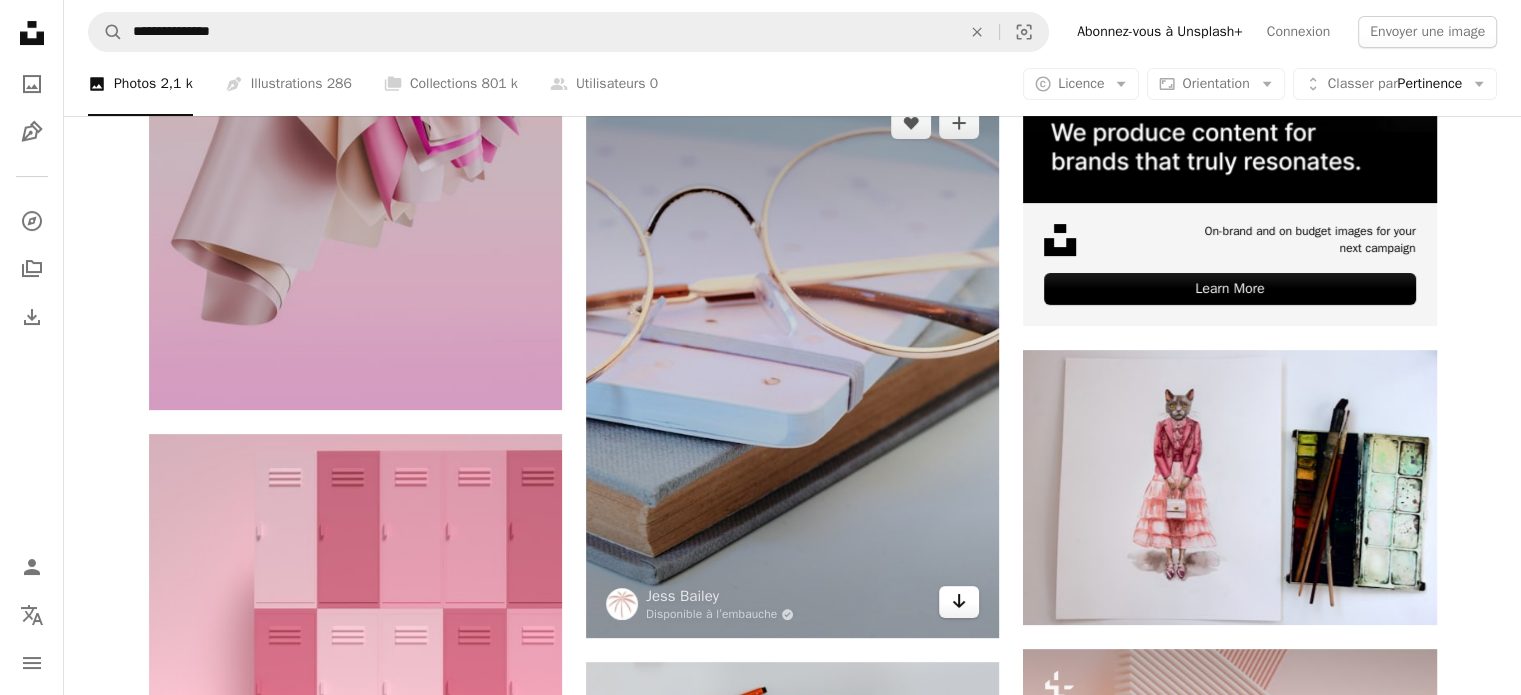 click on "Arrow pointing down" 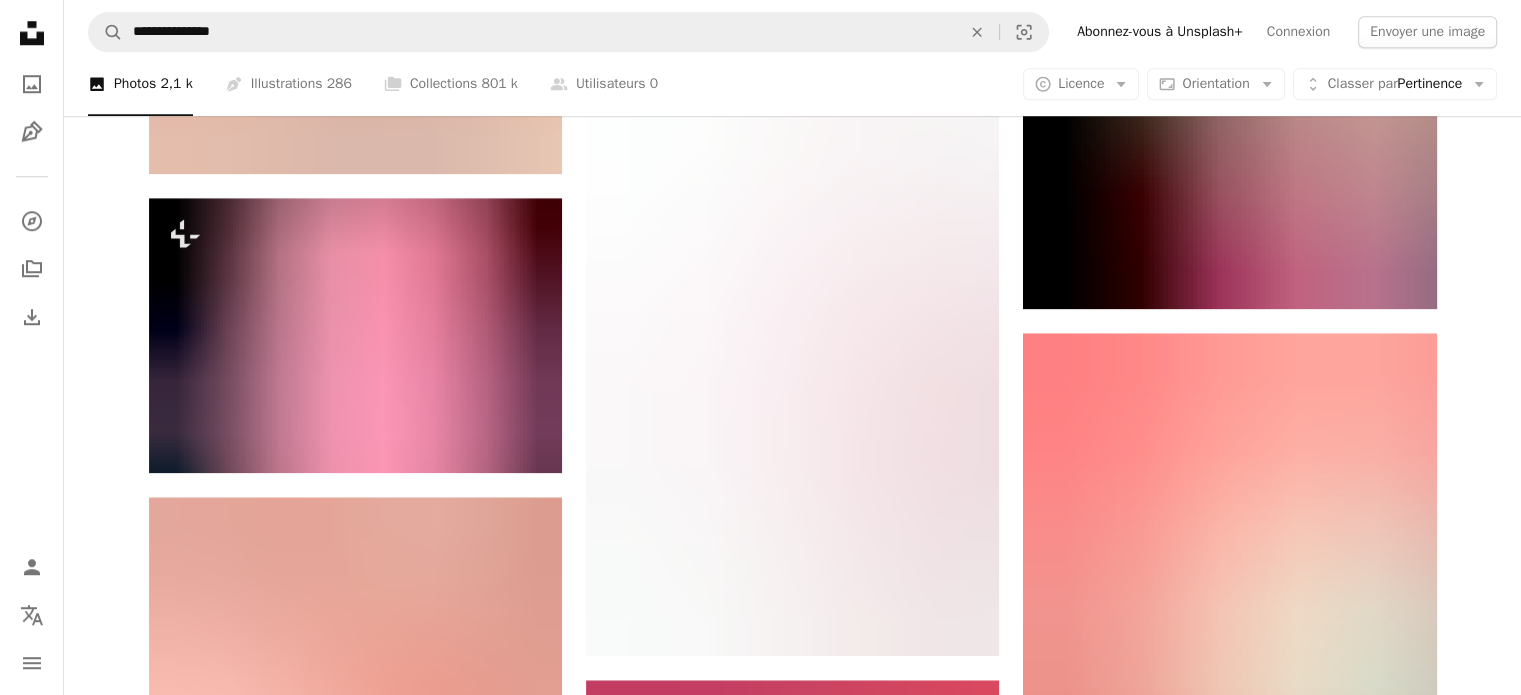 scroll, scrollTop: 1742, scrollLeft: 0, axis: vertical 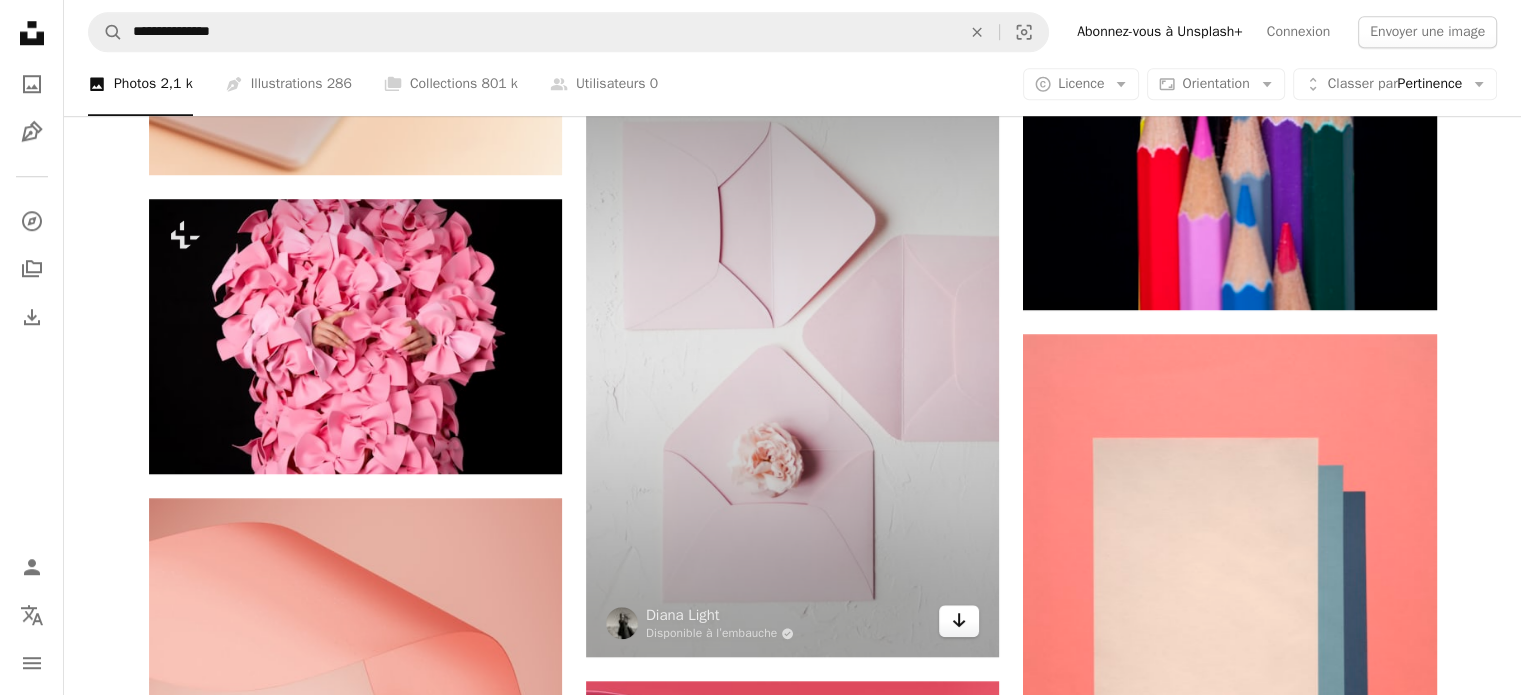 click on "Arrow pointing down" 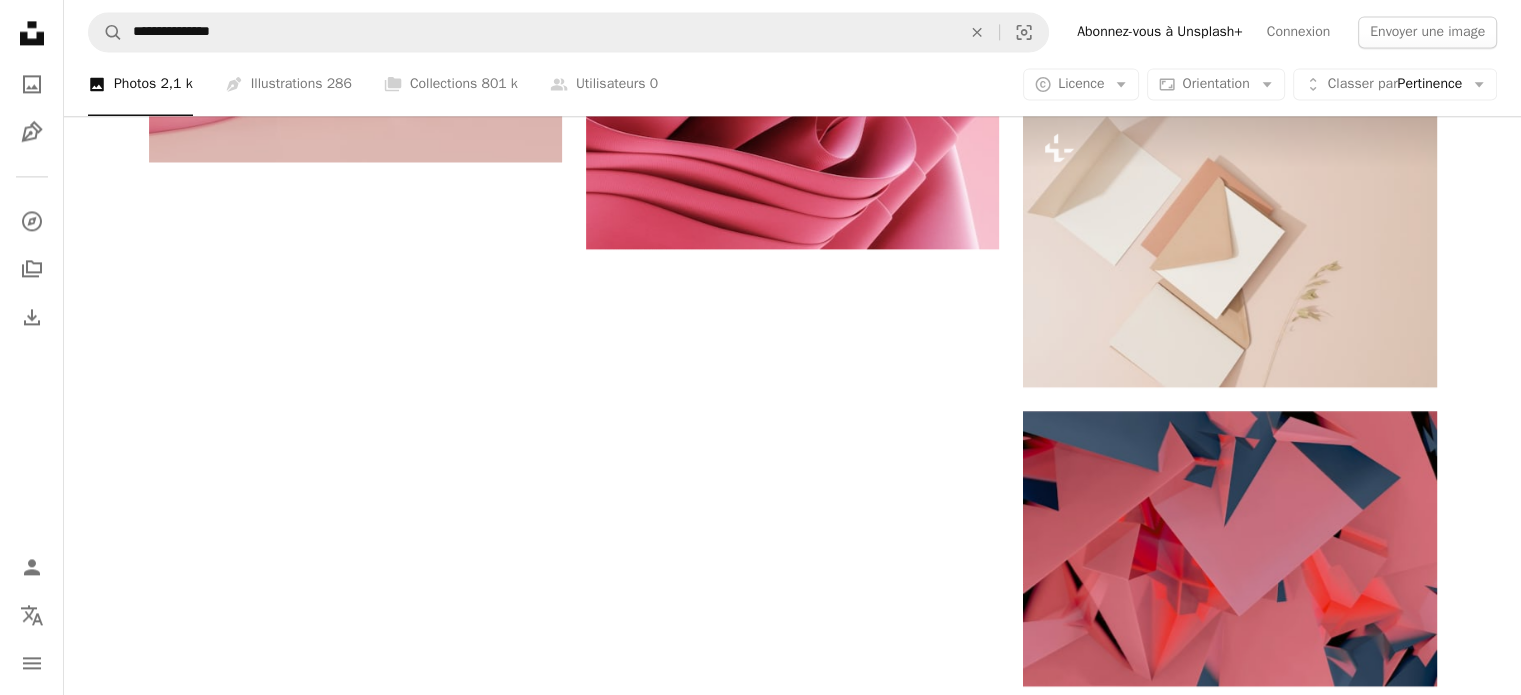 scroll, scrollTop: 2908, scrollLeft: 0, axis: vertical 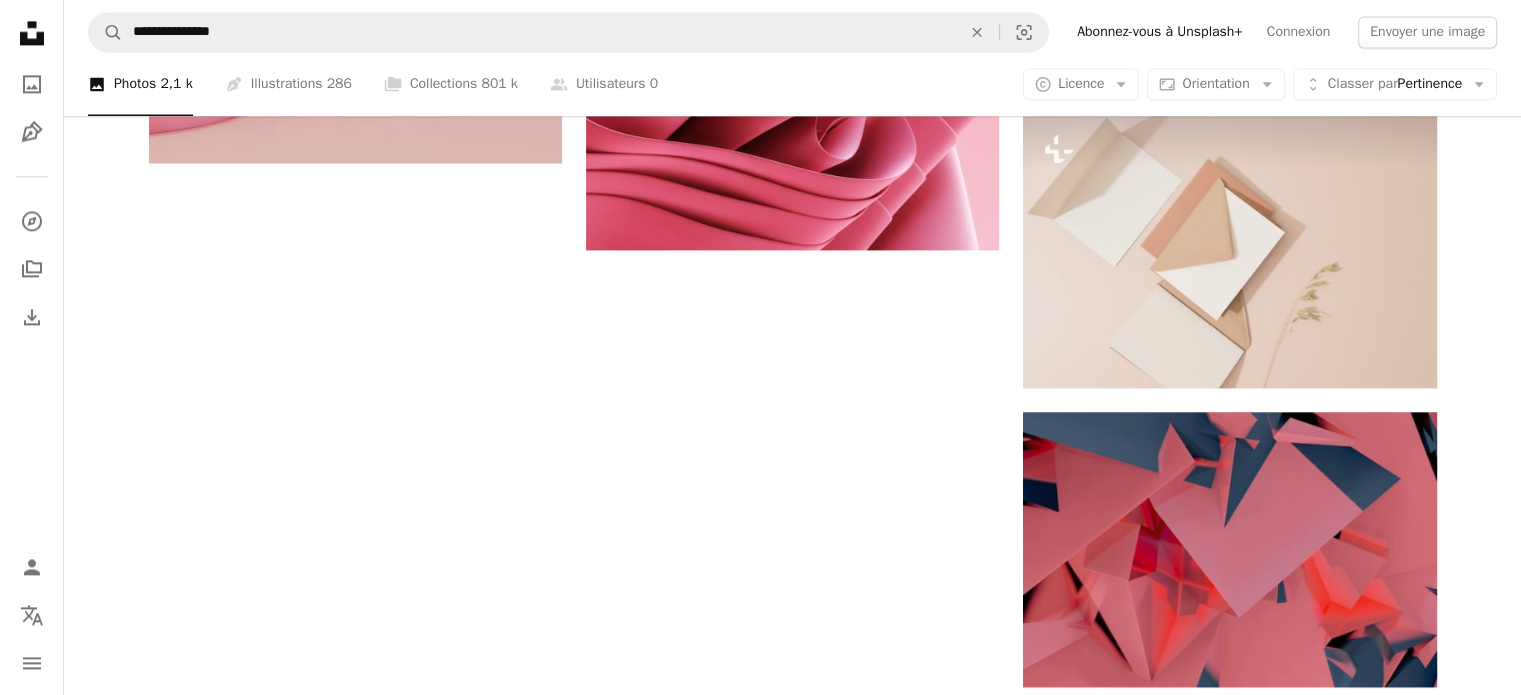 click on "Plus de résultats" at bounding box center [793, 1340] 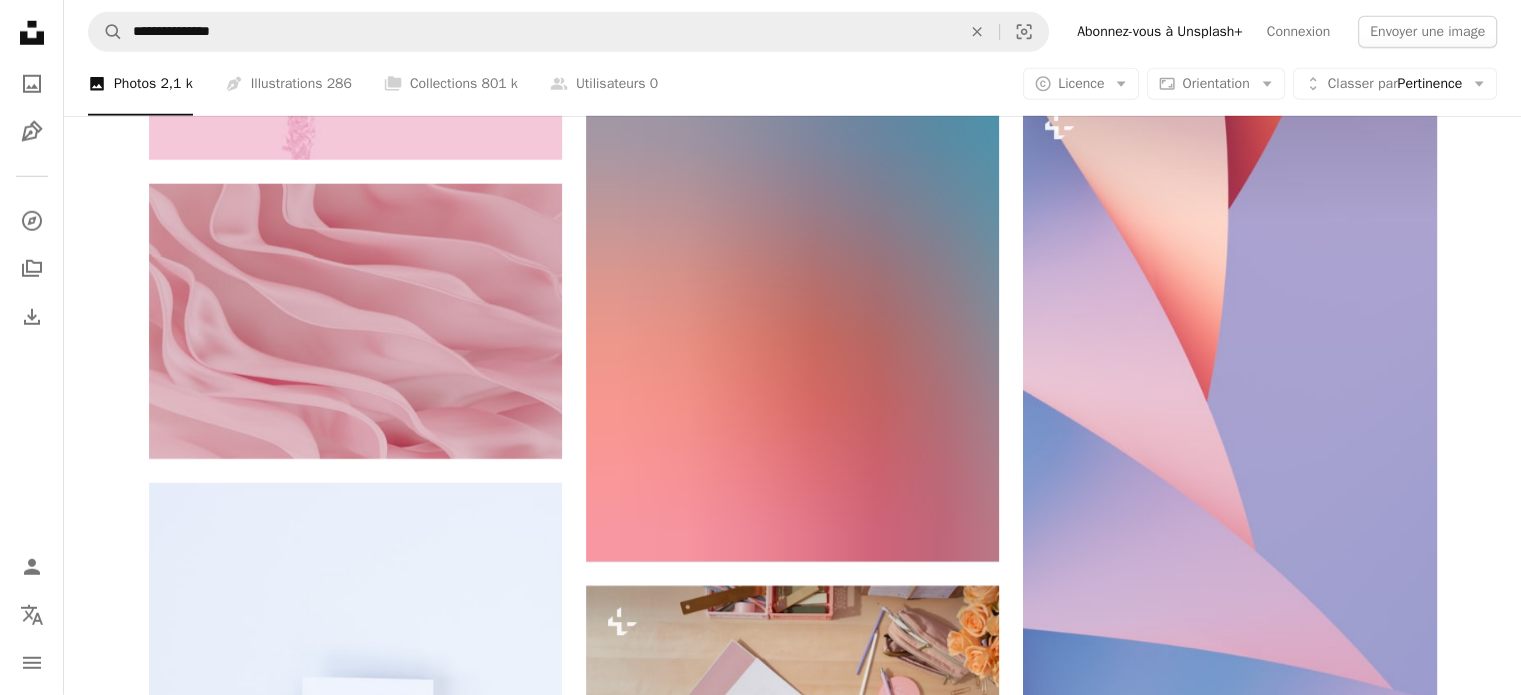 scroll, scrollTop: 5782, scrollLeft: 0, axis: vertical 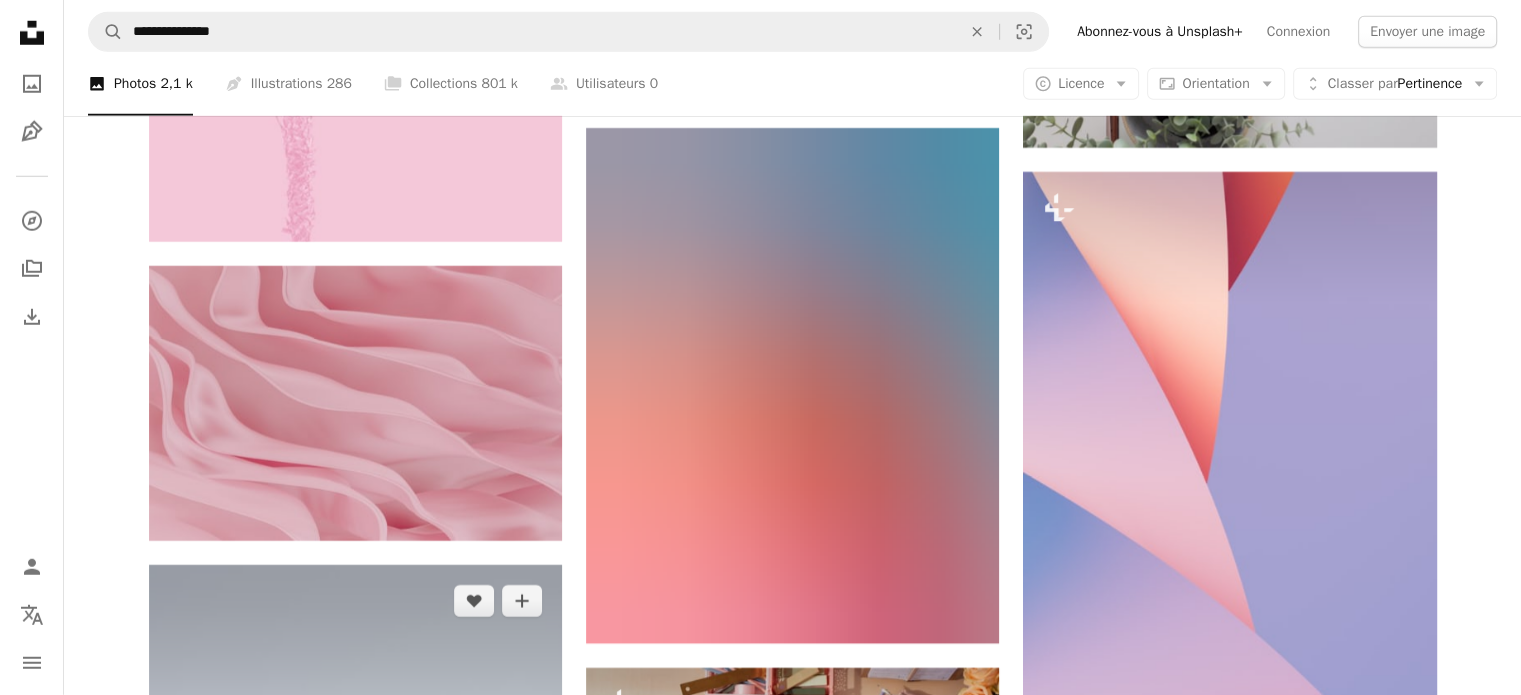 click 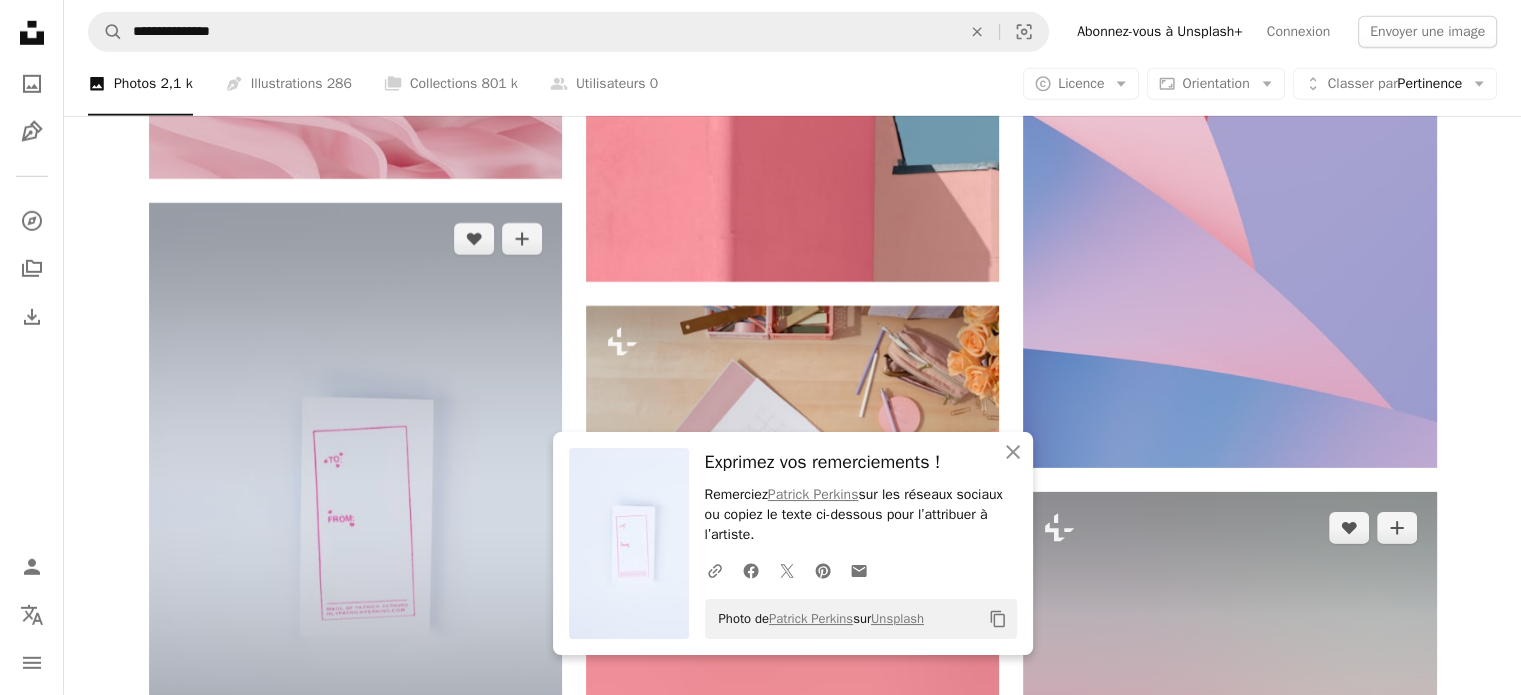 scroll, scrollTop: 6201, scrollLeft: 0, axis: vertical 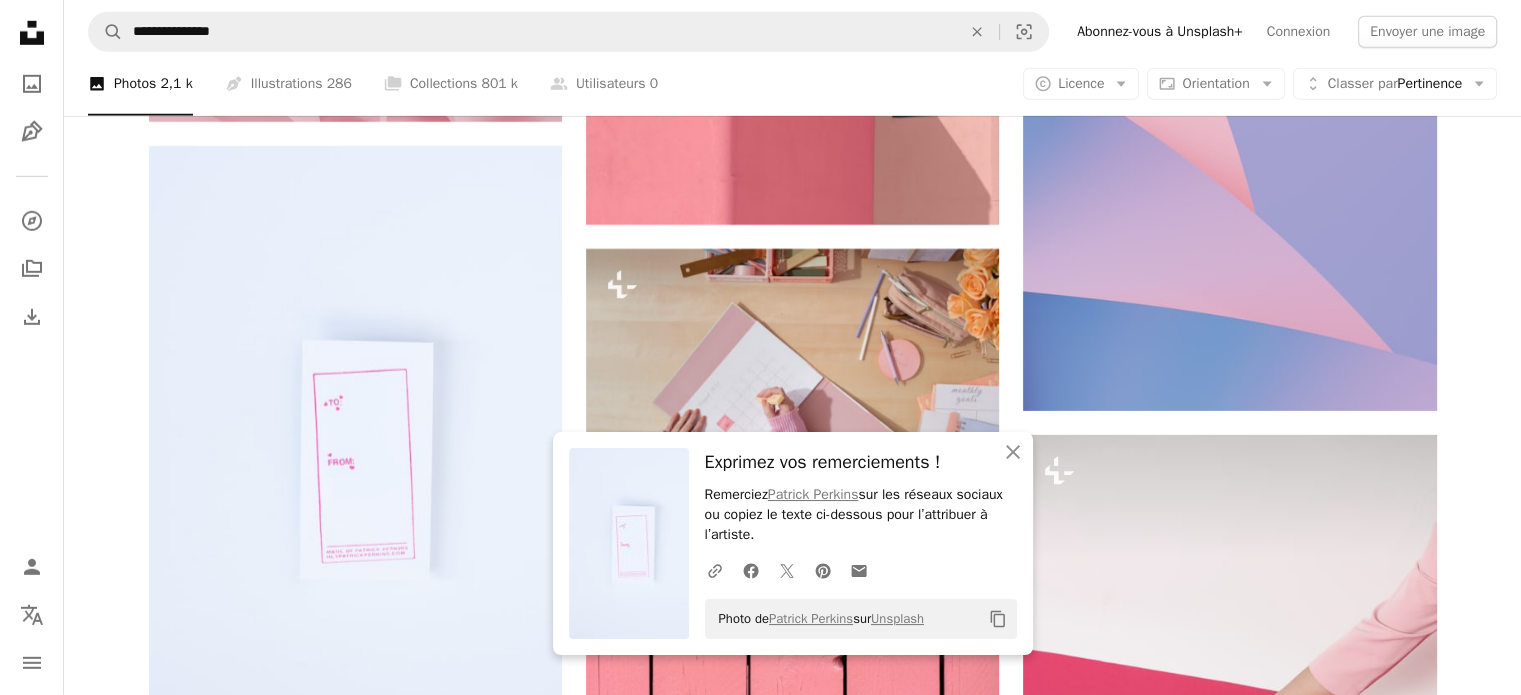 click on "Plus sign for Unsplash+ A heart A plus sign [FIRST] [LAST] Pour  Unsplash+ A lock   Télécharger A heart A plus sign [FIRST] [LAST] Disponible à l’embauche A checkmark inside of a circle Arrow pointing down Plus sign for Unsplash+ A heart A plus sign [FIRST] [LAST] Pour  Unsplash+ A lock   Télécharger Plus sign for Unsplash+ A heart A plus sign [FIRST] [LAST] Pour  Unsplash+ A lock   Télécharger A heart A plus sign [FIRST] [LAST] Disponible à l’embauche A checkmark inside of a circle Arrow pointing down A heart A plus sign [FIRST] Arrow pointing down A heart A plus sign [FIRST] Arrow pointing down A heart A plus sign [FIRST] [LAST] Disponible à l’embauche A checkmark inside of a circle Arrow pointing down A heart A plus sign [FIRST] [LAST] Disponible à l’embauche A checkmark inside of a circle Arrow pointing down Plus sign for Unsplash+ A heart A plus sign [FIRST] [LAST] Pour  Unsplash+ A lock   Télécharger On-brand and on budget images for your next campaign Learn More A heart" at bounding box center (792, -1070) 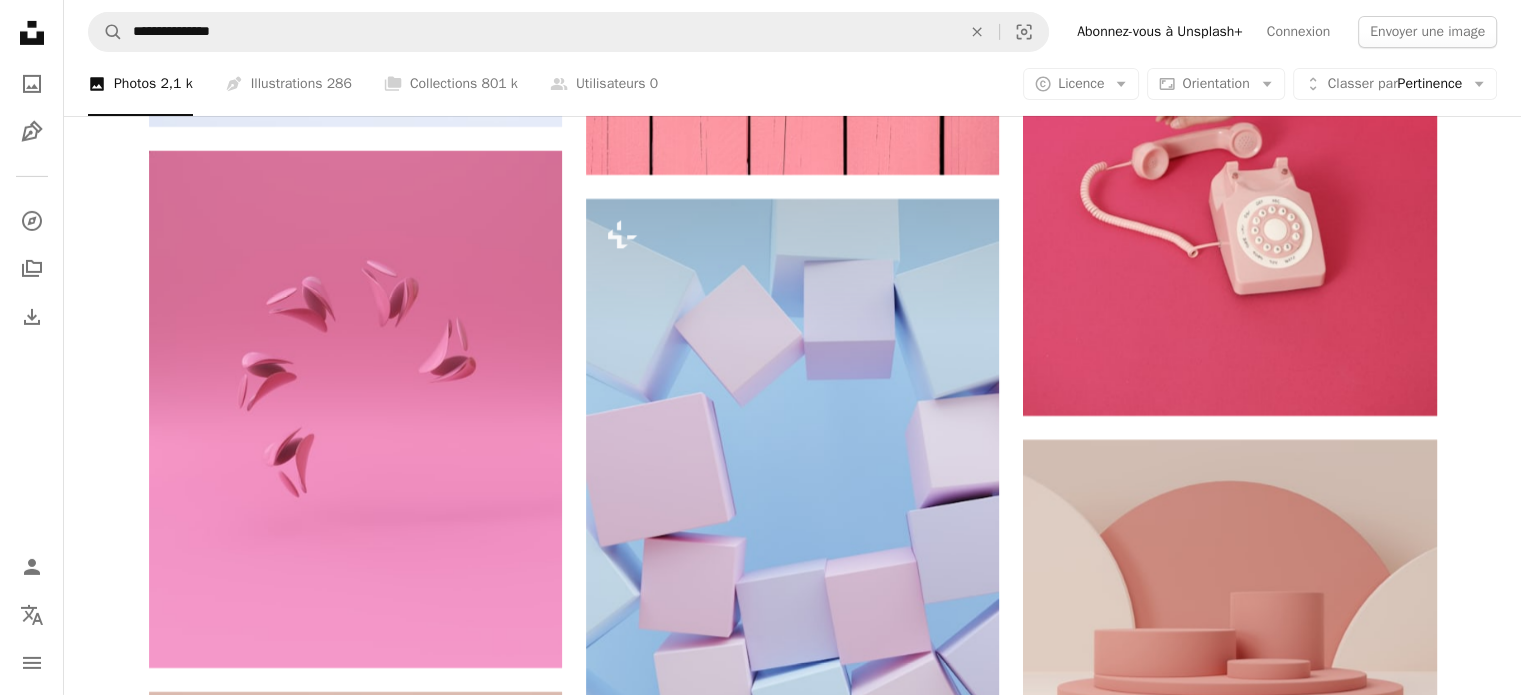 scroll, scrollTop: 6840, scrollLeft: 0, axis: vertical 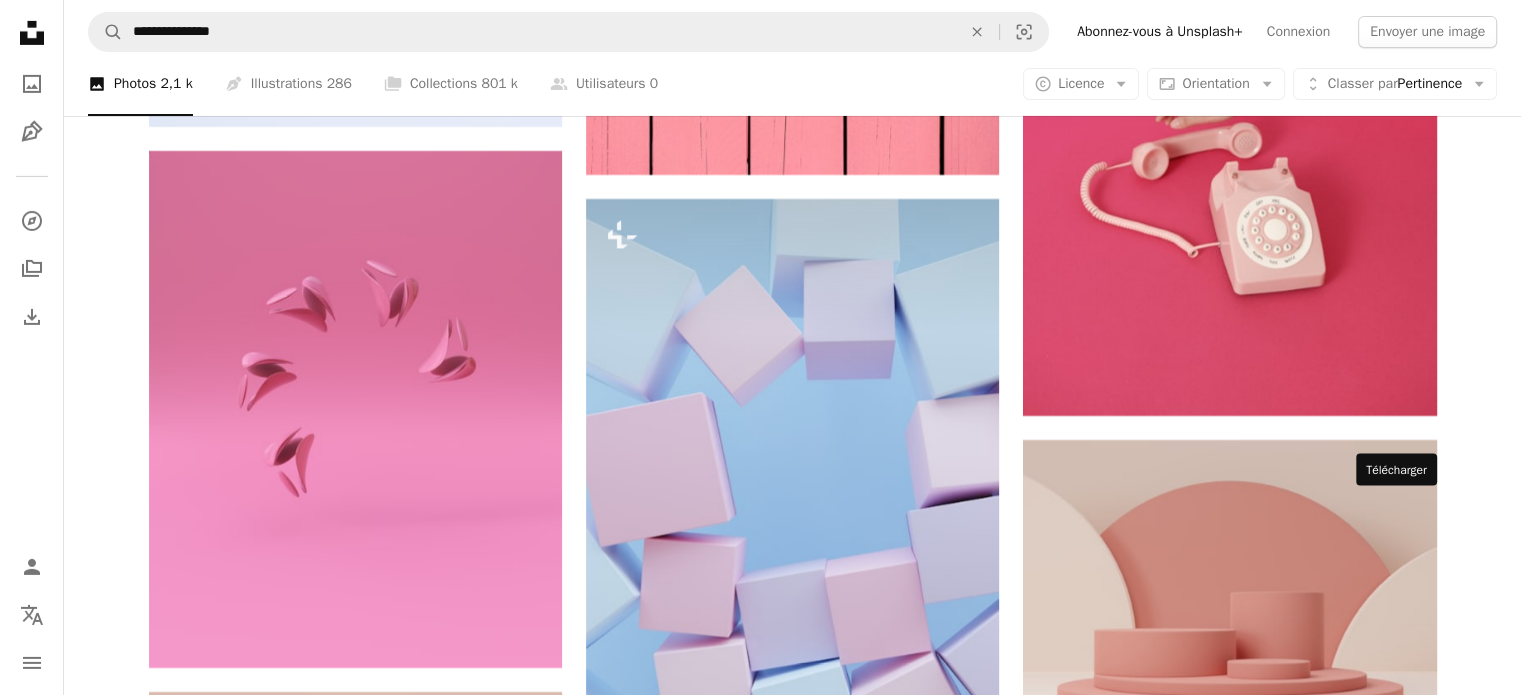 click on "Arrow pointing down" 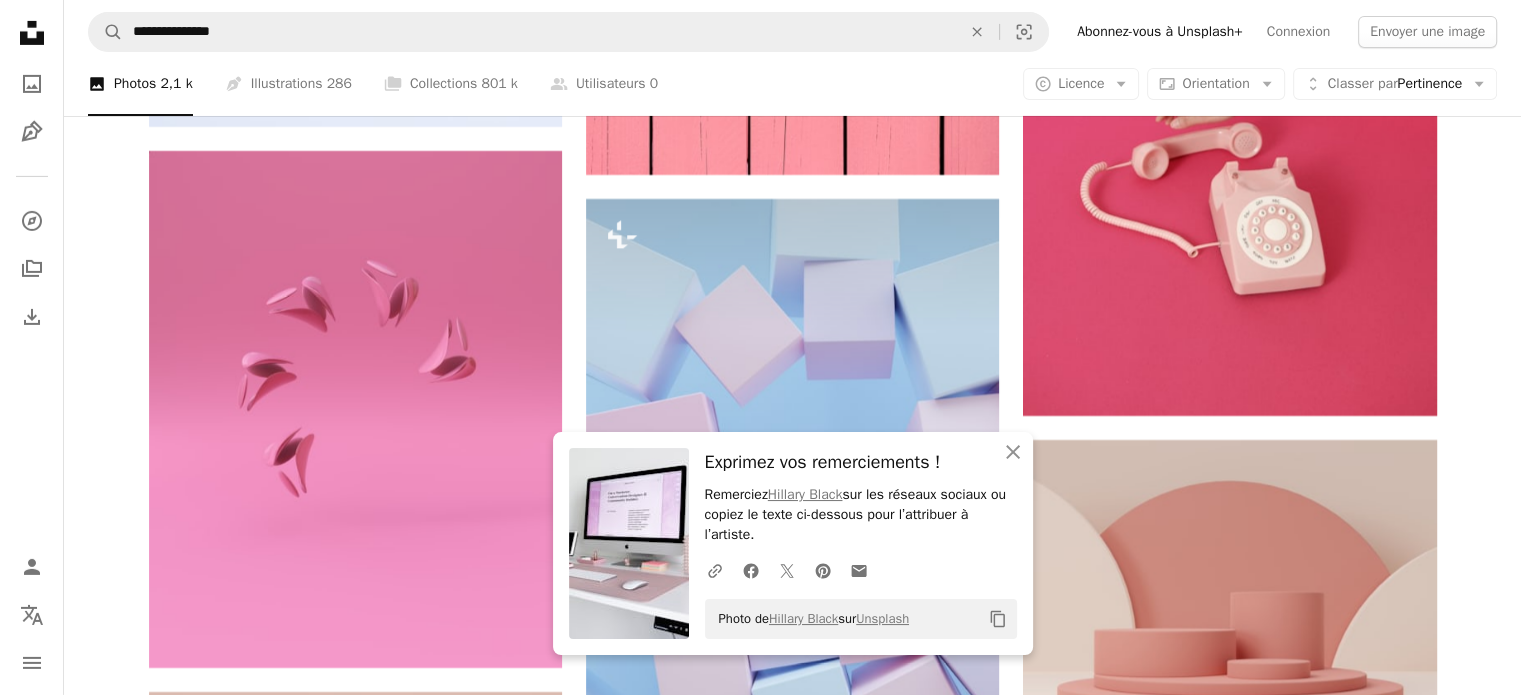 click on "Plus sign for Unsplash+ A heart A plus sign [FIRST] [LAST] Pour  Unsplash+ A lock   Télécharger A heart A plus sign [FIRST] [LAST] Disponible à l’embauche A checkmark inside of a circle Arrow pointing down Plus sign for Unsplash+ A heart A plus sign [FIRST] [LAST] Pour  Unsplash+ A lock   Télécharger Plus sign for Unsplash+ A heart A plus sign [FIRST] [LAST] Pour  Unsplash+ A lock   Télécharger A heart A plus sign [FIRST] [LAST] Disponible à l’embauche A checkmark inside of a circle Arrow pointing down A heart A plus sign [FIRST] Arrow pointing down A heart A plus sign [FIRST] Arrow pointing down A heart A plus sign [FIRST] [LAST] Disponible à l’embauche A checkmark inside of a circle Arrow pointing down A heart A plus sign [FIRST] [LAST] Disponible à l’embauche A checkmark inside of a circle Arrow pointing down Plus sign for Unsplash+ A heart A plus sign [FIRST] [LAST] Pour  Unsplash+ A lock   Télécharger On-brand and on budget images for your next campaign Learn More A heart" at bounding box center (792, -315) 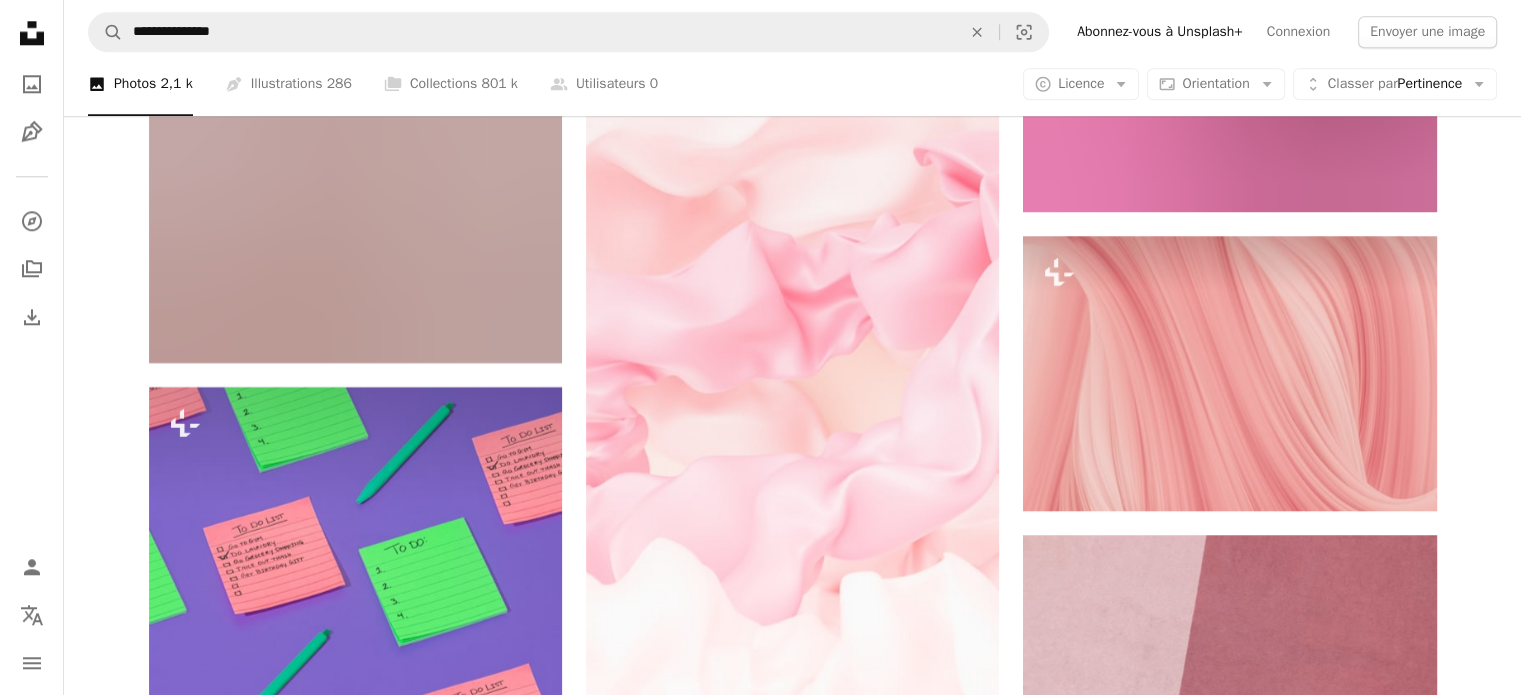scroll, scrollTop: 9788, scrollLeft: 0, axis: vertical 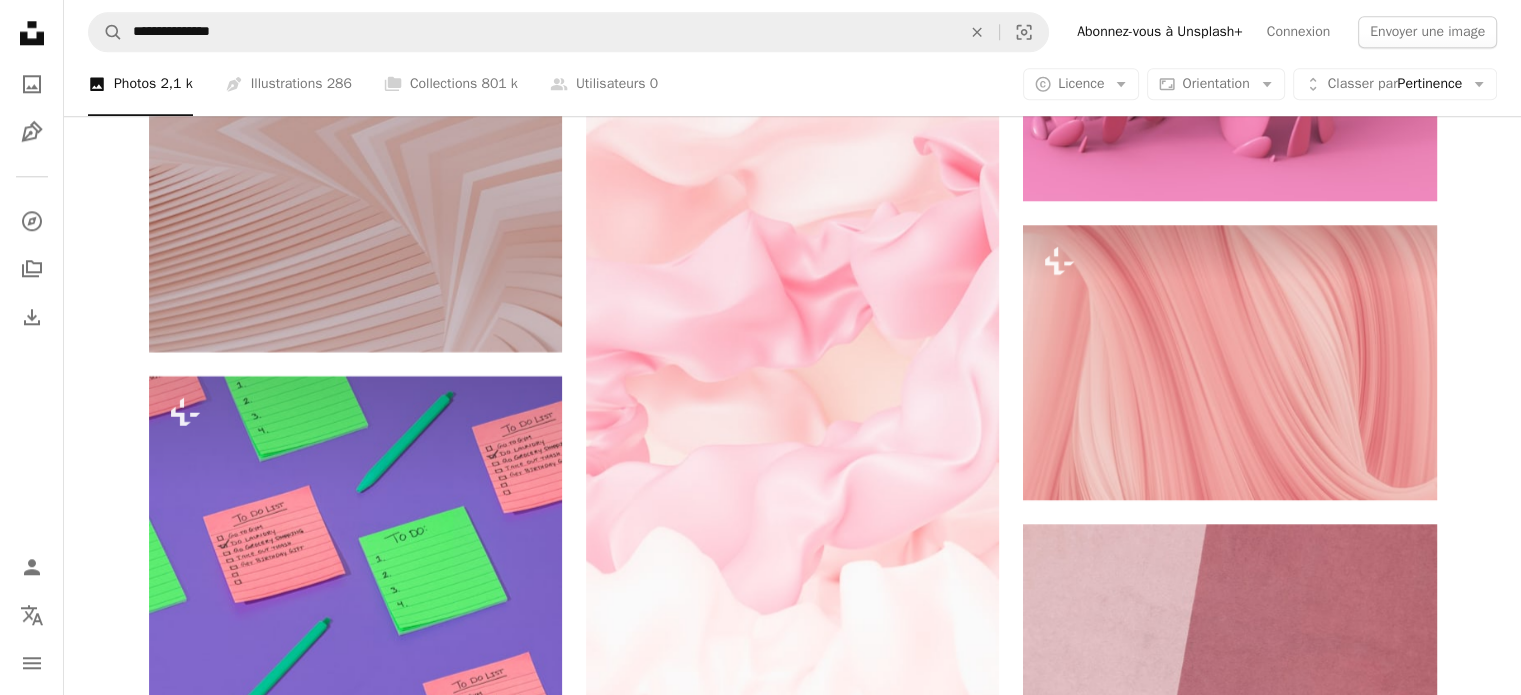 click at bounding box center (1229, 1390) 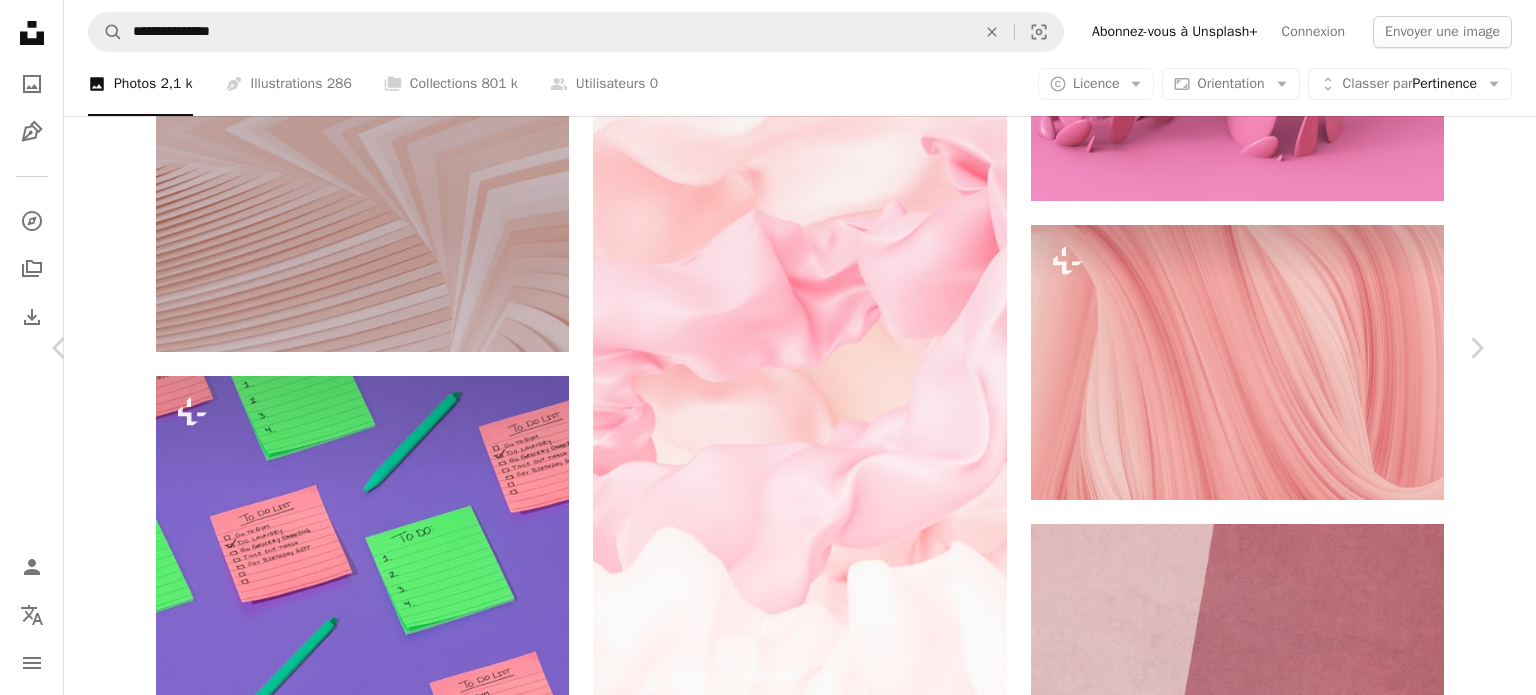 click on "Télécharger gratuitement" at bounding box center (1254, 6456) 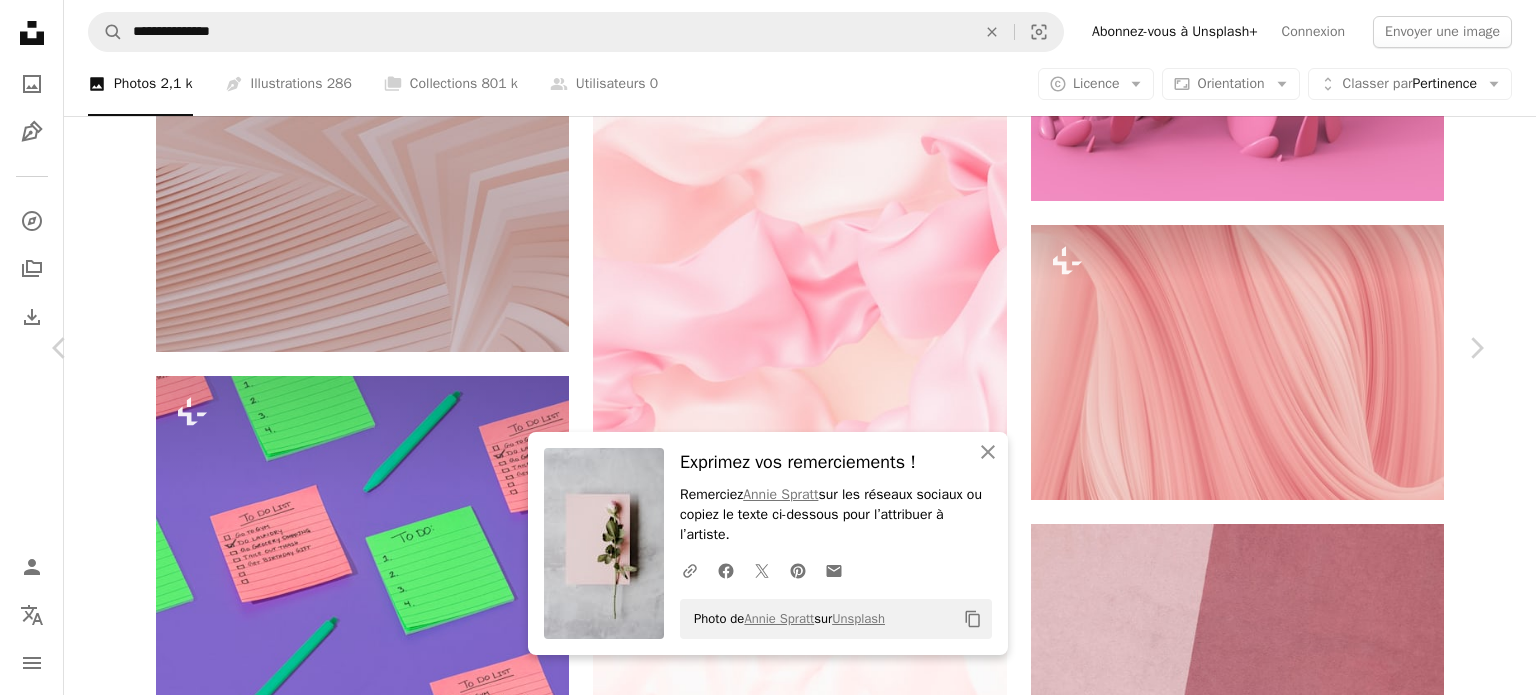 click on "Exprimez vos remerciements ! Remerciez  [FIRST] [LAST]  sur les réseaux sociaux ou copiez le texte ci-dessous pour l’attribuer à l’artiste. Photo de  [FIRST] [LAST]  sur  Unsplash
Copy content [FIRST] [LAST] [FIRST] [LAST] A heart A plus sign Modifier l’image   Plus sign for Unsplash+ Télécharger gratuitement Chevron down Zoom in Vues 4 416 609 Téléchargements 39 825 Présentée dans Photos A forward-right arrow Partager Info icon Infos More Actions Calendar outlined Publiée le  20 janvier 2020 Safety Utilisation gratuite sous la  Licence Unsplash amour rose Roses Valentine Valentines fond d’écran saint valentin féminin espace négatif espace de copie espace vide pâle arrière-plan fleur art rose planter gris feuille floral fleurir Images gratuites Parcourez des images premium sur iStock  |  - 20 % avec le code UNSPLASH20  ↗ A heart" at bounding box center (768, 6756) 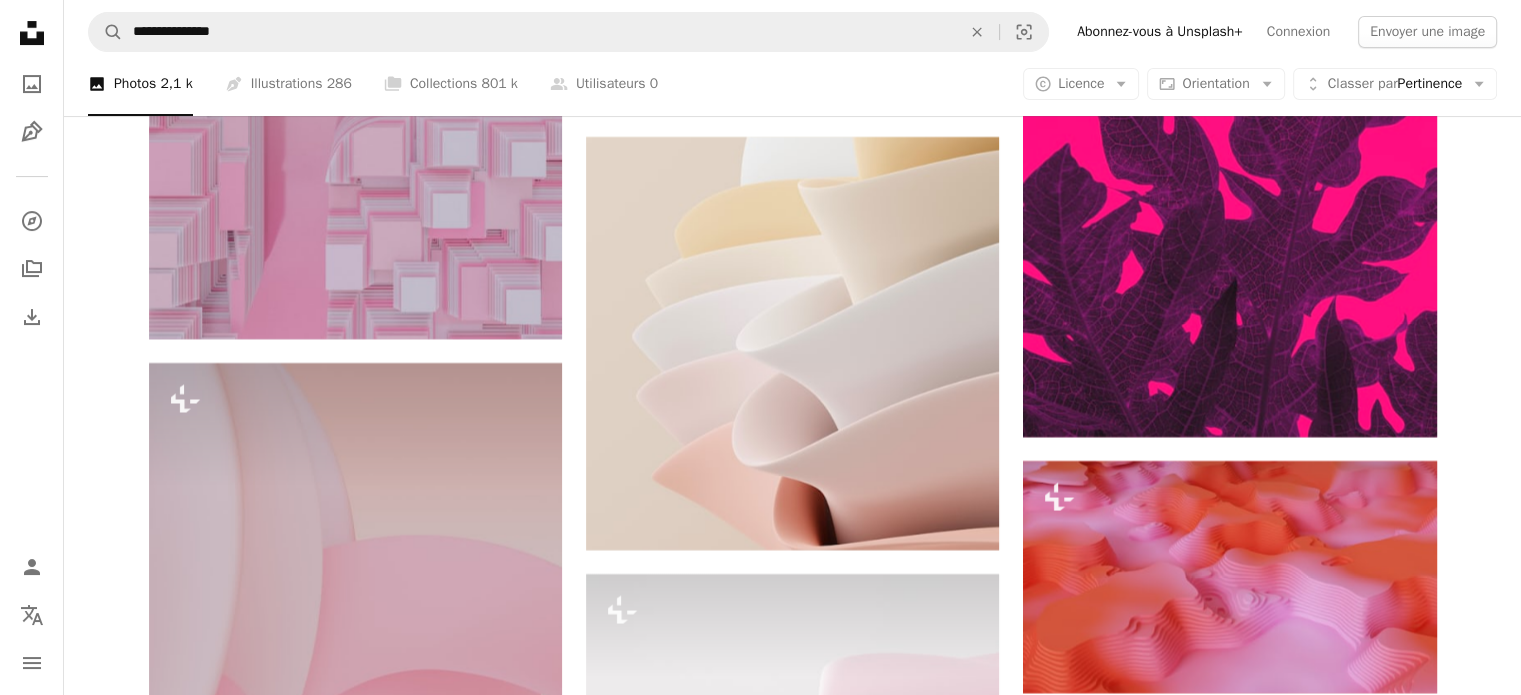 scroll, scrollTop: 15808, scrollLeft: 0, axis: vertical 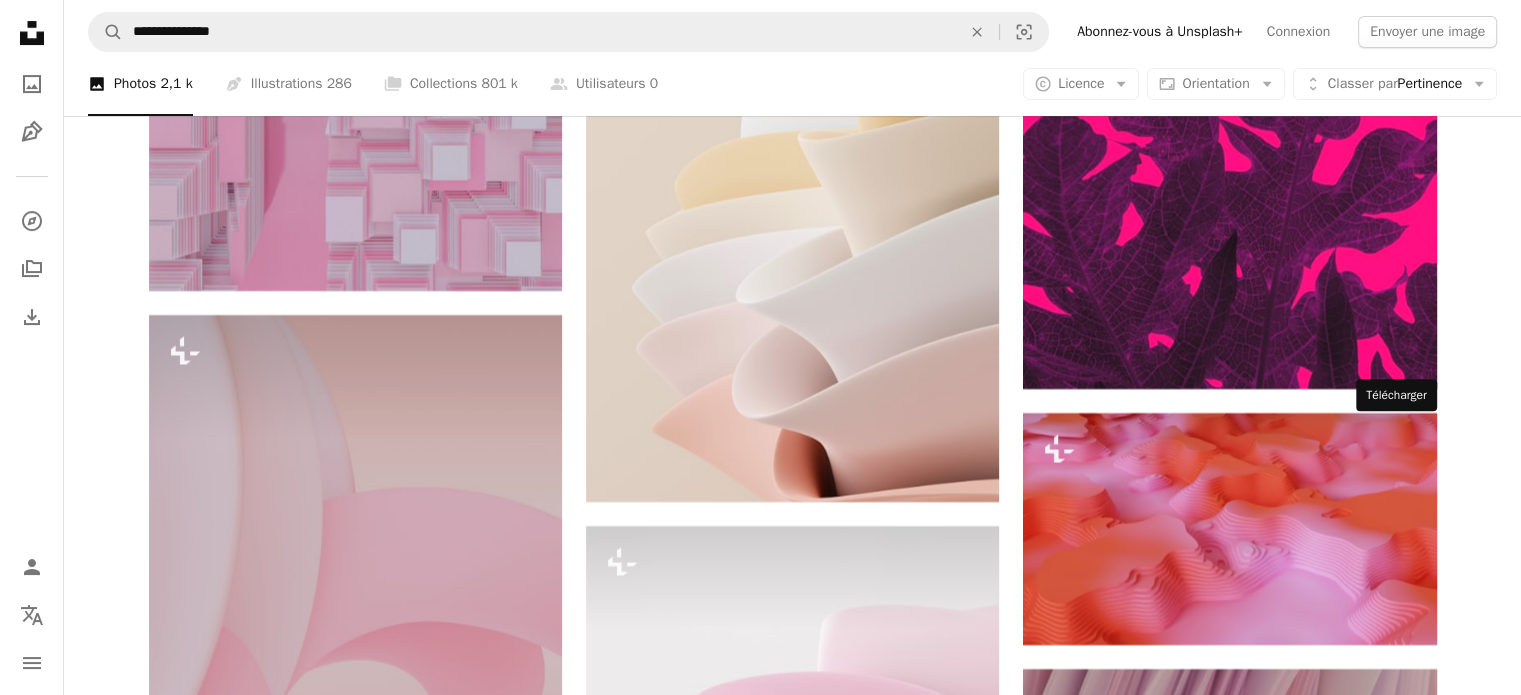 click on "Arrow pointing down" 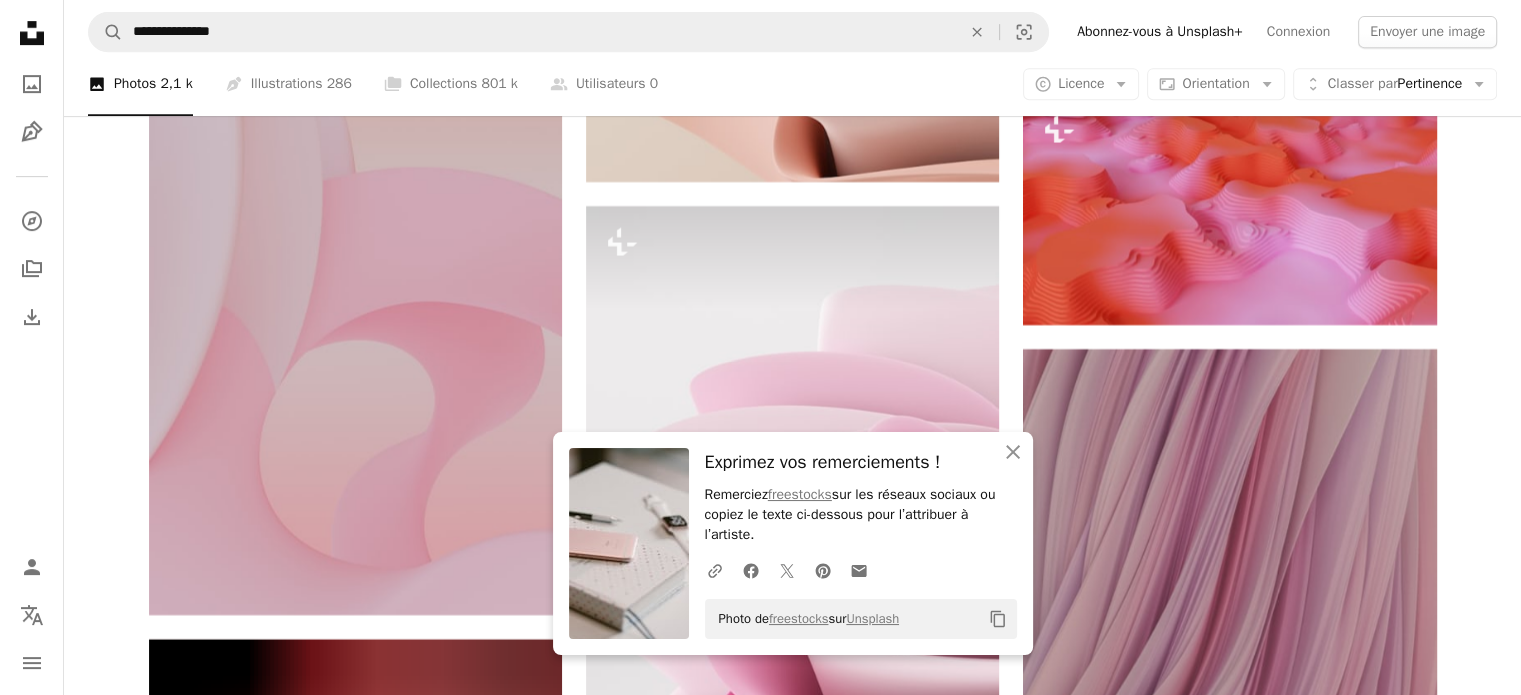 scroll, scrollTop: 16148, scrollLeft: 0, axis: vertical 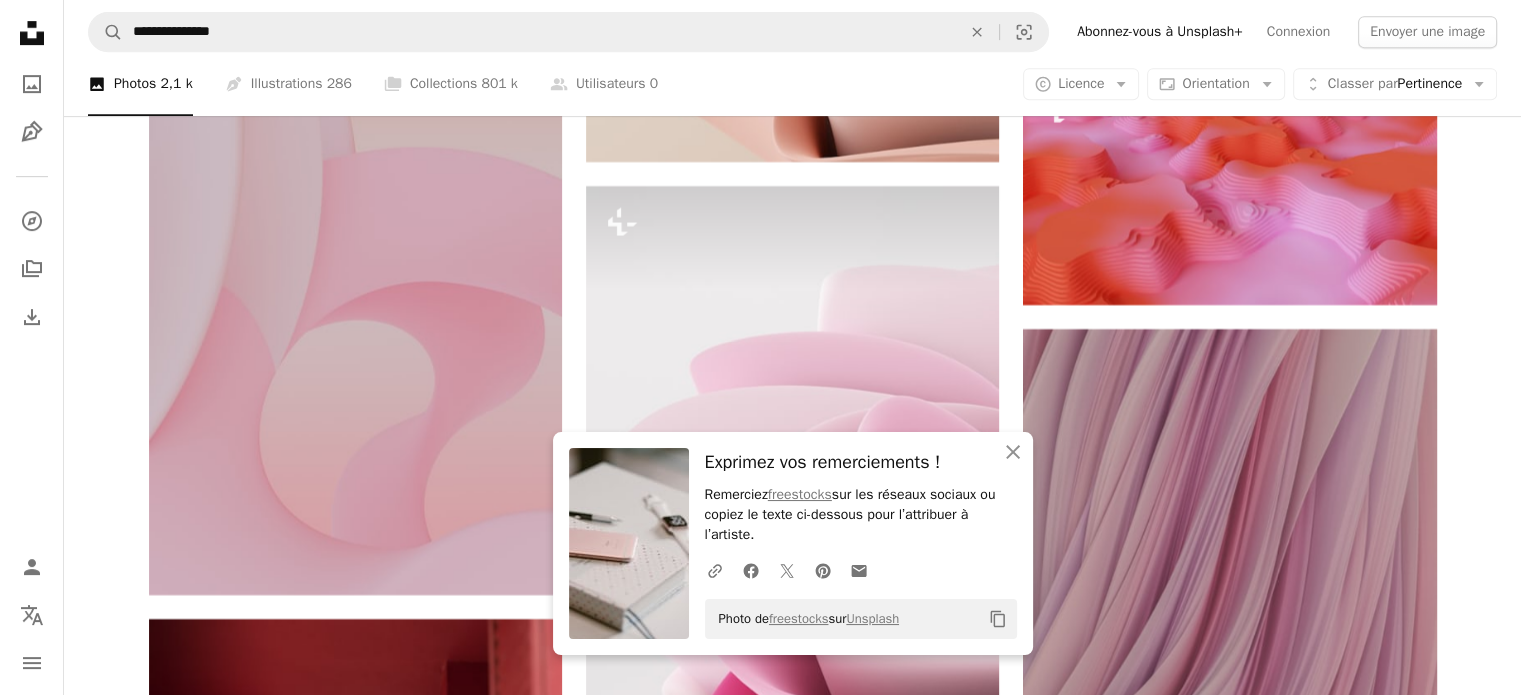 click on "Plus sign for Unsplash+ A heart A plus sign [FIRST] [LAST] Pour  Unsplash+ A lock   Télécharger A heart A plus sign [FIRST] [LAST] Disponible à l’embauche A checkmark inside of a circle Arrow pointing down Plus sign for Unsplash+ A heart A plus sign [FIRST] [LAST] Pour  Unsplash+ A lock   Télécharger Plus sign for Unsplash+ A heart A plus sign [FIRST] [LAST] Pour  Unsplash+ A lock   Télécharger A heart A plus sign [FIRST] [LAST] Disponible à l’embauche A checkmark inside of a circle Arrow pointing down A heart A plus sign [FIRST] Arrow pointing down A heart A plus sign [FIRST] Arrow pointing down A heart A plus sign [FIRST] [LAST] Disponible à l’embauche A checkmark inside of a circle Arrow pointing down A heart A plus sign [FIRST] [LAST] Disponible à l’embauche A checkmark inside of a circle Arrow pointing down Plus sign for Unsplash+ A heart A plus sign [FIRST] [LAST] Pour  Unsplash+ A lock   Télécharger On-brand and on budget images for your next campaign Learn More A heart" at bounding box center [792, -4988] 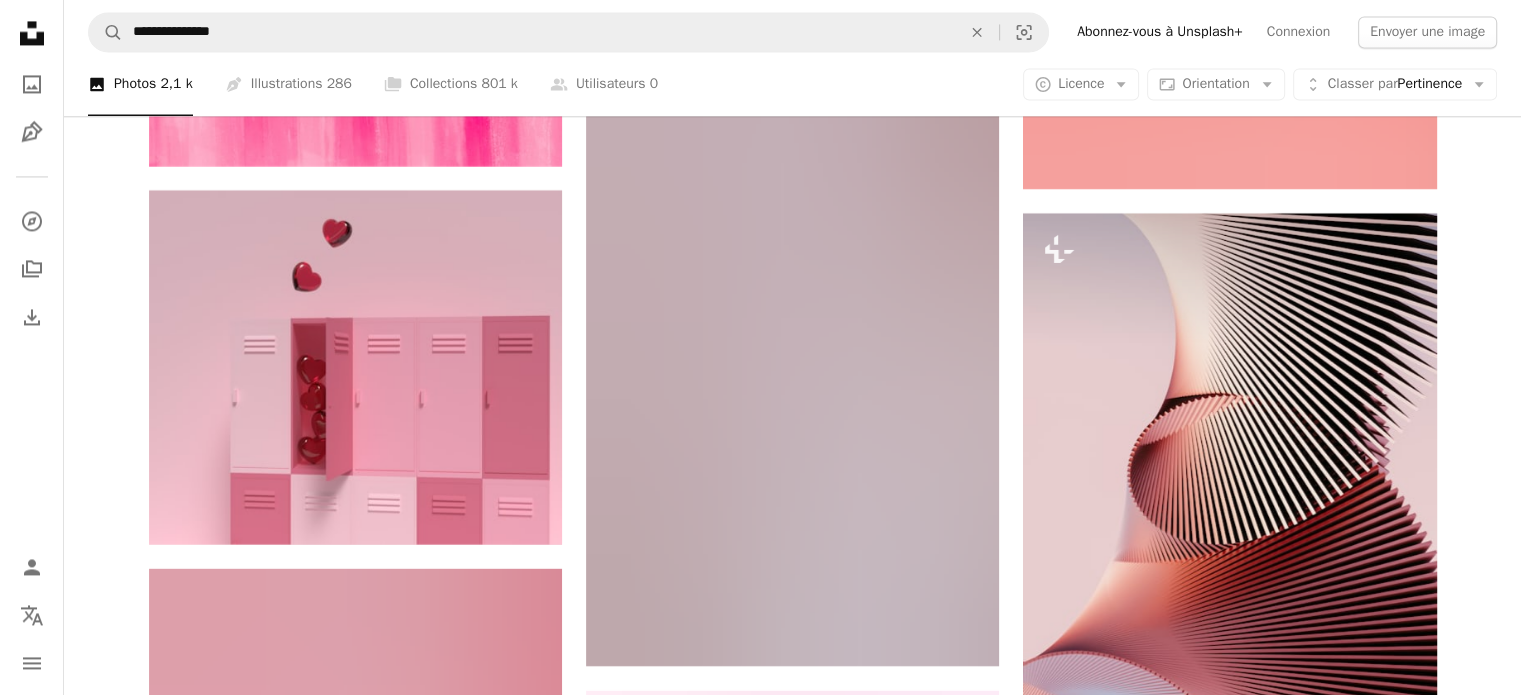scroll, scrollTop: 18128, scrollLeft: 0, axis: vertical 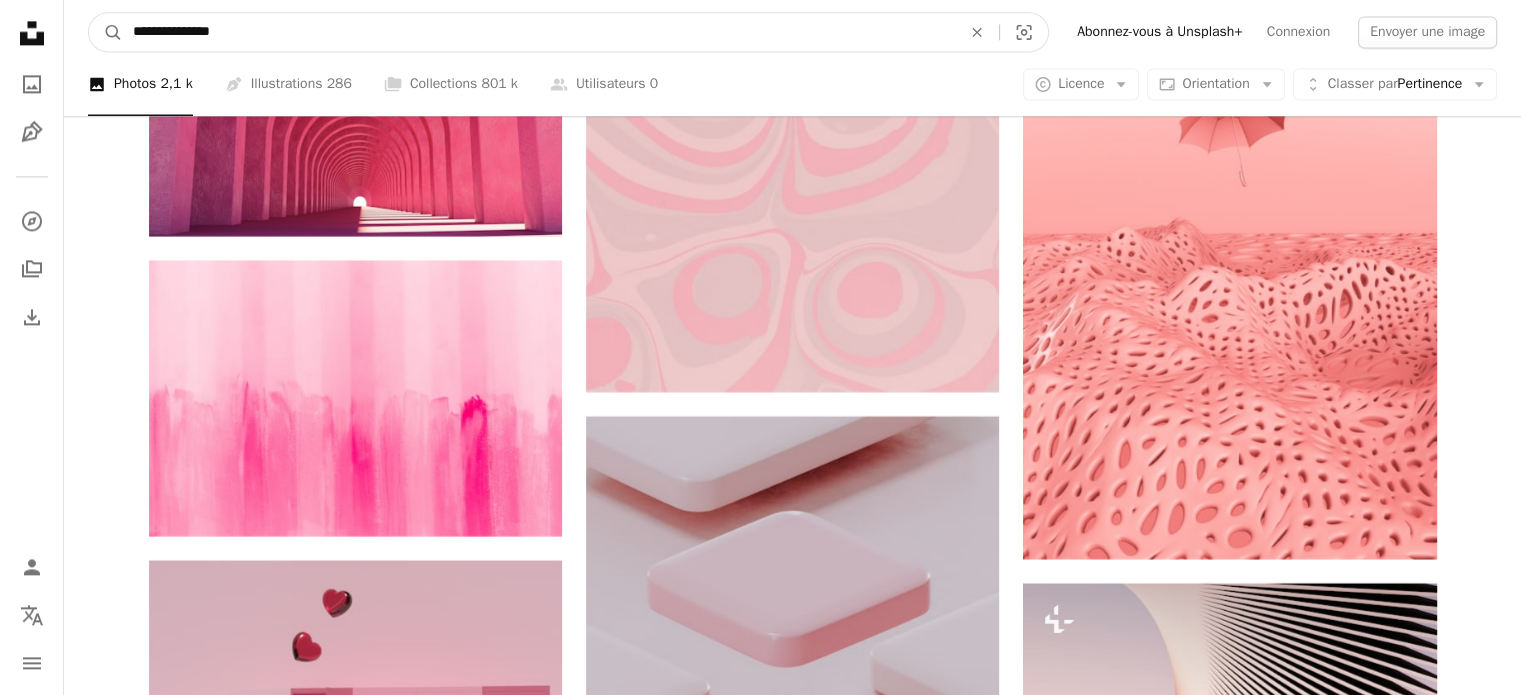 drag, startPoint x: 262, startPoint y: 27, endPoint x: 0, endPoint y: 11, distance: 262.4881 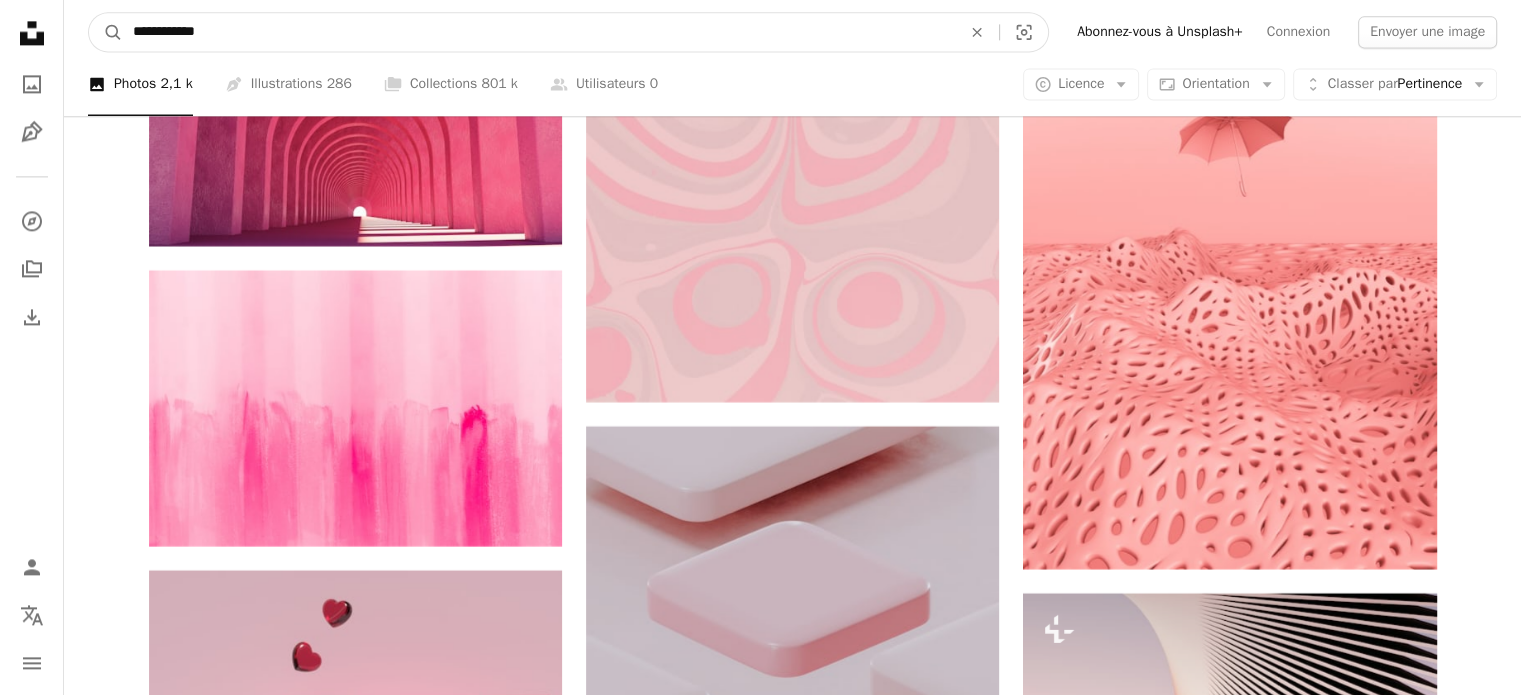 type on "**********" 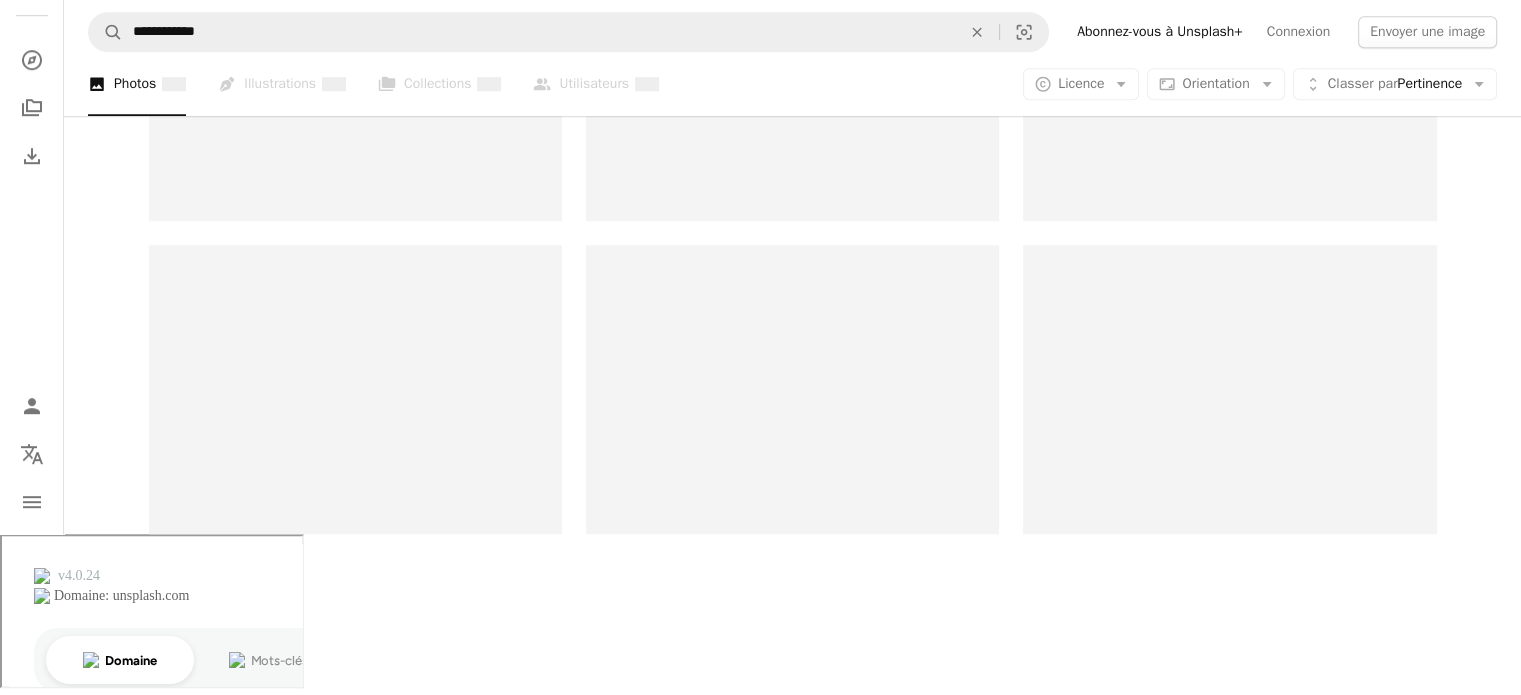 scroll, scrollTop: 0, scrollLeft: 0, axis: both 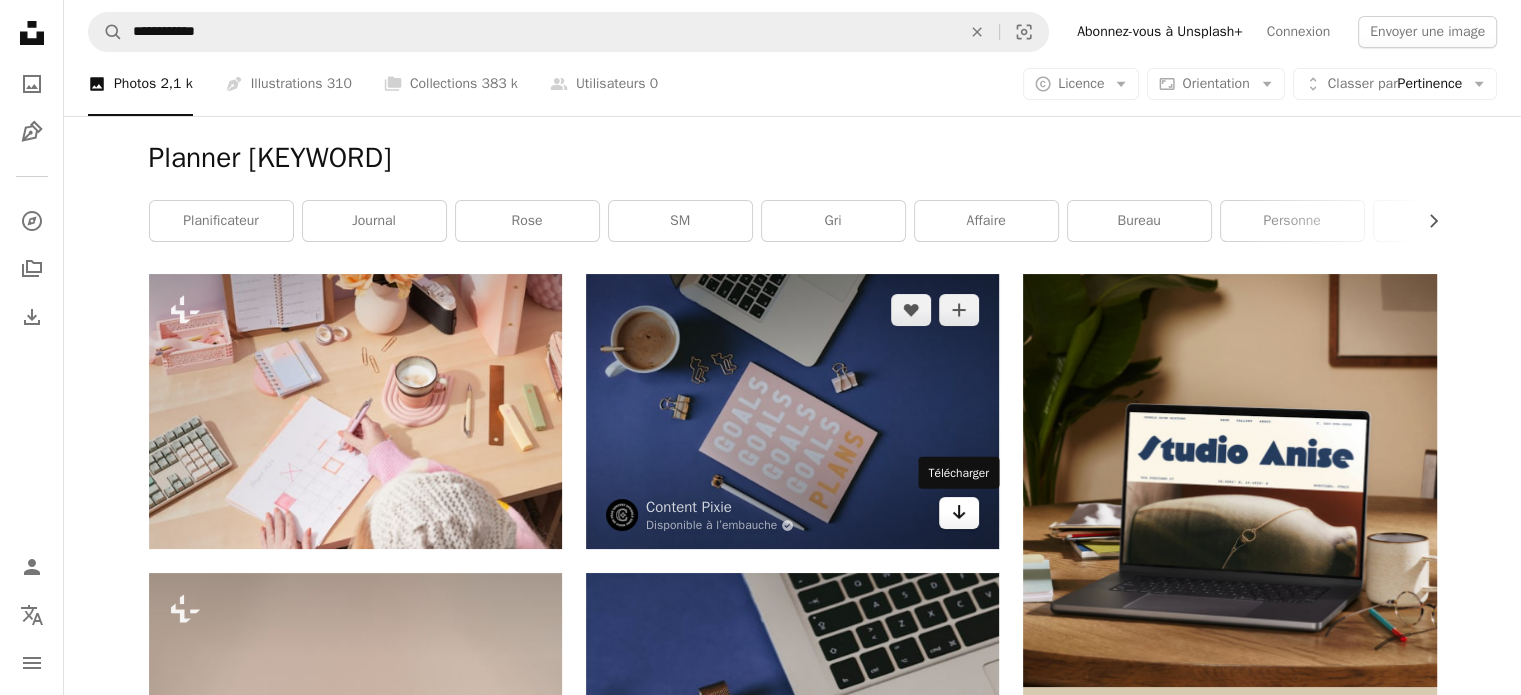 click on "Arrow pointing down" 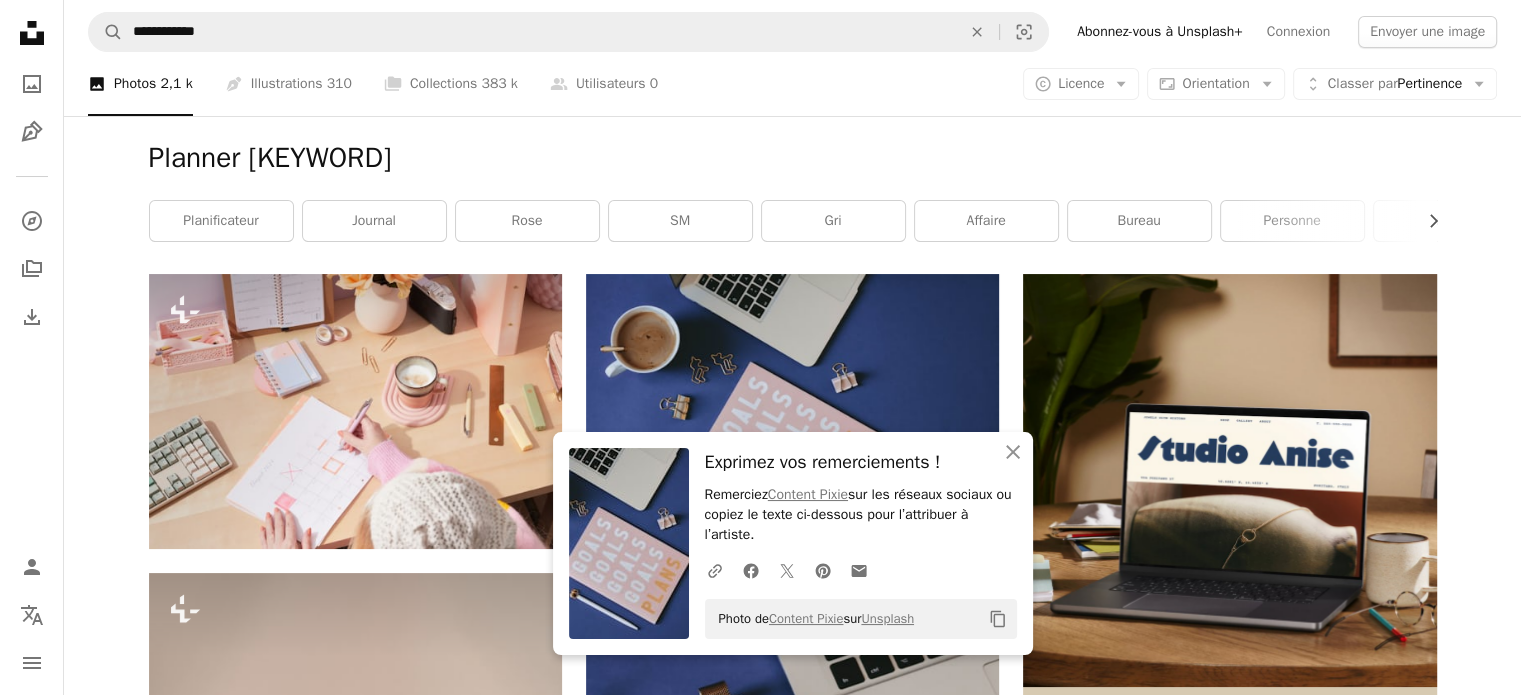 click on "Plus sign for Unsplash+ A heart A plus sign [FIRST] [LAST] Pour  Unsplash+ A lock   Télécharger Plus sign for Unsplash+ A heart A plus sign [FIRST] [LAST] Pour  Unsplash+ A lock   Télécharger A heart A plus sign [FIRST] Arrow pointing down Plus sign for Unsplash+ A heart A plus sign [FIRST] [LAST] Pour  Unsplash+ A lock   Télécharger A heart A plus sign [FIRST] Arrow pointing down A heart A plus sign [FIRST] [LAST] Disponible à l’embauche A checkmark inside of a circle Arrow pointing down A heart A plus sign [FIRST] [LAST] Disponible à l’embauche A checkmark inside of a circle Arrow pointing down A heart A plus sign [FIRST] Arrow pointing down A heart A plus sign [FIRST] Arrow pointing down A heart A plus sign [FIRST] [LAST] Disponible à l’embauche A checkmark inside of a circle Arrow pointing down Plus sign for Unsplash+ A heart A. C." at bounding box center (792, 2056) 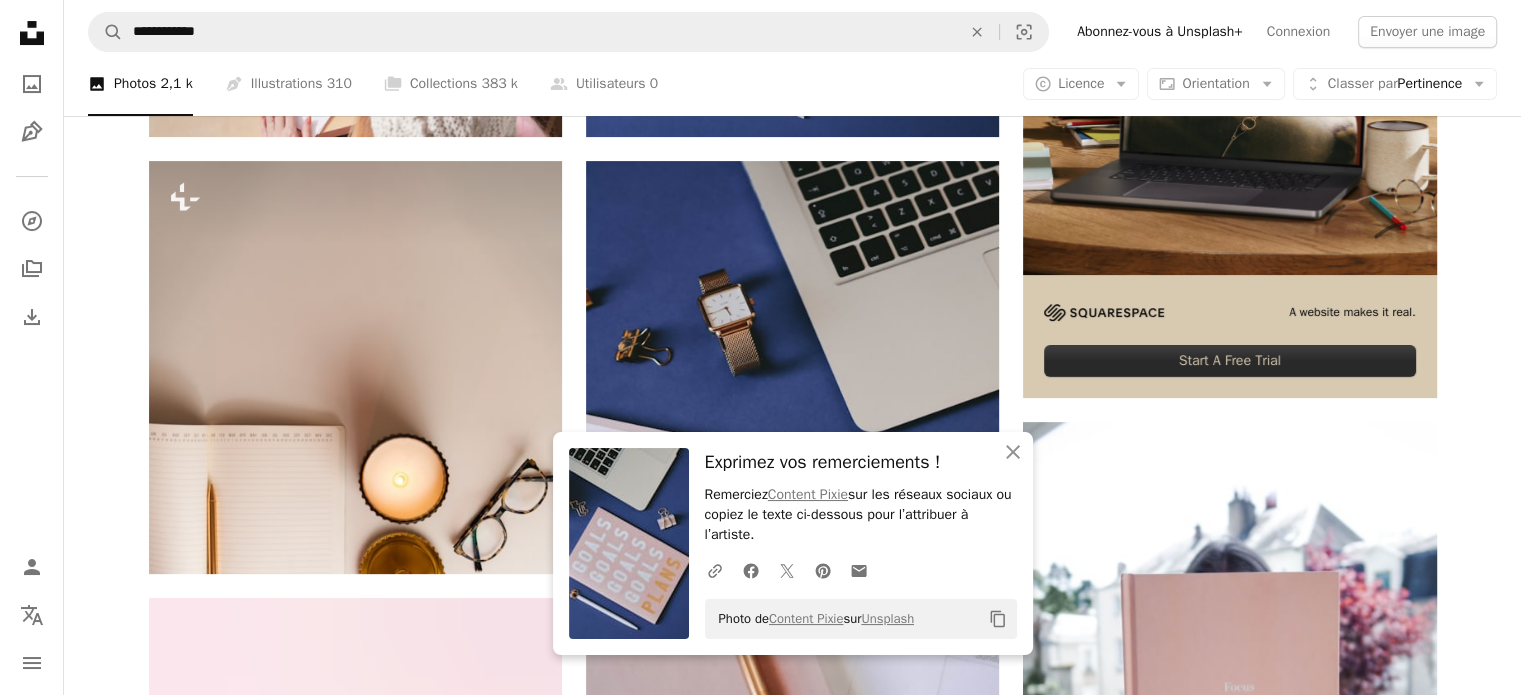 scroll, scrollTop: 422, scrollLeft: 0, axis: vertical 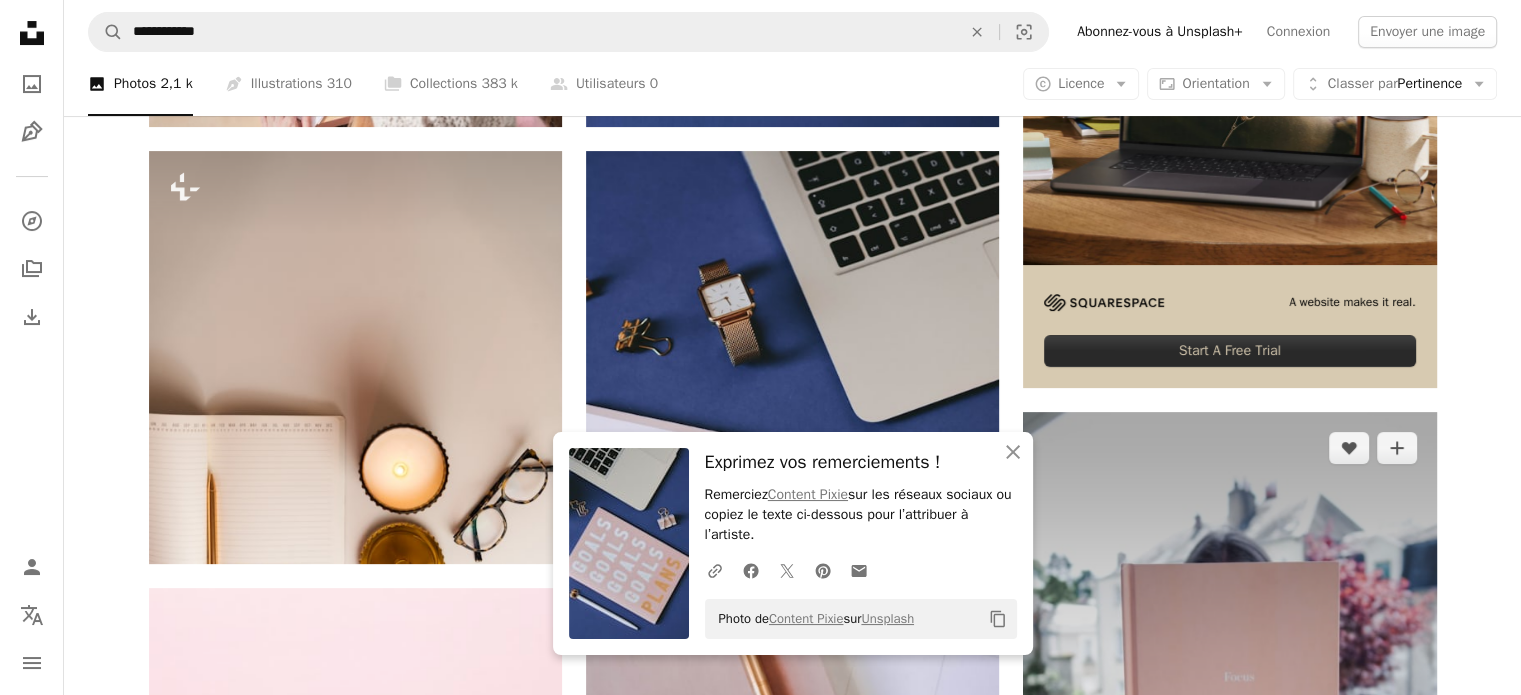 click on "Arrow pointing down" 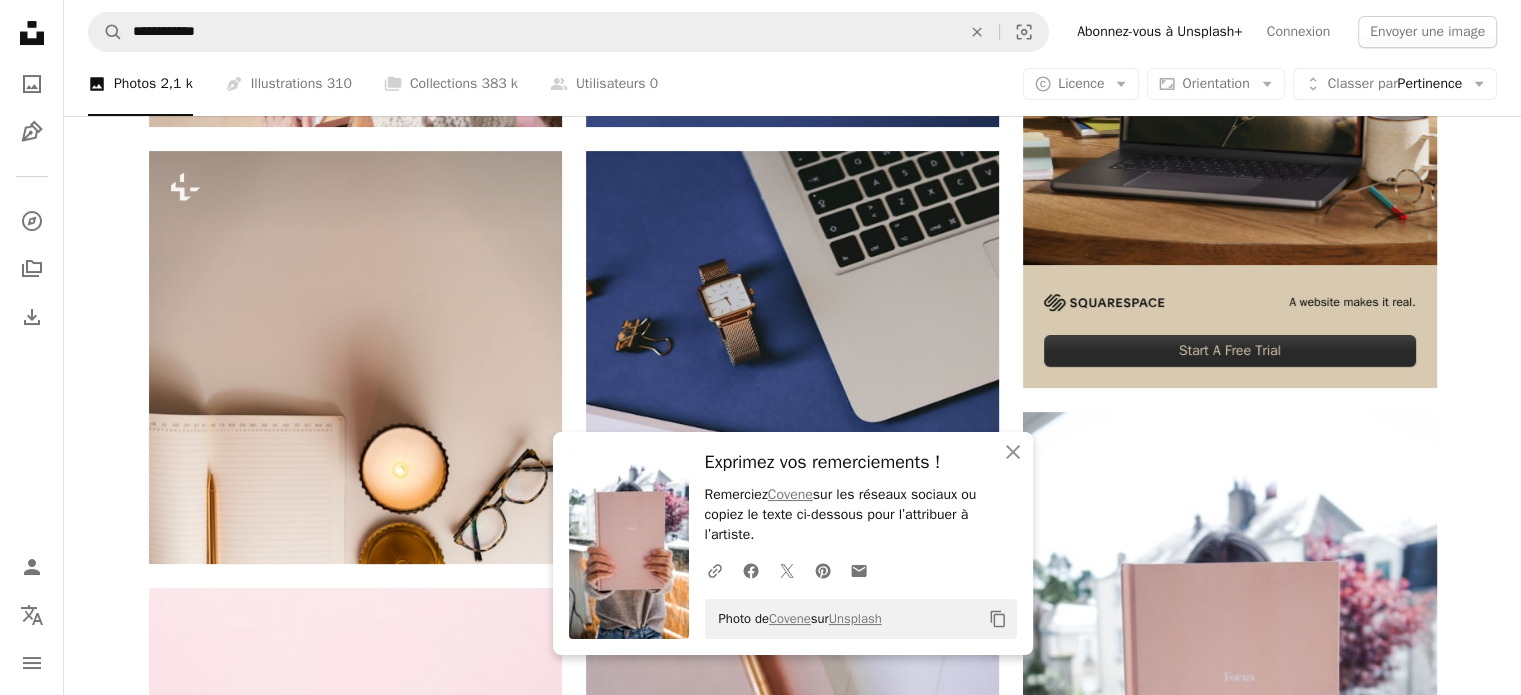 click on "Plus sign for Unsplash+ A heart A plus sign [FIRST] [LAST] Pour  Unsplash+ A lock   Télécharger Plus sign for Unsplash+ A heart A plus sign [FIRST] [LAST] Pour  Unsplash+ A lock   Télécharger A heart A plus sign [FIRST] Arrow pointing down Plus sign for Unsplash+ A heart A plus sign [FIRST] [LAST] Pour  Unsplash+ A lock   Télécharger A heart A plus sign [FIRST] Arrow pointing down A heart A plus sign [FIRST] [LAST] Disponible à l’embauche A checkmark inside of a circle Arrow pointing down A heart A plus sign [FIRST] [LAST] Disponible à l’embauche A checkmark inside of a circle Arrow pointing down A heart A plus sign [FIRST] Arrow pointing down A heart A plus sign [FIRST] Arrow pointing down A heart A plus sign [FIRST] [LAST] Disponible à l’embauche A checkmark inside of a circle Arrow pointing down Plus sign for Unsplash+ A heart A. C." at bounding box center [792, 1634] 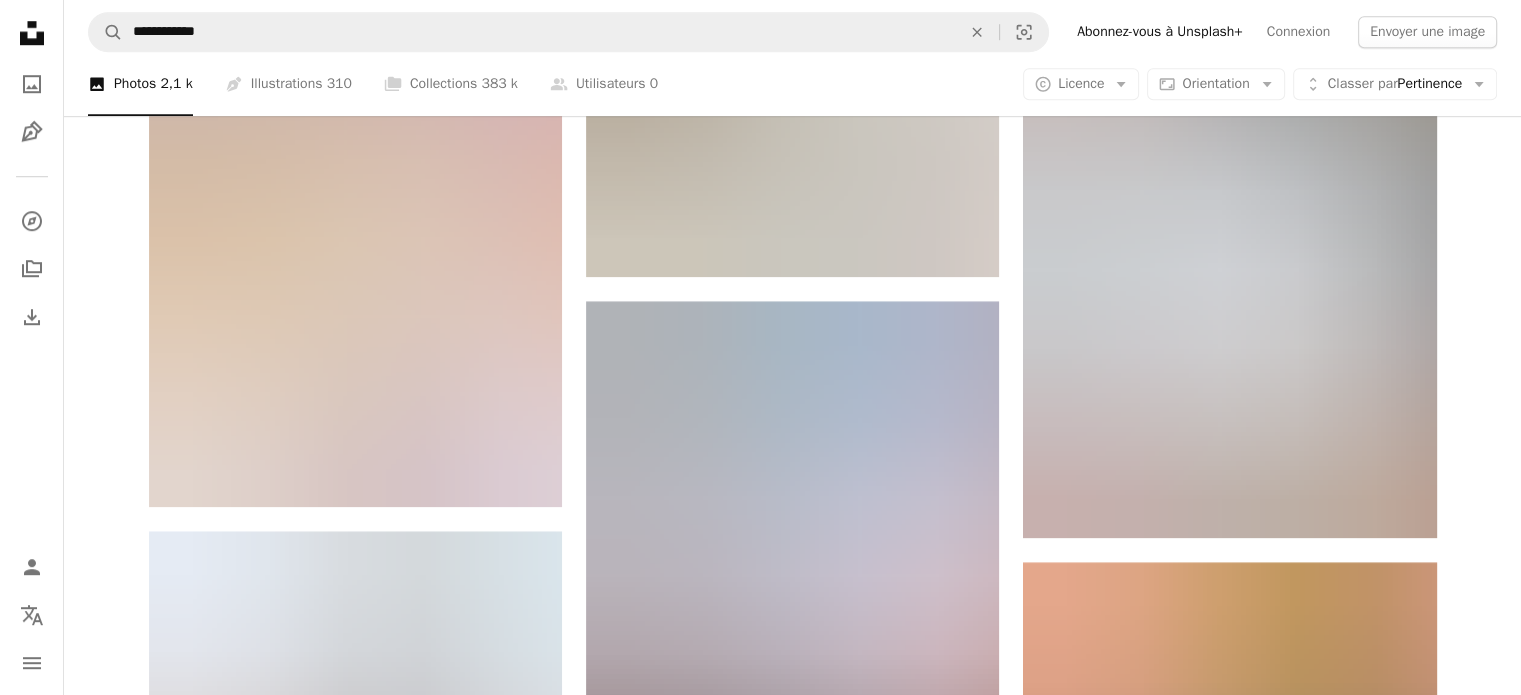 scroll, scrollTop: 1559, scrollLeft: 0, axis: vertical 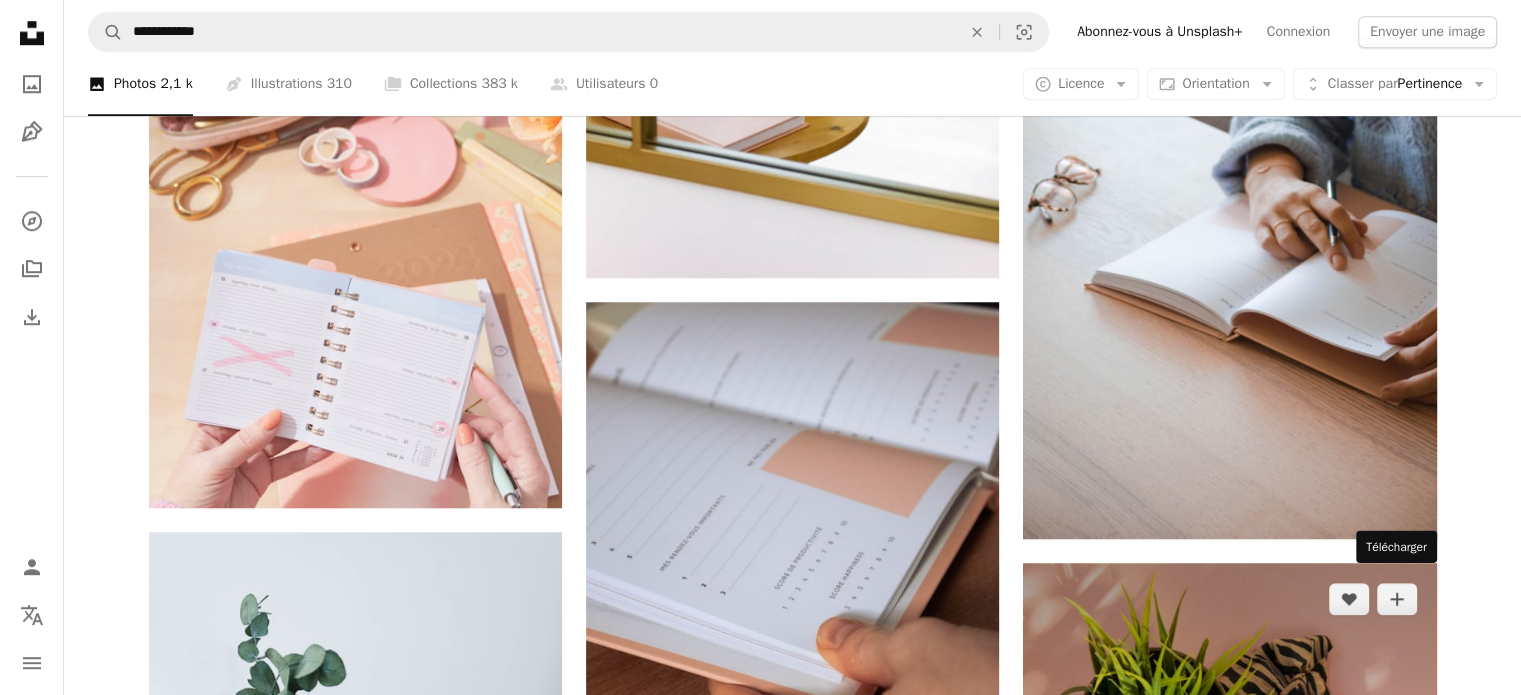 click 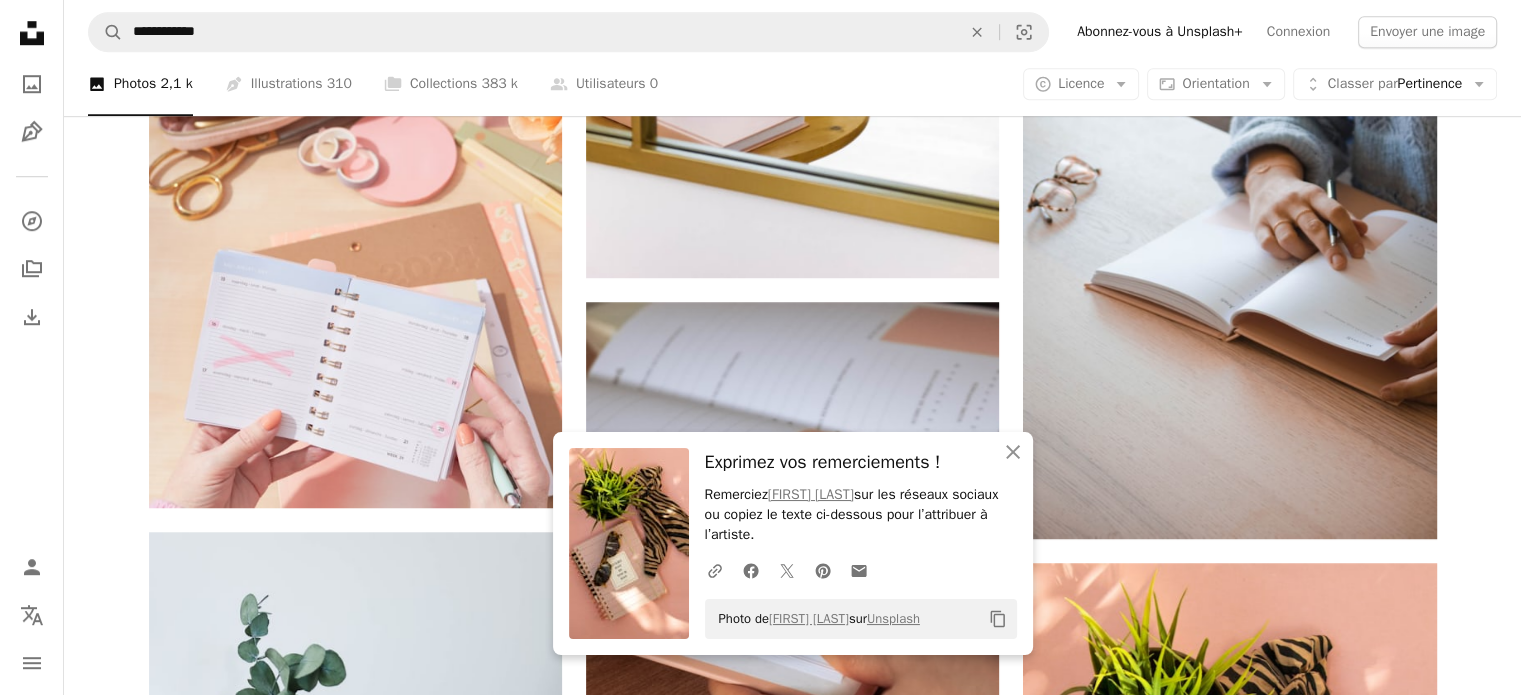 click on "Plus sign for Unsplash+ A heart A plus sign [FIRST] [LAST] Pour  Unsplash+ A lock   Télécharger Plus sign for Unsplash+ A heart A plus sign [FIRST] [LAST] Pour  Unsplash+ A lock   Télécharger A heart A plus sign [FIRST] Arrow pointing down Plus sign for Unsplash+ A heart A plus sign [FIRST] [LAST] Pour  Unsplash+ A lock   Télécharger A heart A plus sign [FIRST] Arrow pointing down A heart A plus sign [FIRST] [LAST] Disponible à l’embauche A checkmark inside of a circle Arrow pointing down A heart A plus sign [FIRST] [LAST] Disponible à l’embauche A checkmark inside of a circle Arrow pointing down A heart A plus sign [FIRST] Arrow pointing down A heart A plus sign [FIRST] Arrow pointing down A heart A plus sign [FIRST] [LAST] Disponible à l’embauche A checkmark inside of a circle Arrow pointing down Plus sign for Unsplash+ A heart A. C." at bounding box center [792, 497] 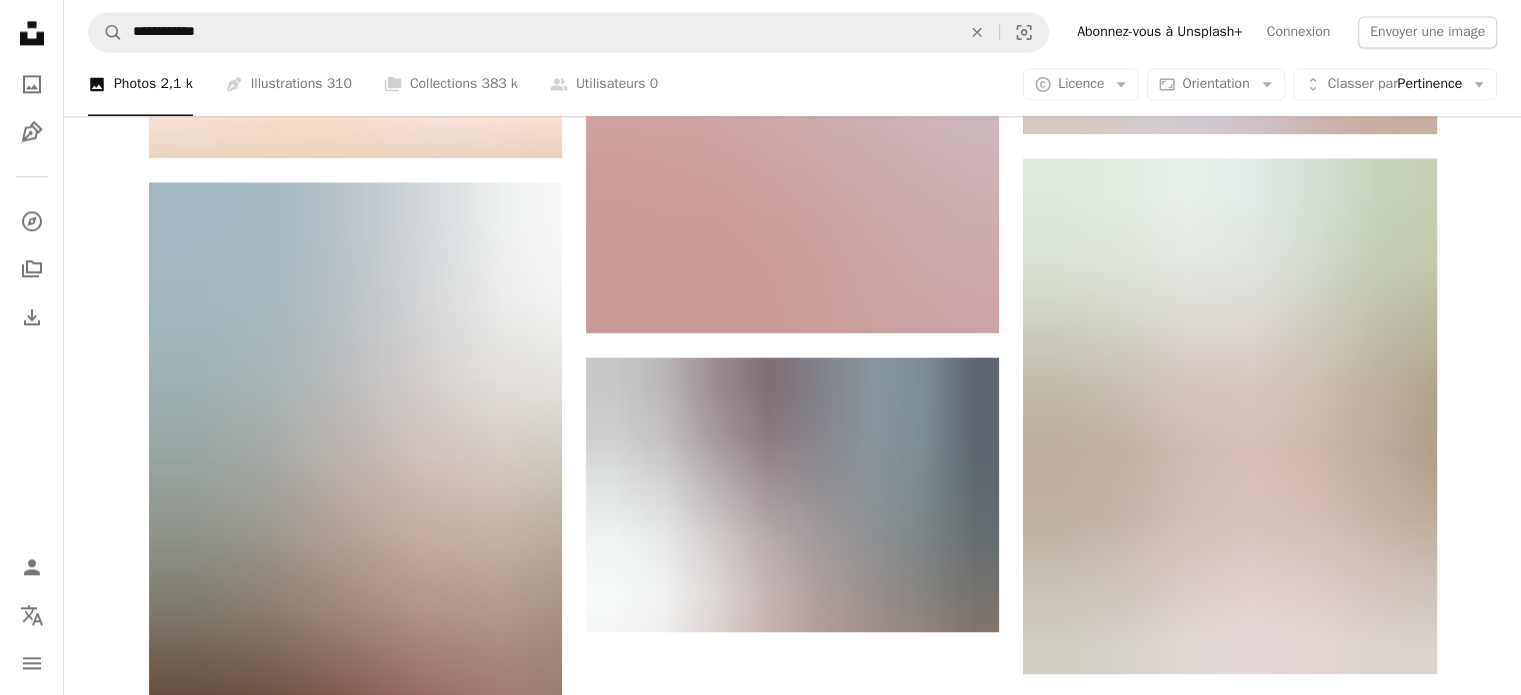 scroll, scrollTop: 3186, scrollLeft: 0, axis: vertical 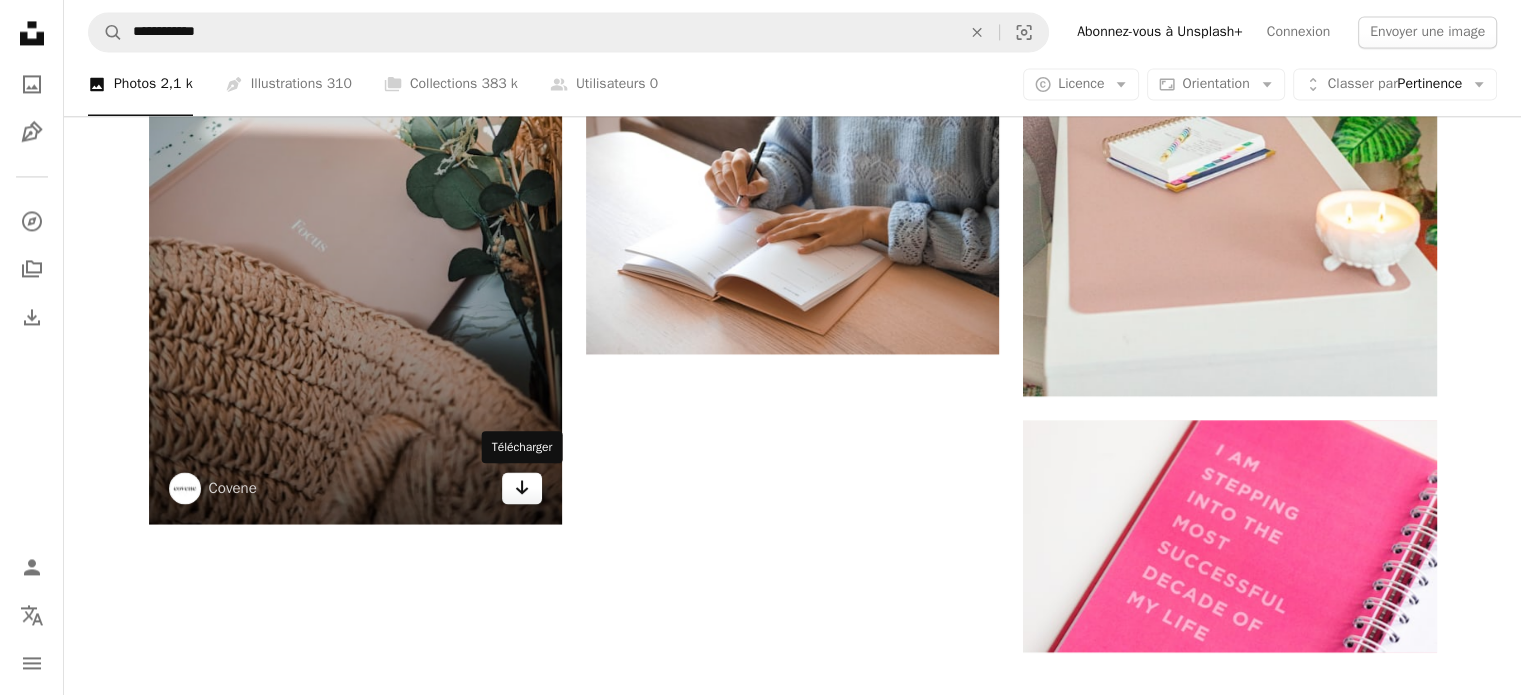 click on "Arrow pointing down" at bounding box center [522, 488] 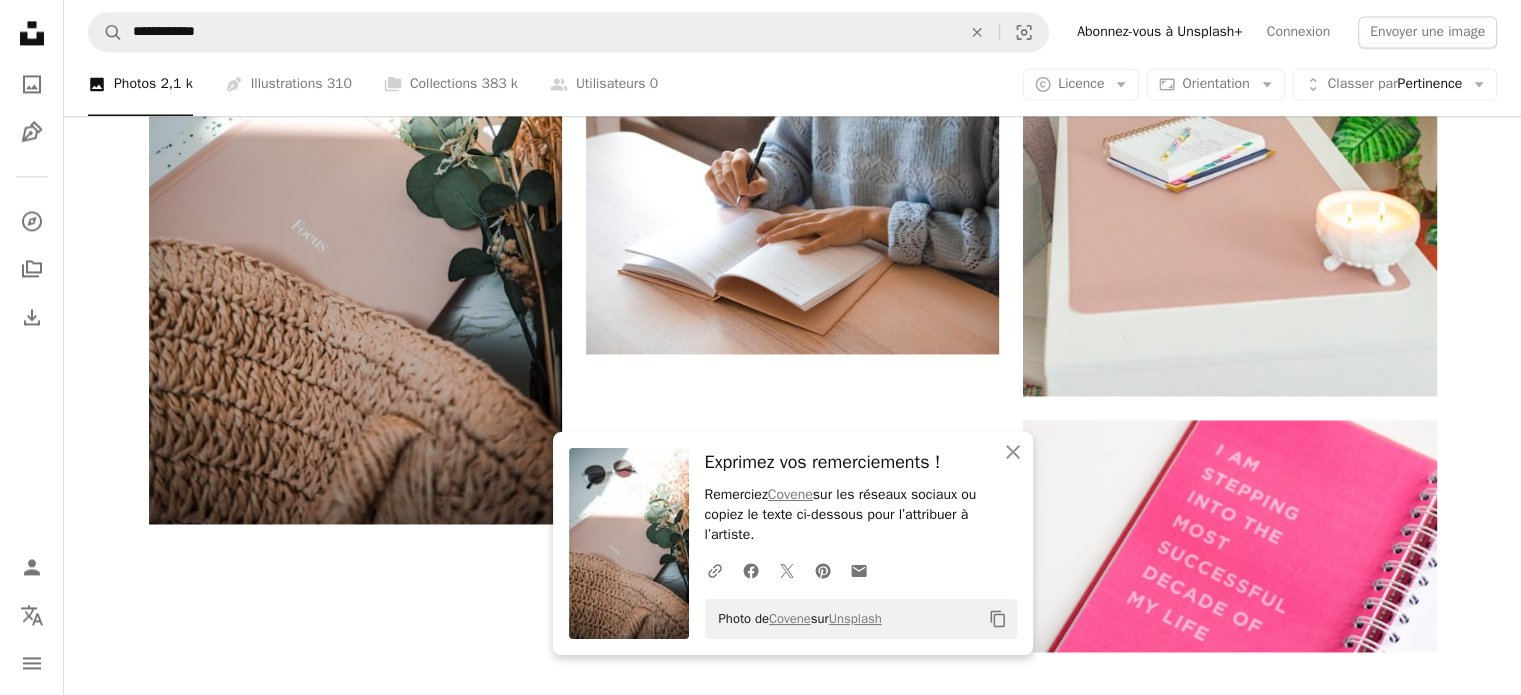 click on "Plus sign for Unsplash+ A heart A plus sign [FIRST] [LAST] Pour  Unsplash+ A lock   Télécharger Plus sign for Unsplash+ A heart A plus sign [FIRST] [LAST] Pour  Unsplash+ A lock   Télécharger A heart A plus sign [FIRST] Arrow pointing down Plus sign for Unsplash+ A heart A plus sign [FIRST] [LAST] Pour  Unsplash+ A lock   Télécharger A heart A plus sign [FIRST] Arrow pointing down A heart A plus sign [FIRST] [LAST] Disponible à l’embauche A checkmark inside of a circle Arrow pointing down A heart A plus sign [FIRST] [LAST] Disponible à l’embauche A checkmark inside of a circle Arrow pointing down A heart A plus sign [FIRST] Arrow pointing down A heart A plus sign [FIRST] Arrow pointing down A heart A plus sign [FIRST] [LAST] Disponible à l’embauche A checkmark inside of a circle Arrow pointing down Plus sign for Unsplash+ A heart A. C." at bounding box center [793, -1130] 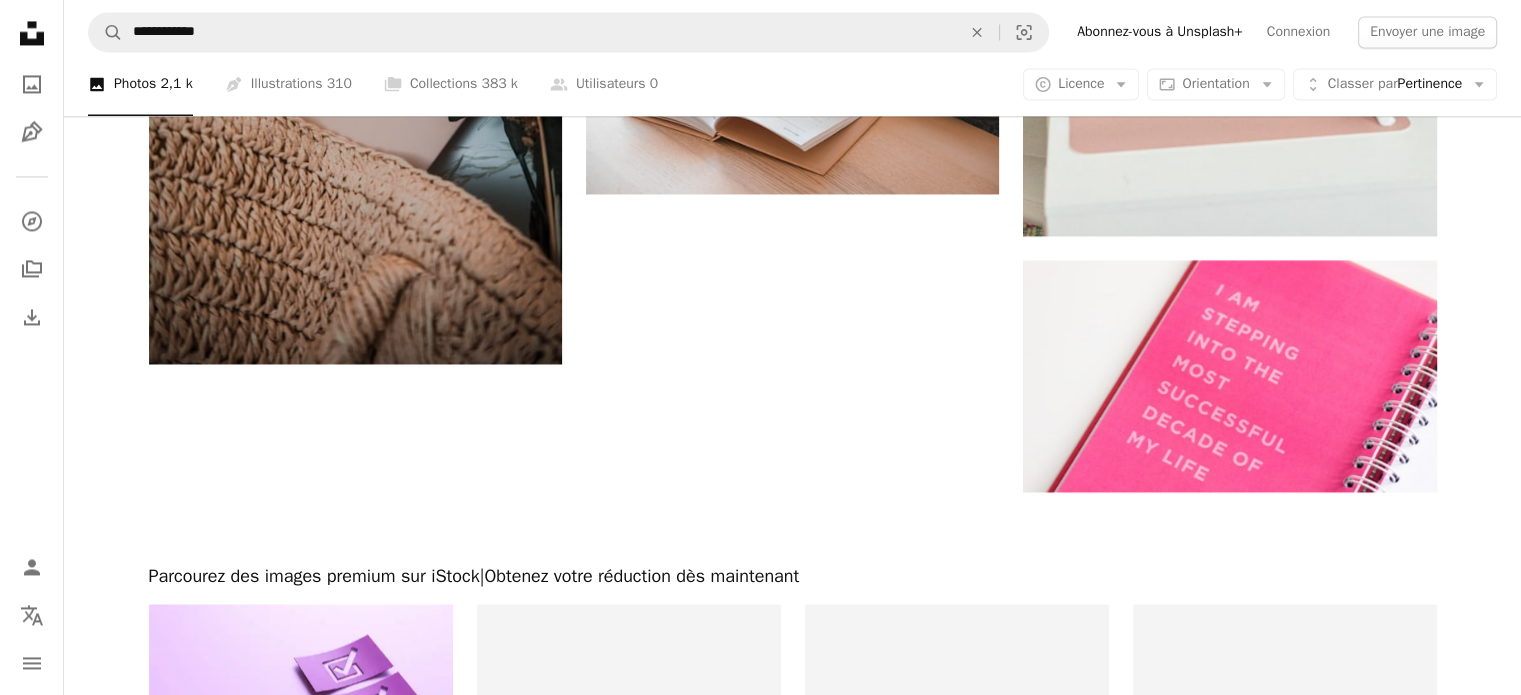 scroll, scrollTop: 3460, scrollLeft: 0, axis: vertical 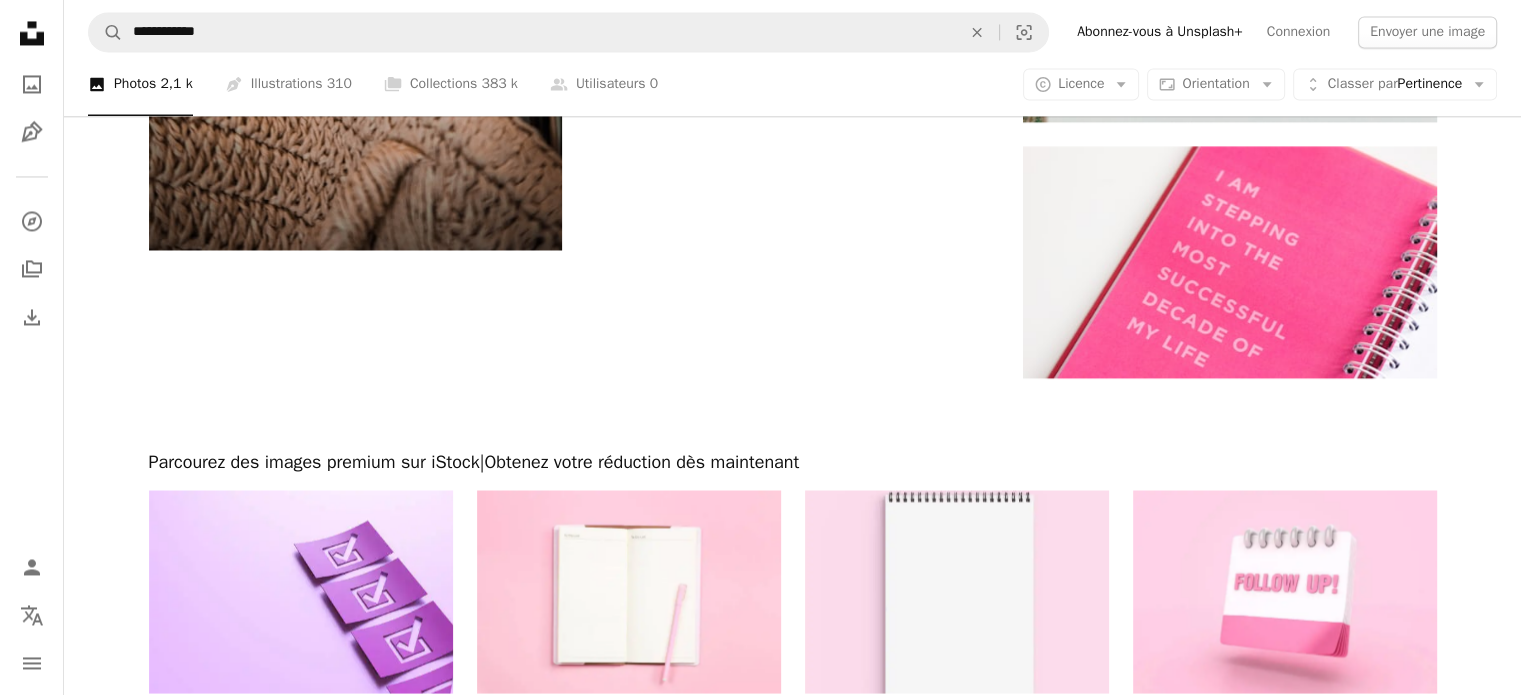 click on "Plus de résultats" at bounding box center [793, 1032] 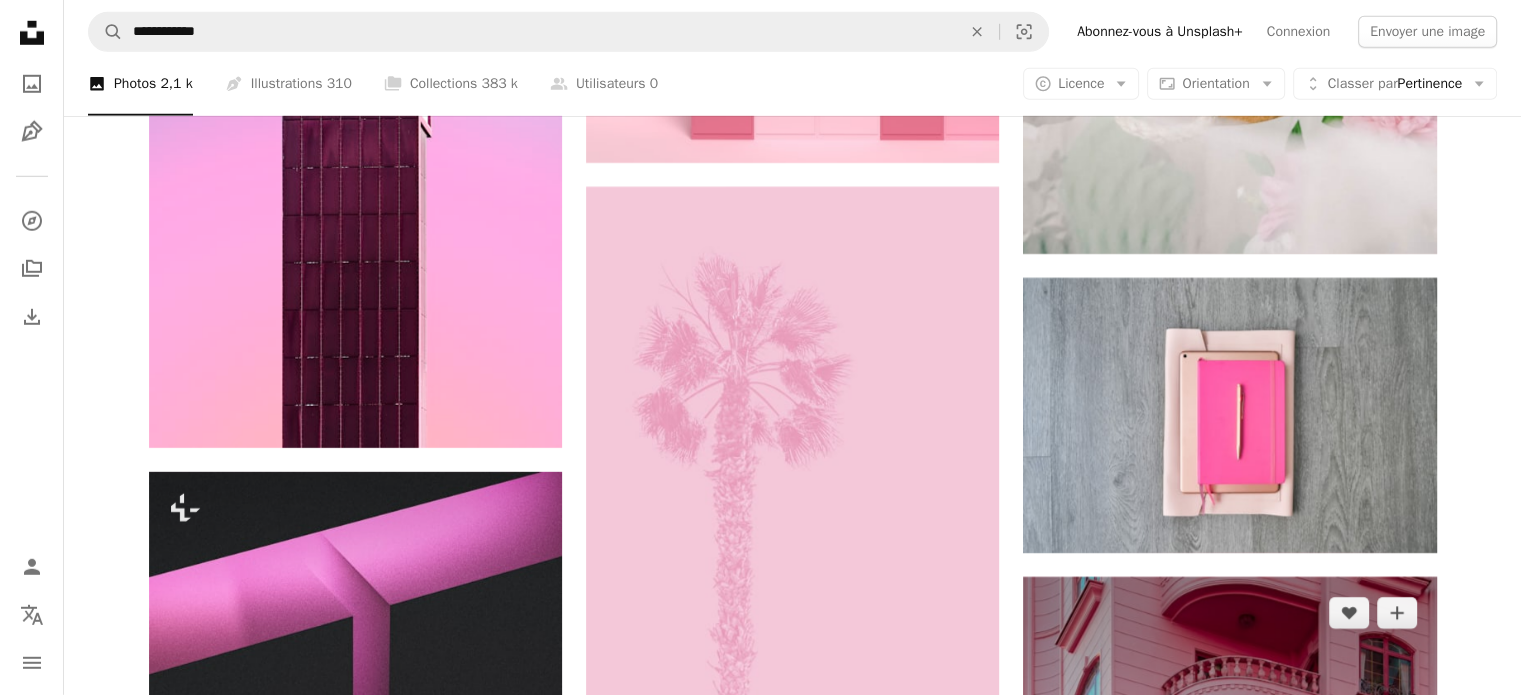 scroll, scrollTop: 6108, scrollLeft: 0, axis: vertical 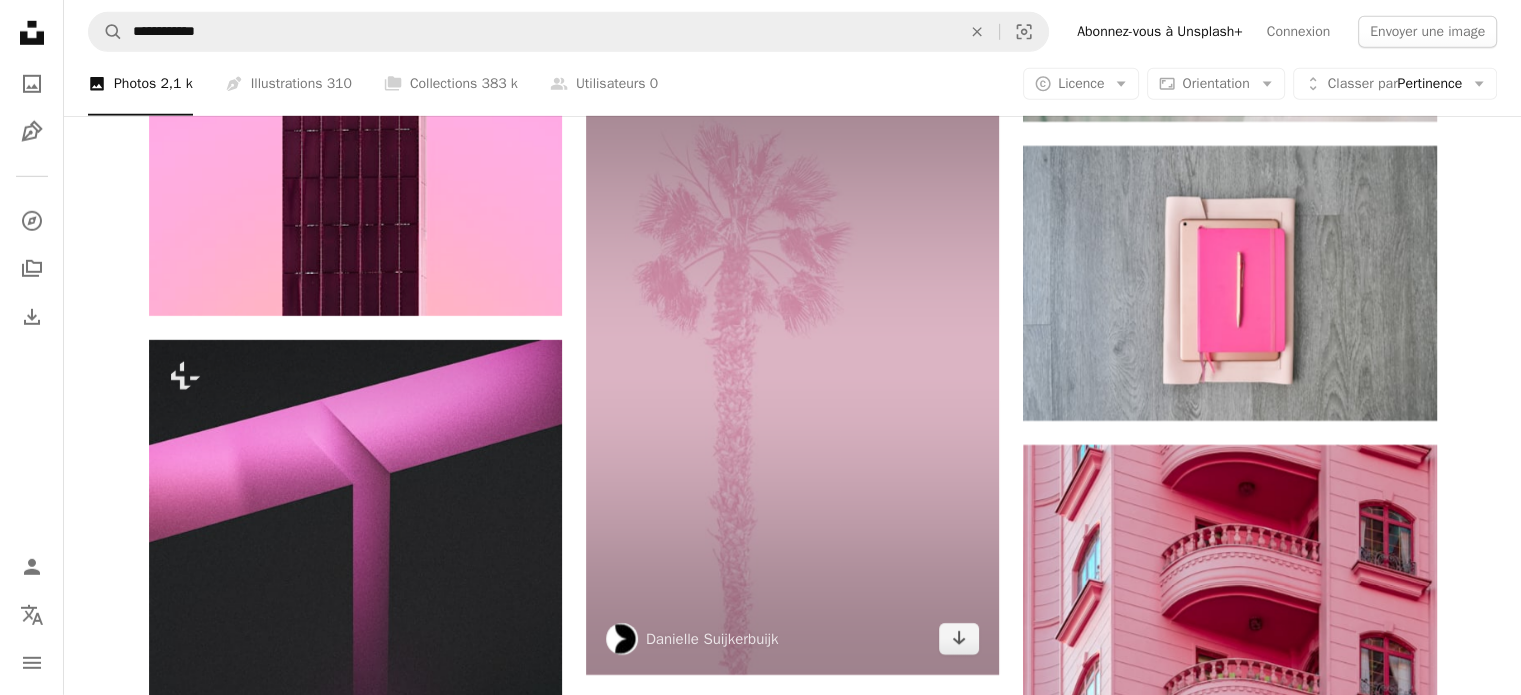 click at bounding box center [792, 365] 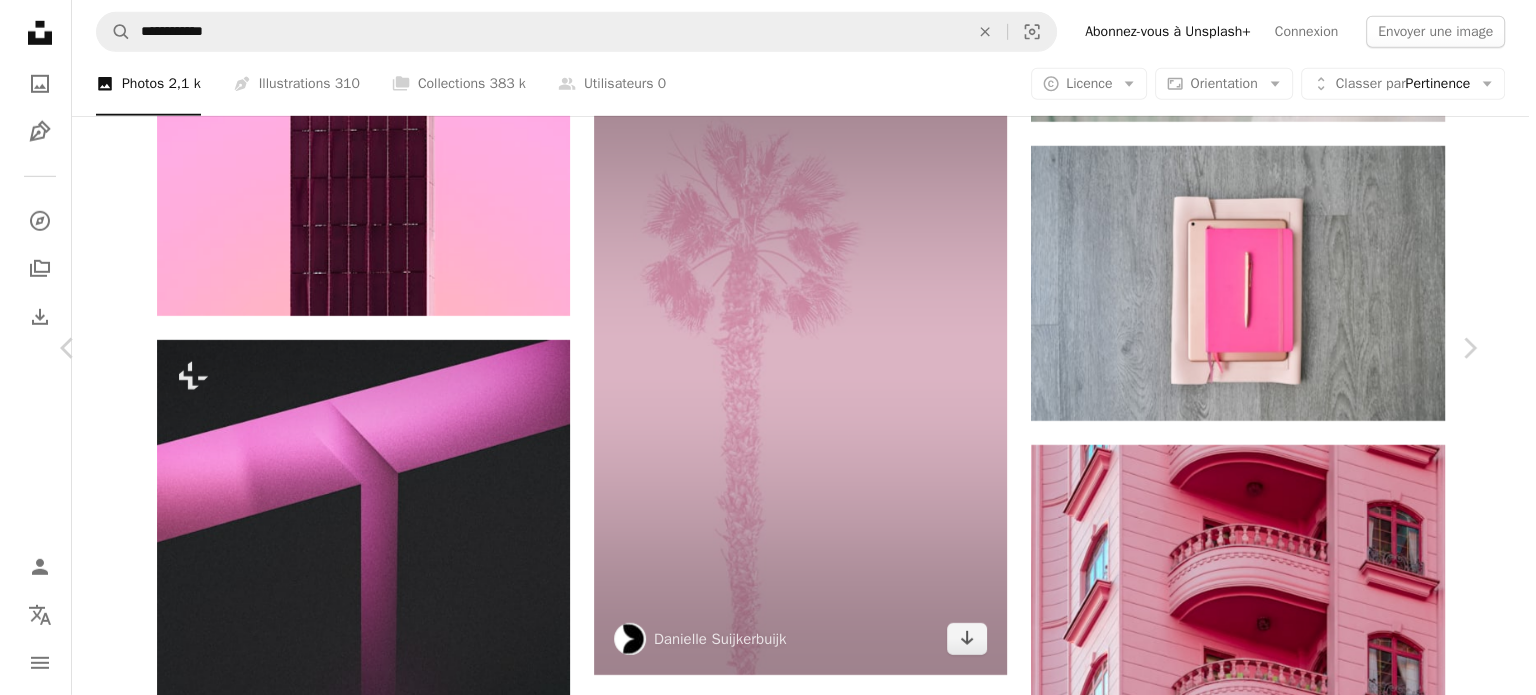 scroll, scrollTop: 6428, scrollLeft: 0, axis: vertical 